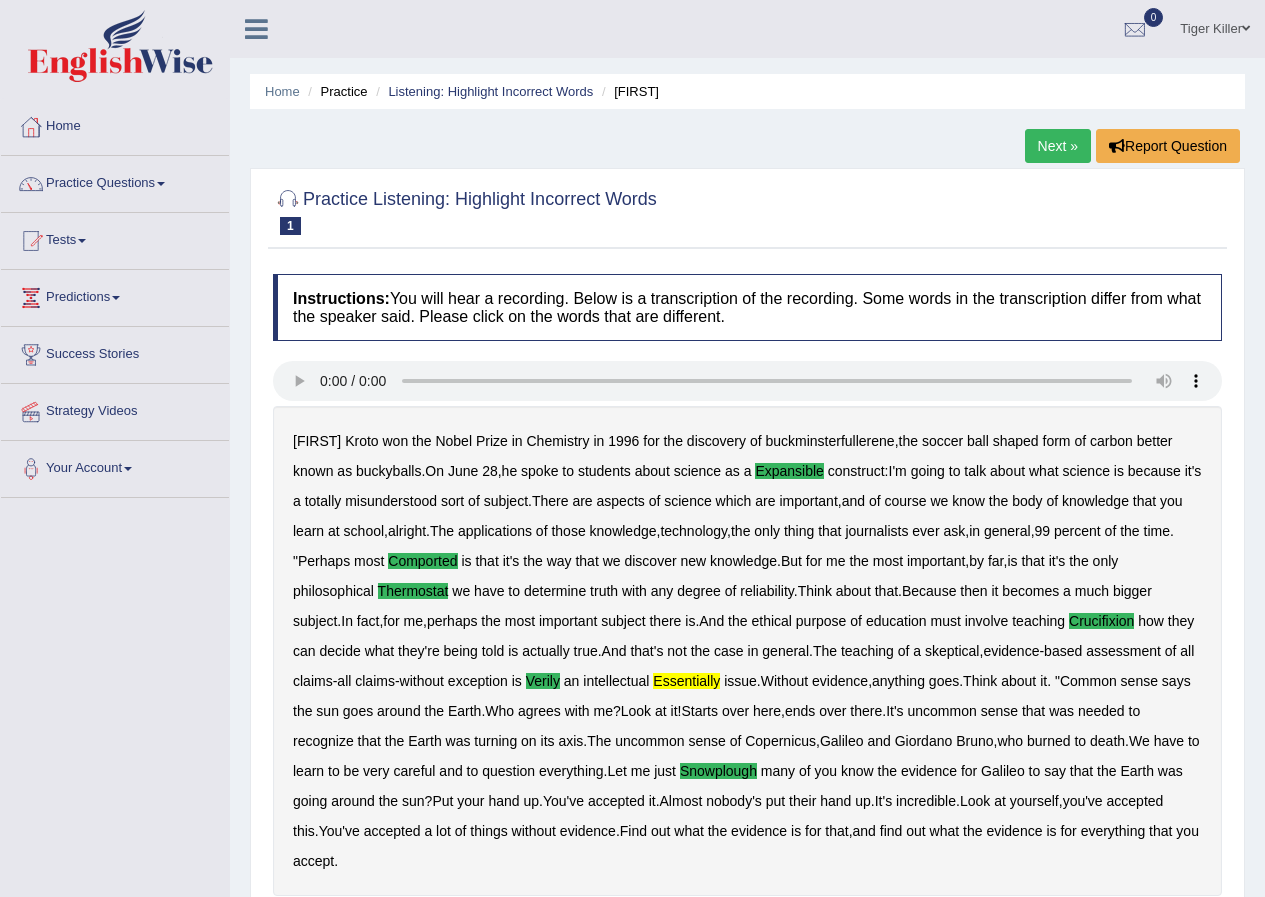 scroll, scrollTop: 0, scrollLeft: 0, axis: both 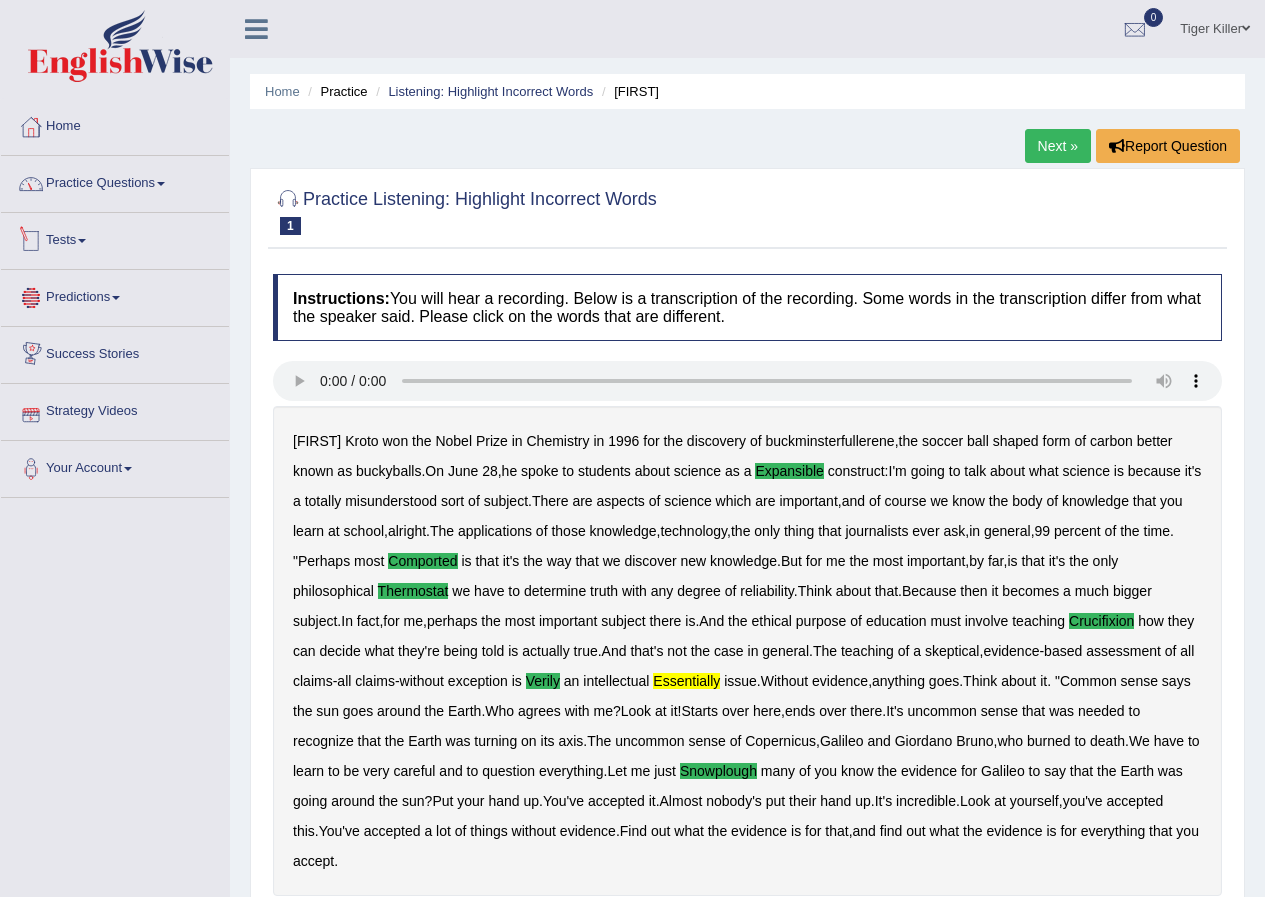 click on "Practice Questions" at bounding box center (115, 181) 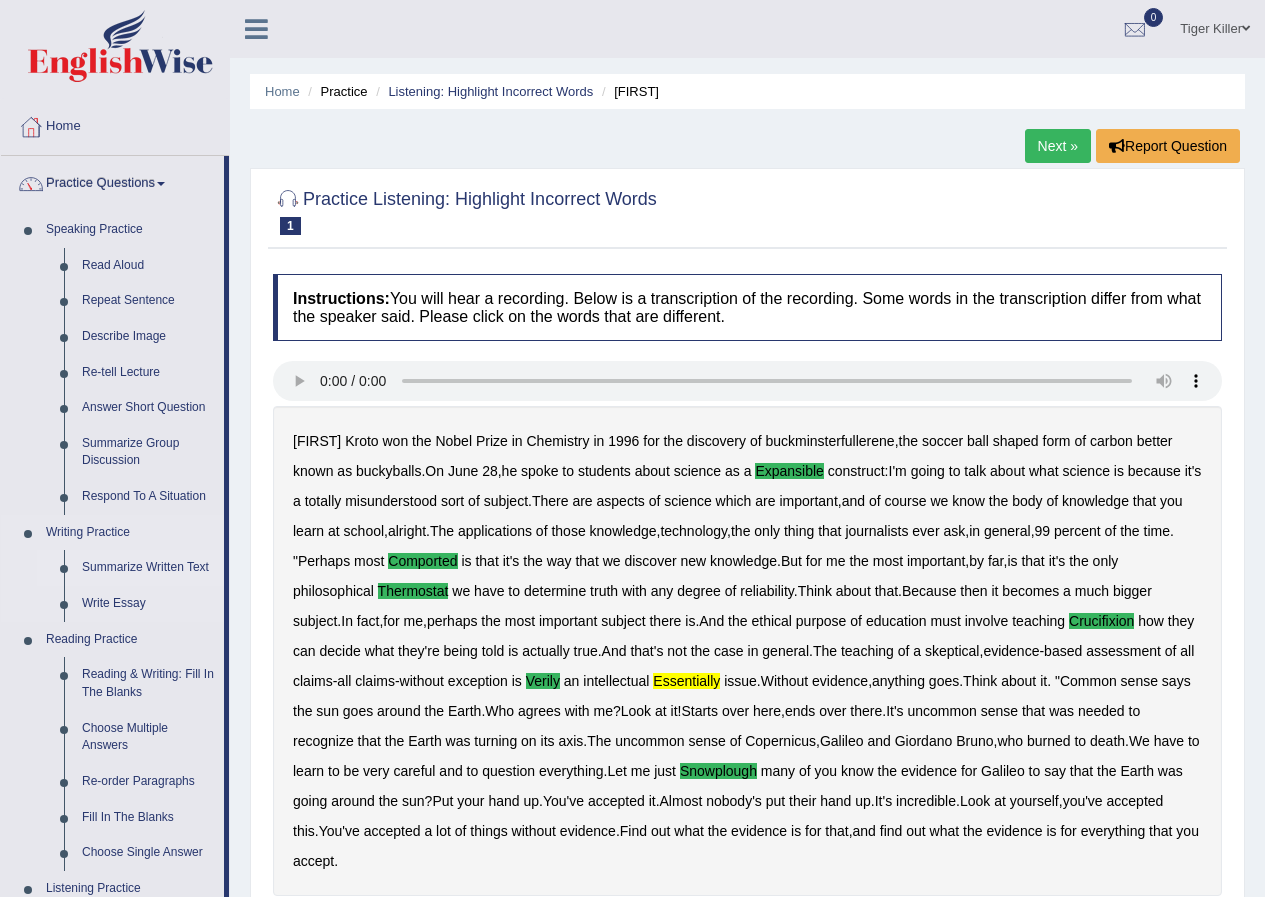 click on "Summarize Written Text" at bounding box center (148, 568) 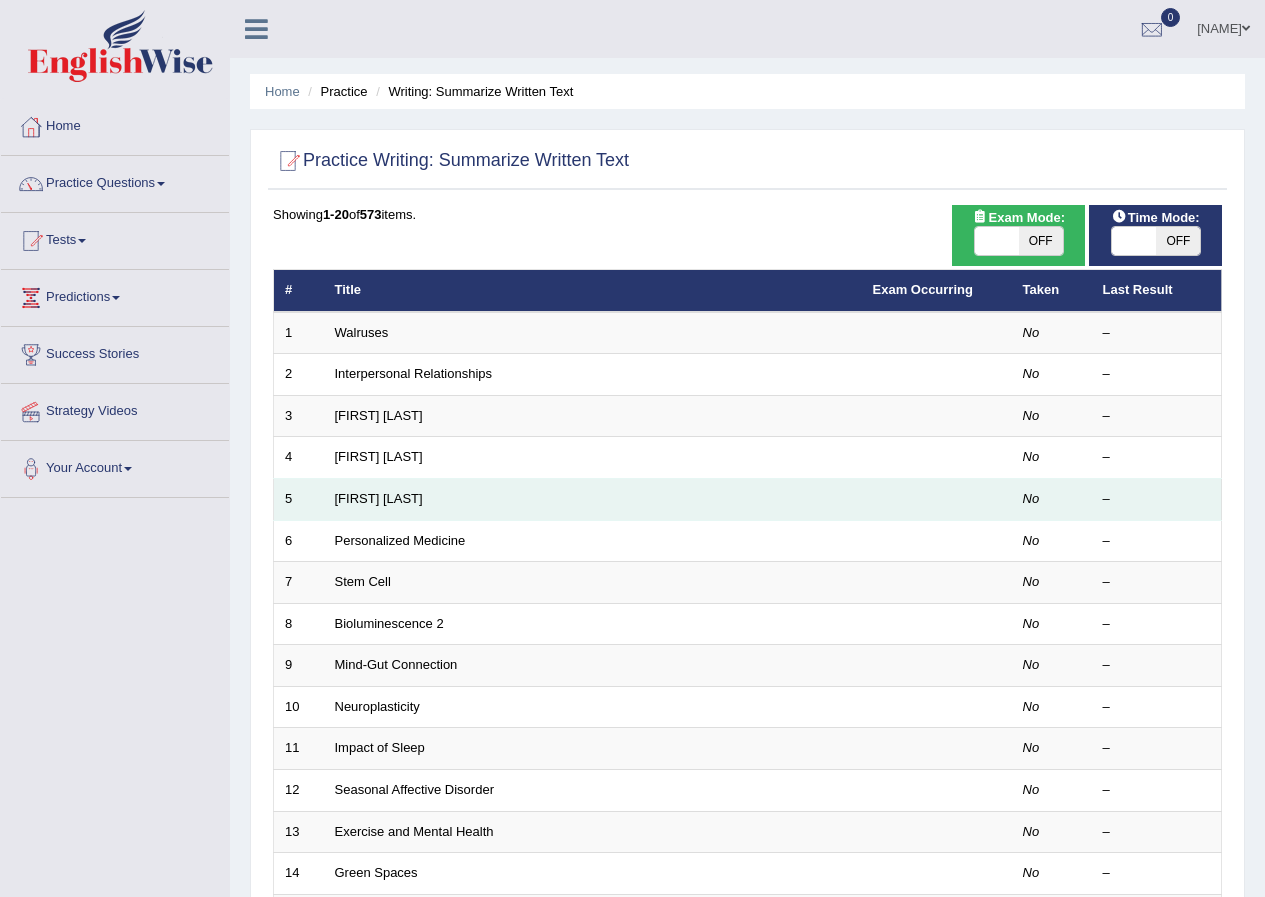 scroll, scrollTop: 0, scrollLeft: 0, axis: both 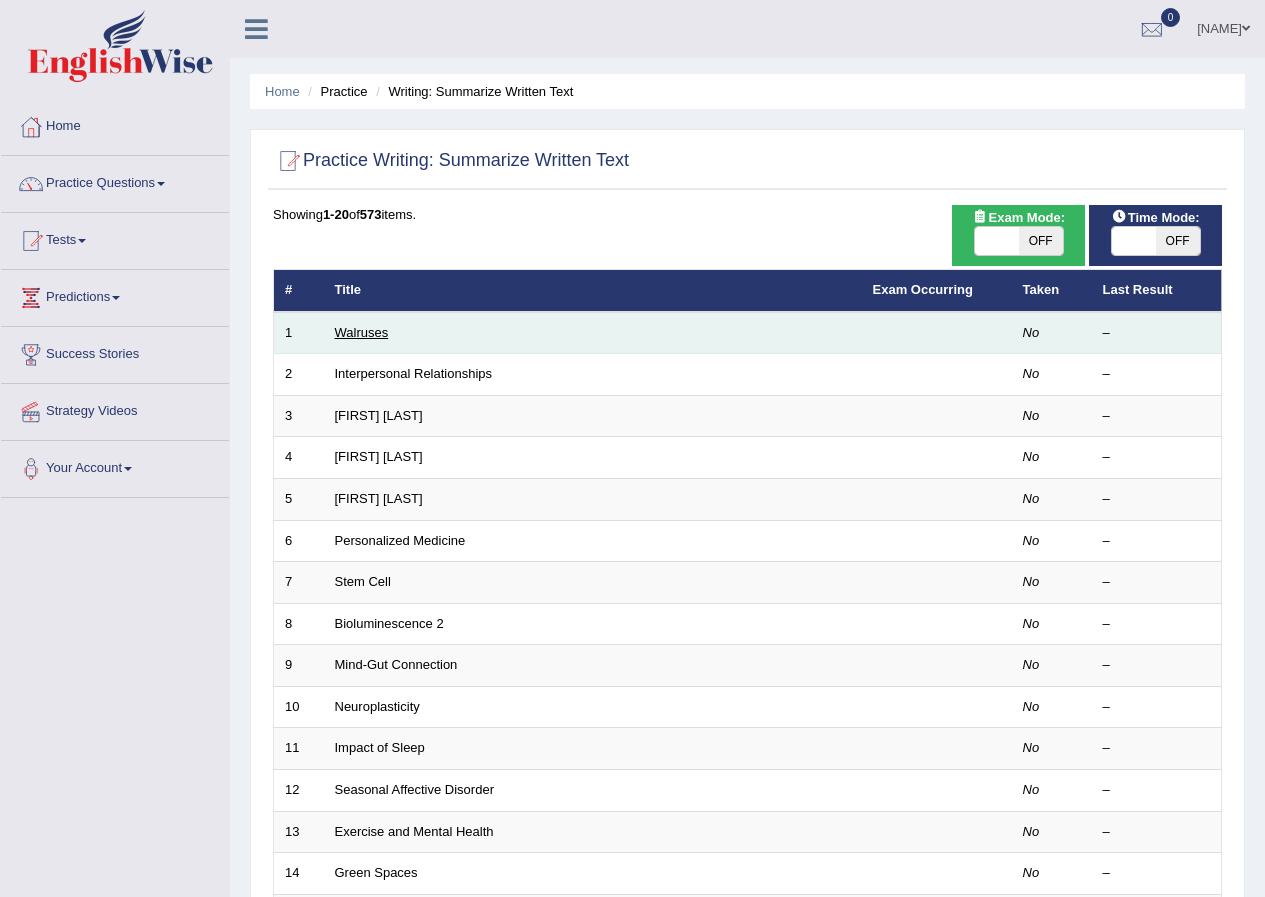click on "Walruses" at bounding box center (362, 332) 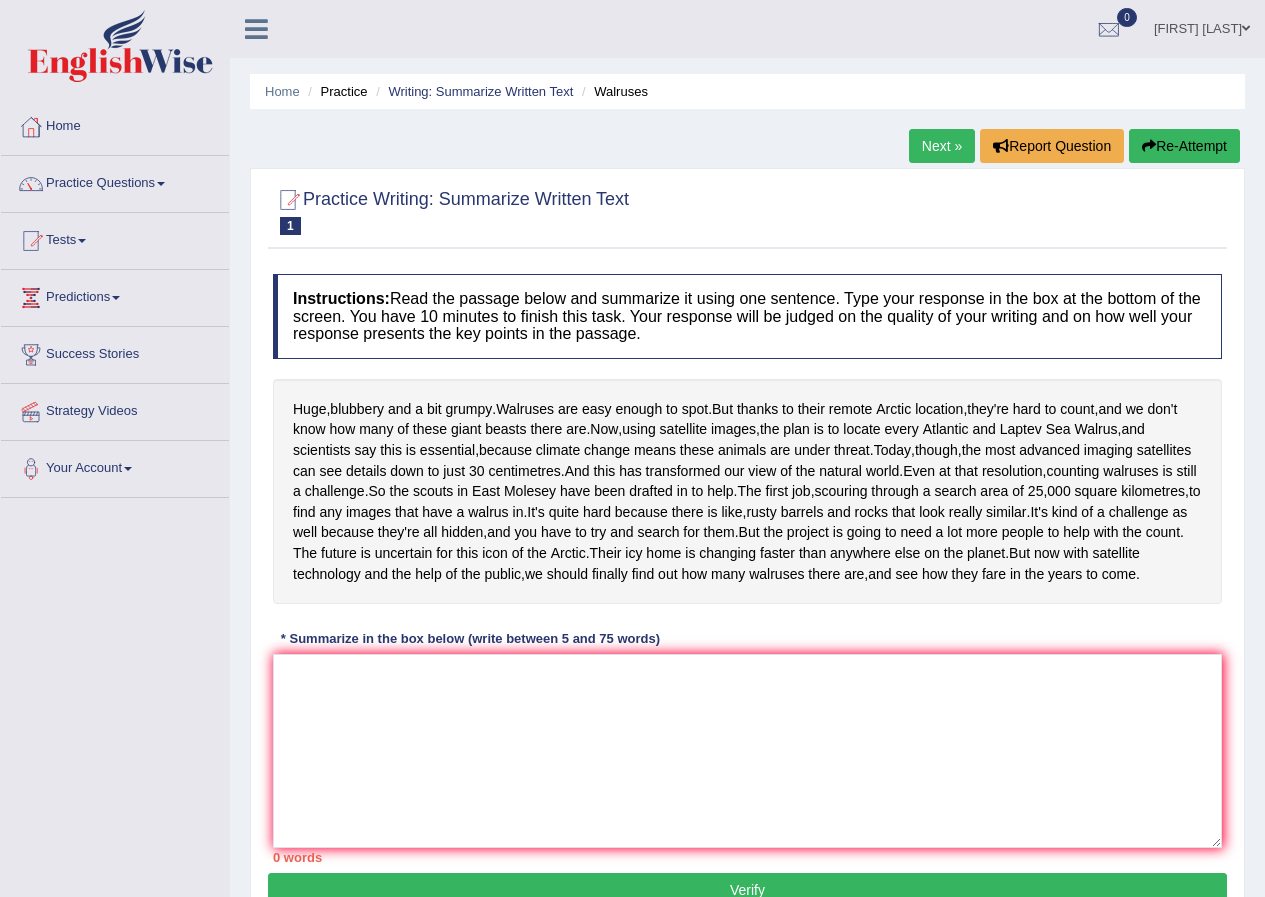 scroll, scrollTop: 0, scrollLeft: 0, axis: both 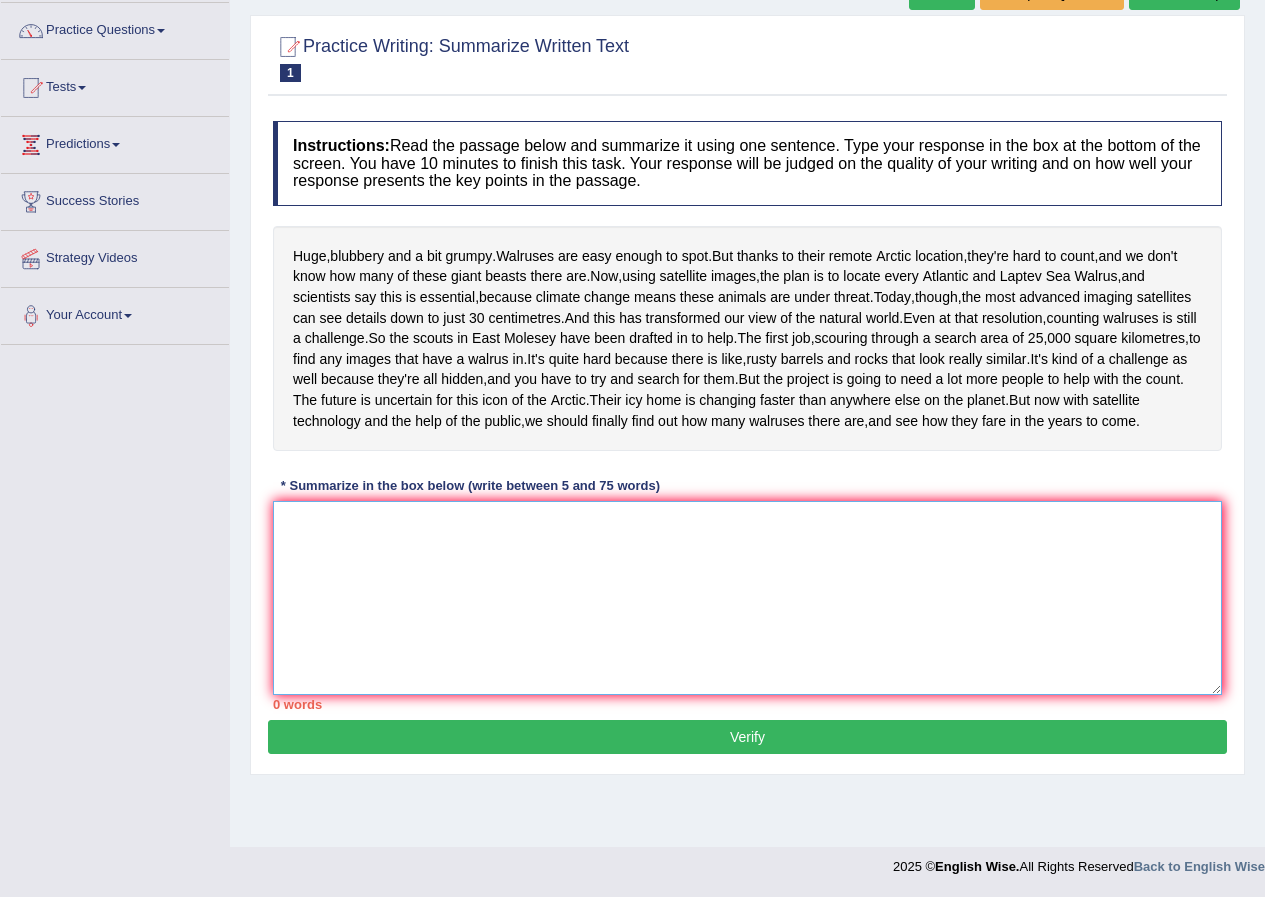 click at bounding box center [747, 598] 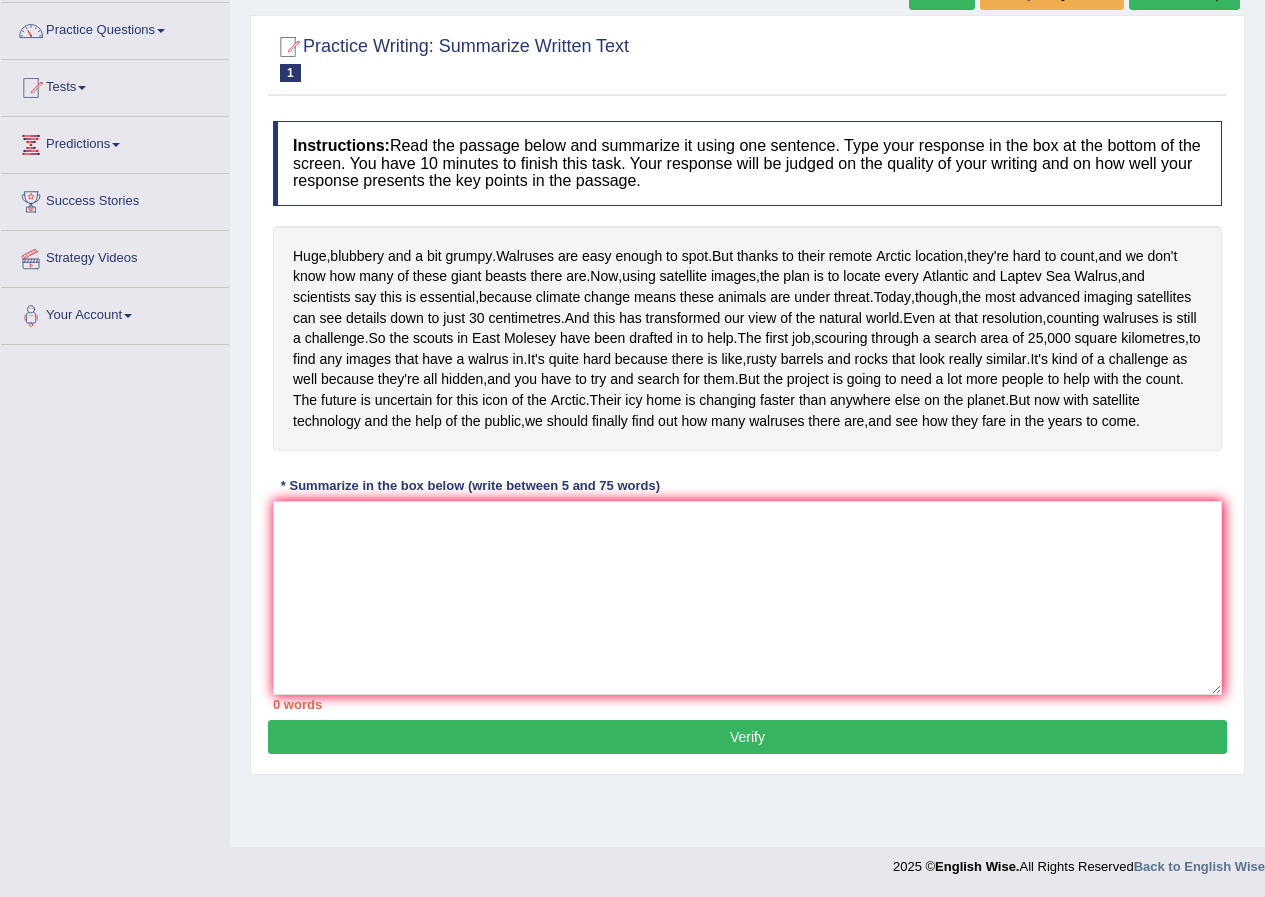 drag, startPoint x: 285, startPoint y: 409, endPoint x: 942, endPoint y: 499, distance: 663.13574 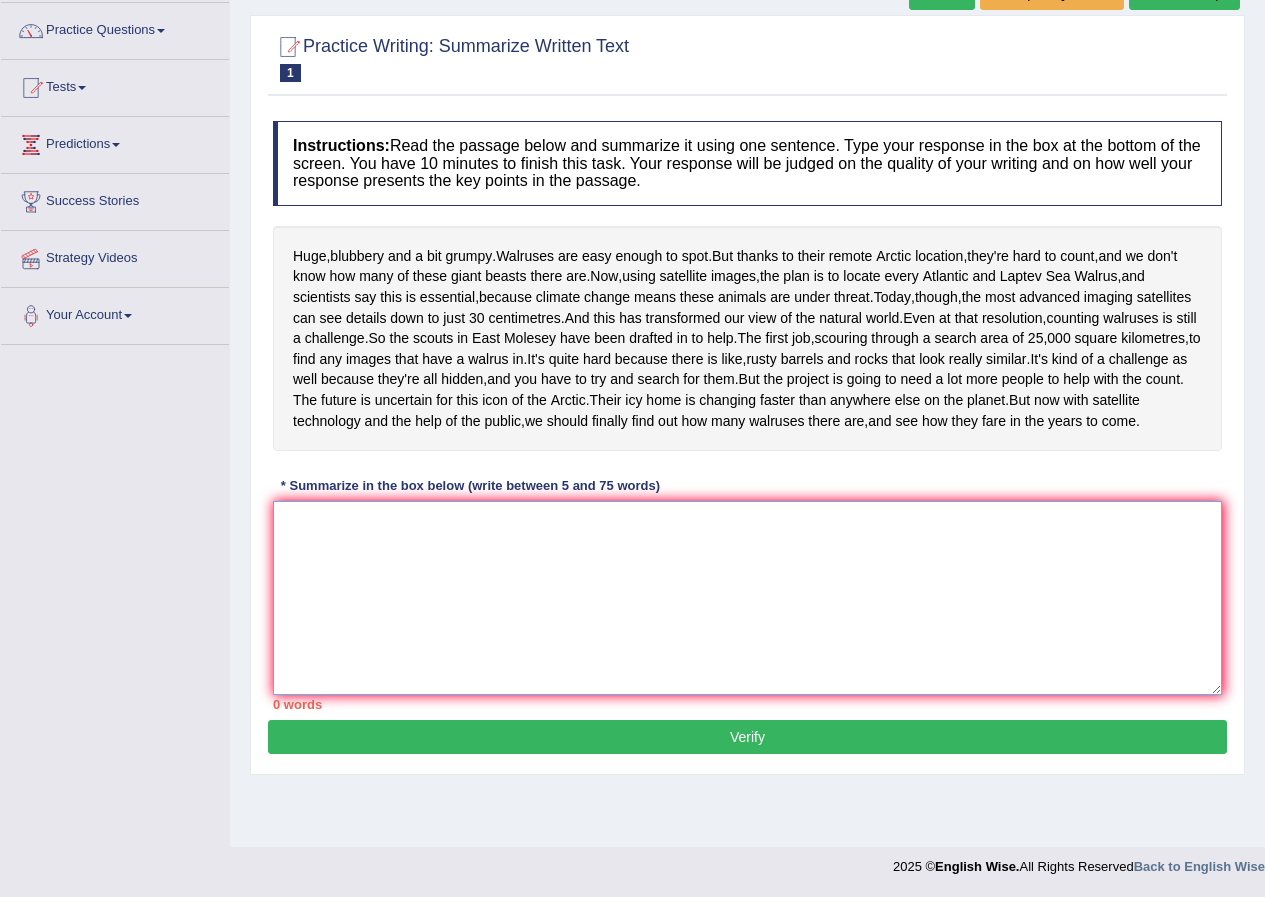 click at bounding box center [747, 598] 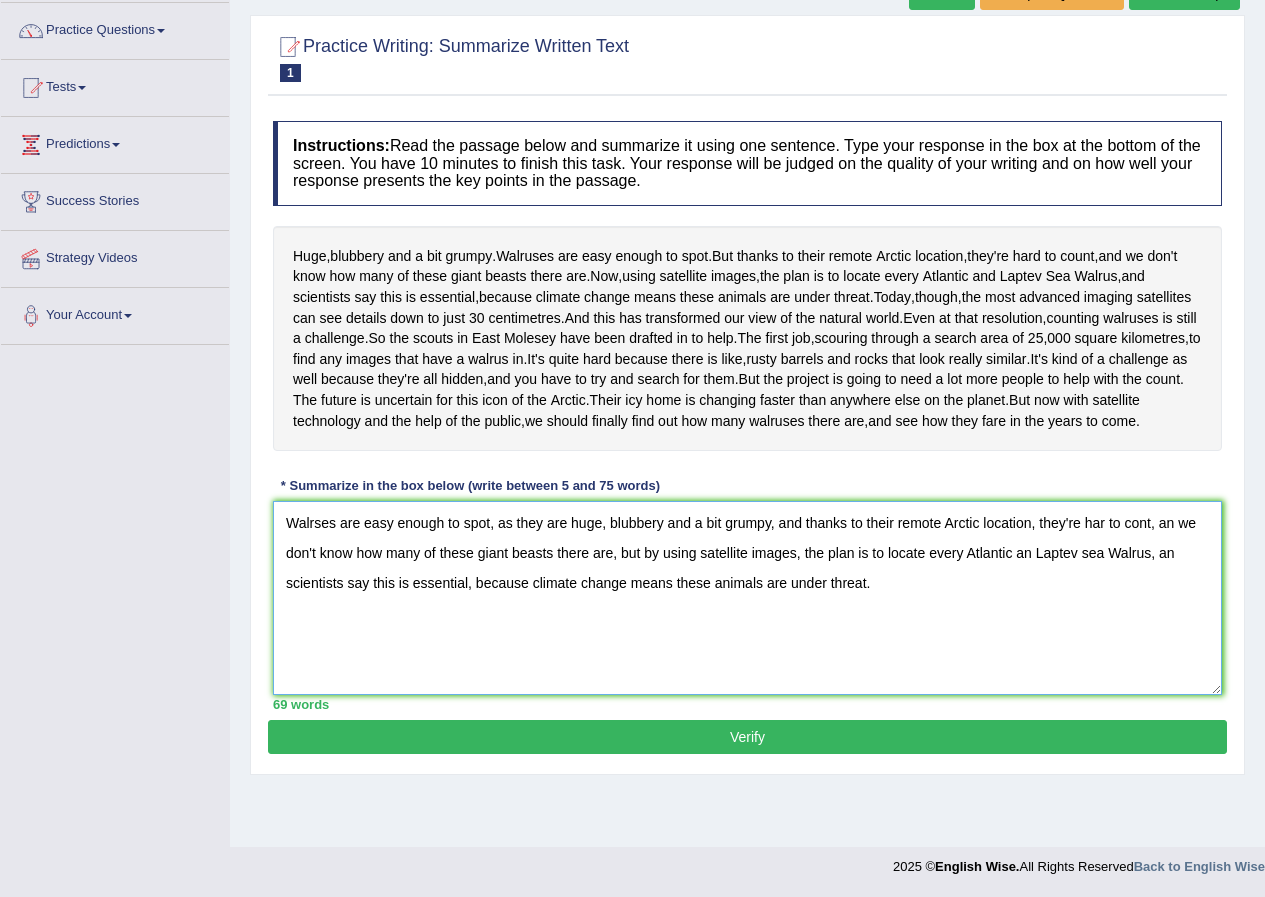 click on "Walrses are easy enough to spot, as they are huge, blubbery and a bit grumpy, and thanks to their remote Arctic location, they're har to cont, an we don't know how many of these giant beasts there are, but by using satellite images, the plan is to locate every Atlantic an Laptev sea Walrus, an scientists say this is essential, because climate change means these animals are under threat." at bounding box center [747, 598] 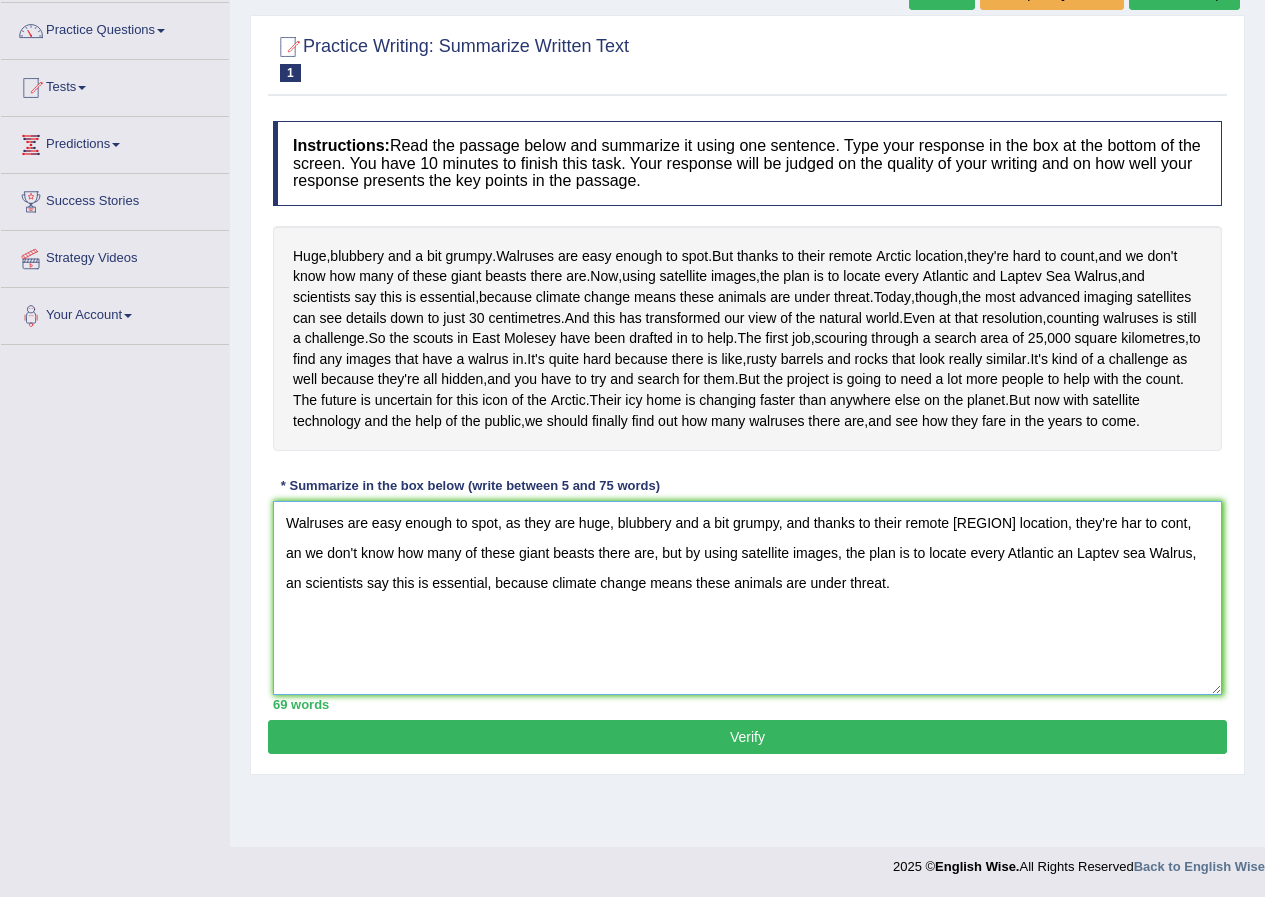 click on "Walruses are easy enough to spot, as they are huge, blubbery and a bit grumpy, and thanks to their remote Arctic location, they're har to cont, an we don't know how many of these giant beasts there are, but by using satellite images, the plan is to locate every Atlantic an Laptev sea Walrus, an scientists say this is essential, because climate change means these animals are under threat." at bounding box center [747, 598] 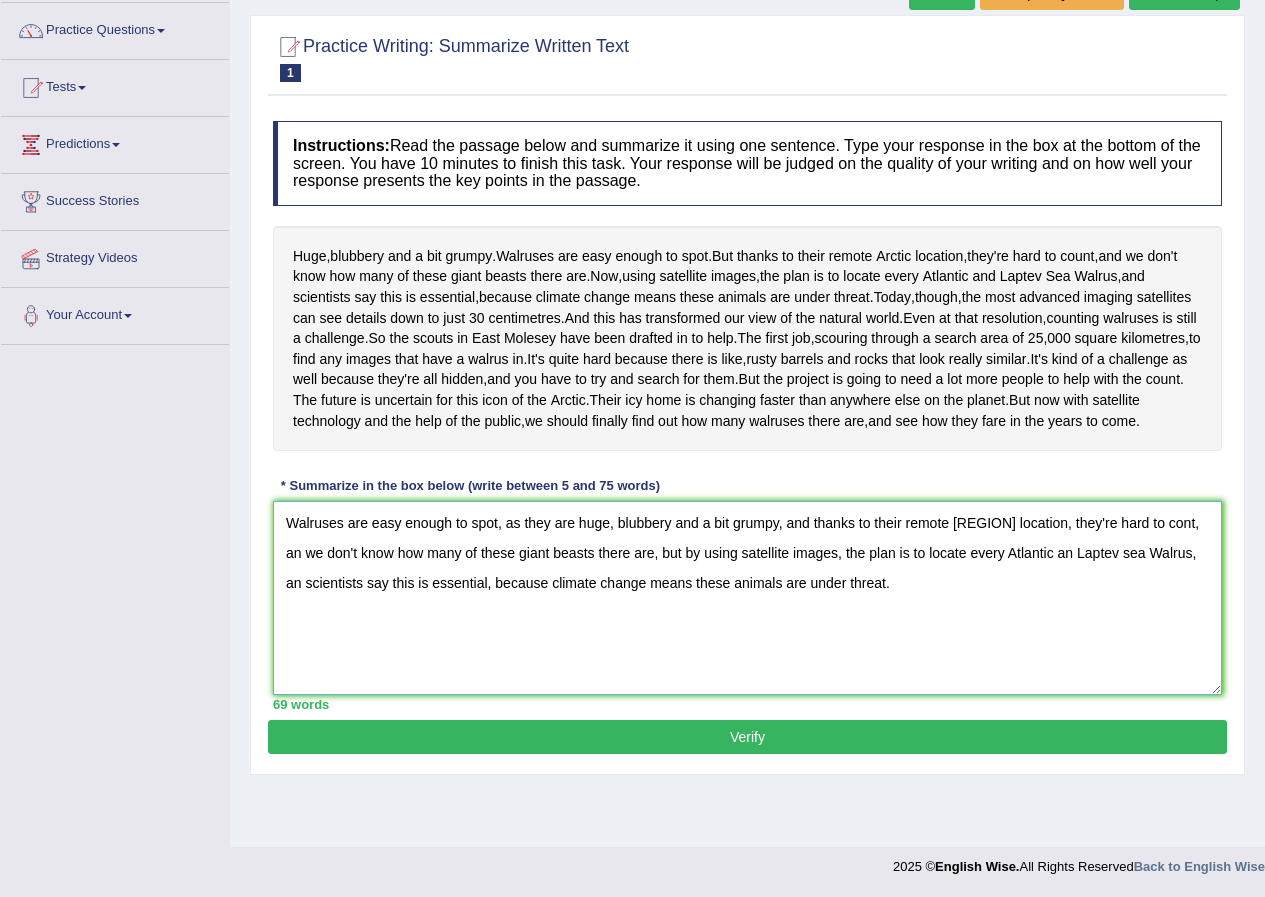 click on "Walruses are easy enough to spot, as they are huge, blubbery and a bit grumpy, and thanks to their remote Arctic location, they're hard to cont, an we don't know how many of these giant beasts there are, but by using satellite images, the plan is to locate every Atlantic an Laptev sea Walrus, an scientists say this is essential, because climate change means these animals are under threat." at bounding box center [747, 598] 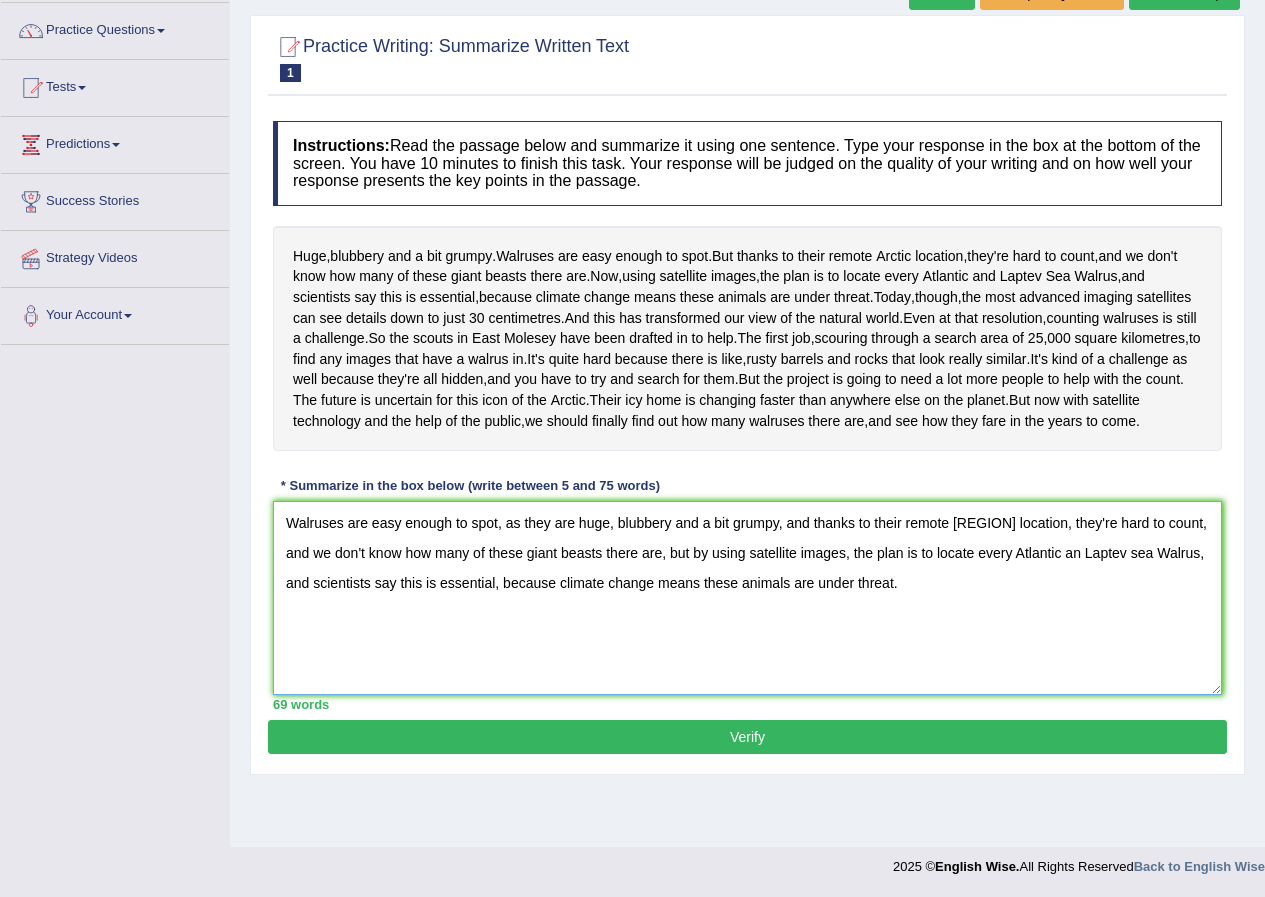 type on "Walruses are easy enough to spot, as they are huge, blubbery and a bit grumpy, and thanks to their remote Arctic location, they're hard to count, and we don't know how many of these giant beasts there are, but by using satellite images, the plan is to locate every Atlantic an Laptev sea Walrus, and scientists say this is essential, because climate change means these animals are under threat." 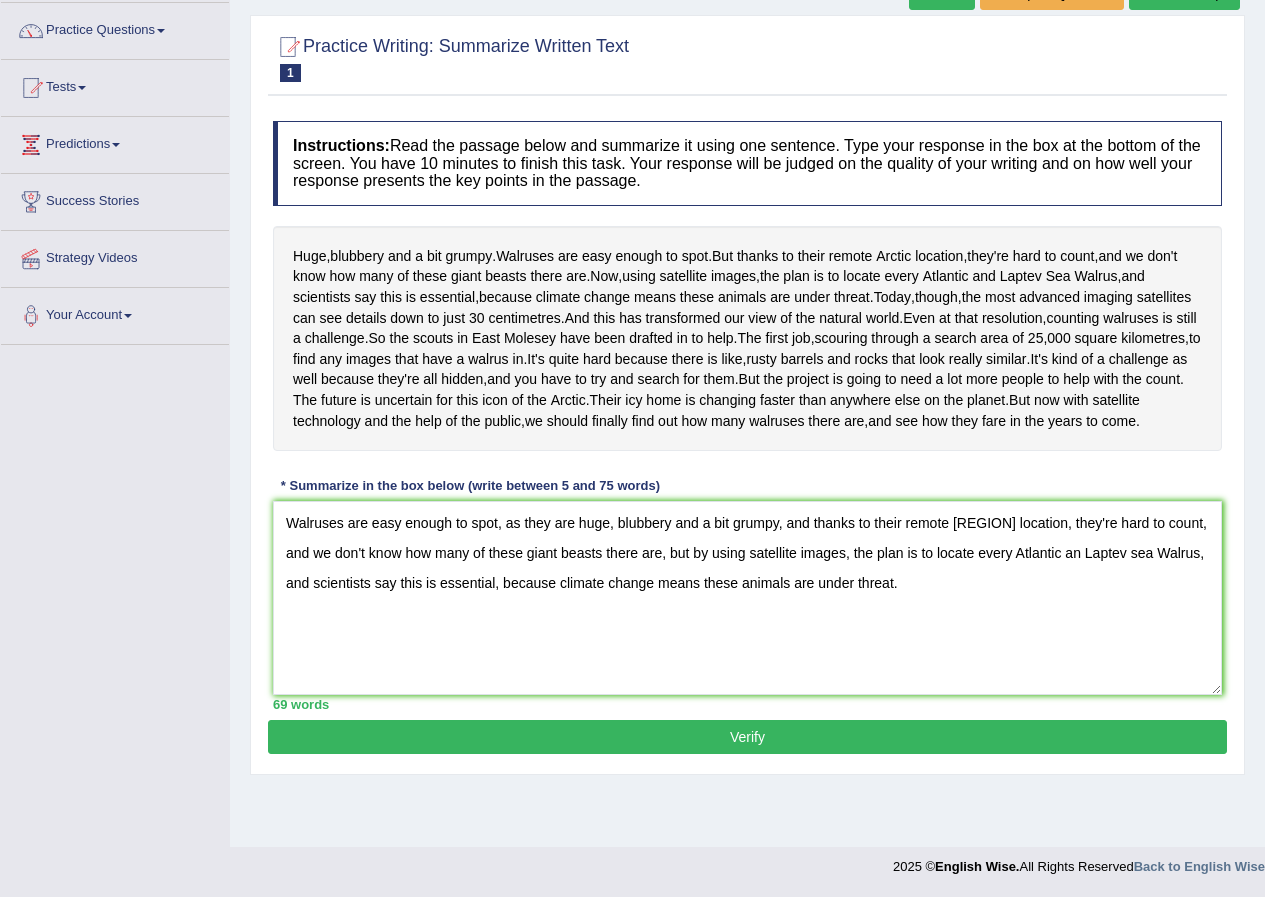 click on "Verify" at bounding box center (747, 737) 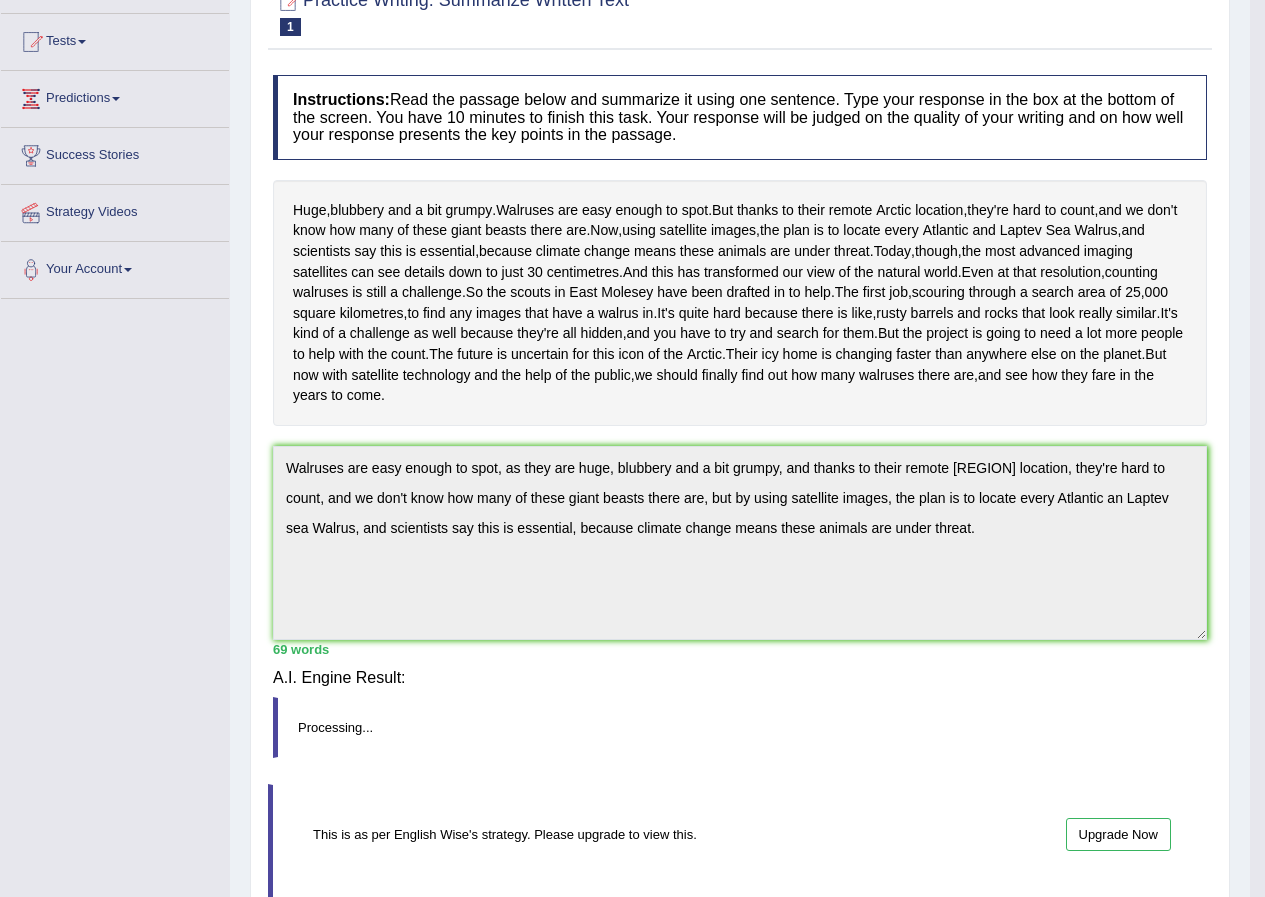 scroll, scrollTop: 187, scrollLeft: 0, axis: vertical 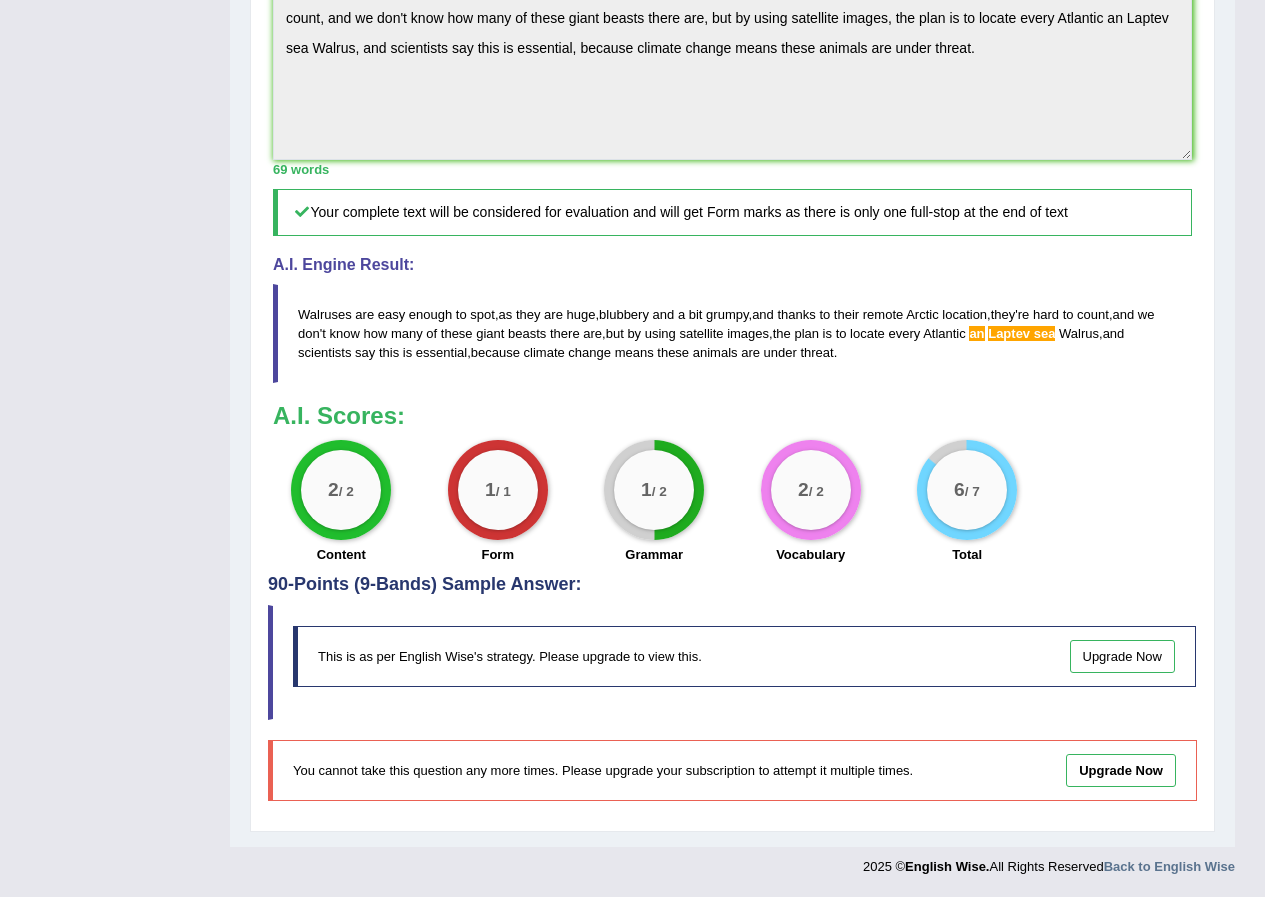 drag, startPoint x: 862, startPoint y: 353, endPoint x: 514, endPoint y: 318, distance: 349.7556 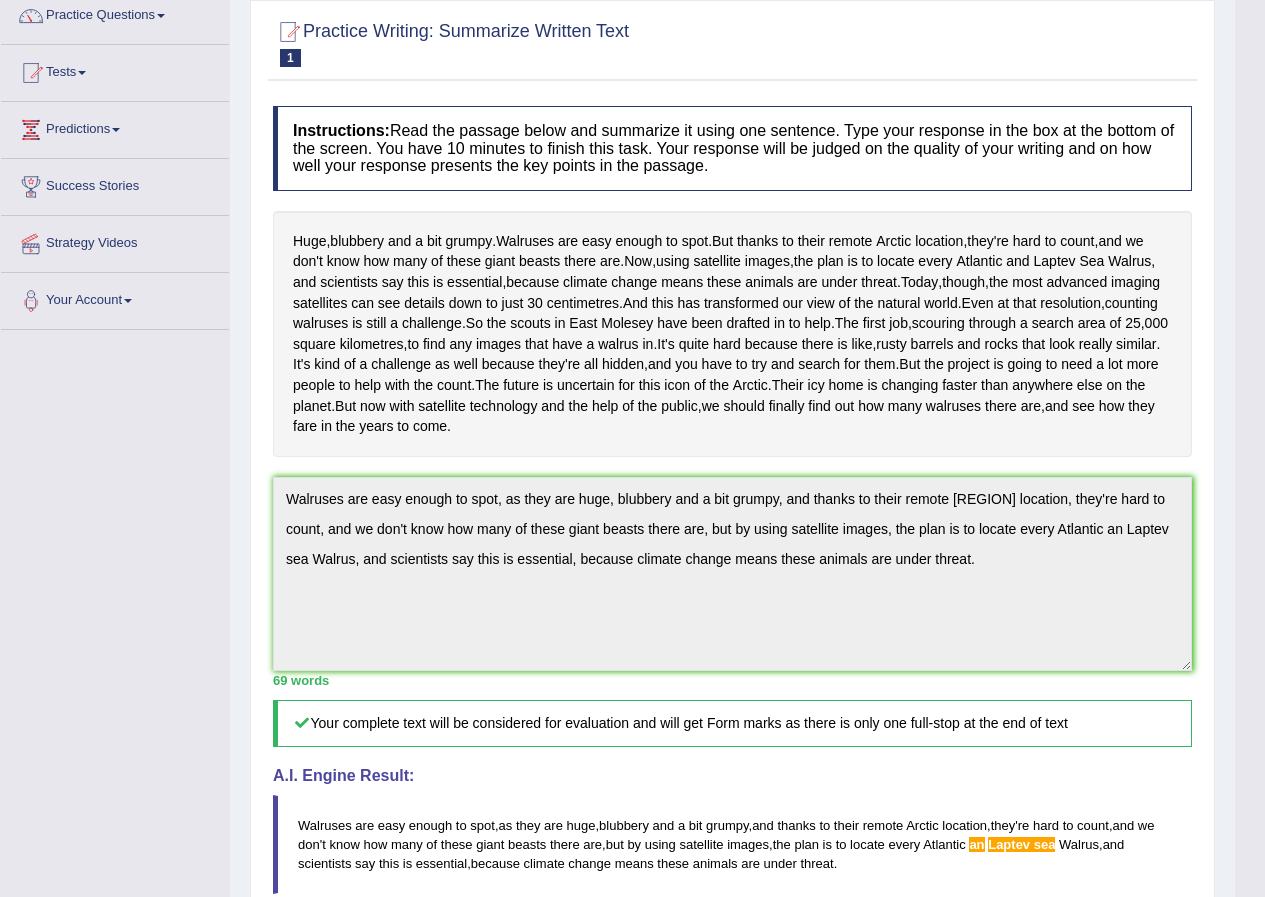 scroll, scrollTop: 161, scrollLeft: 0, axis: vertical 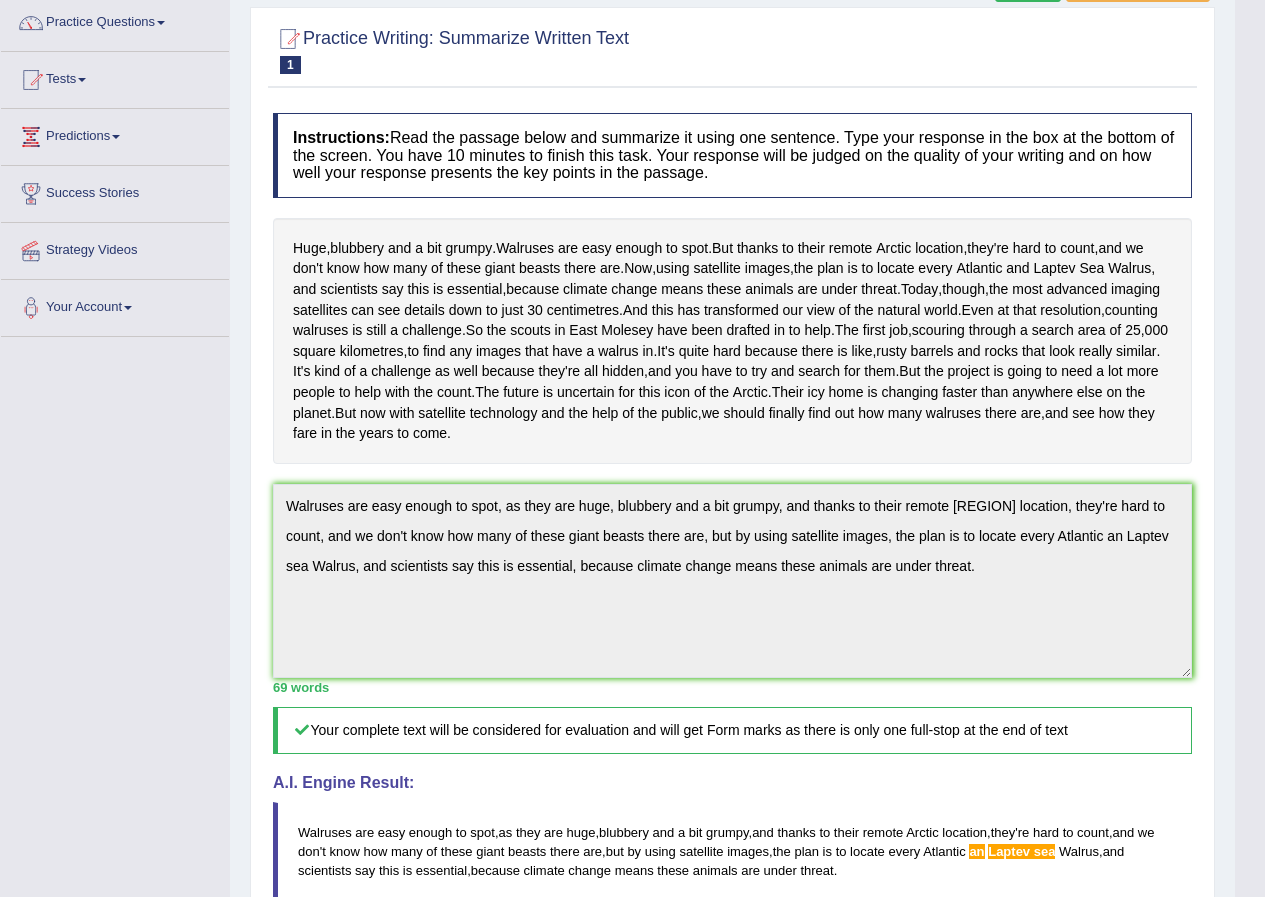 click on "Practice Writing: Summarize Written Text
1
Walruses
Instructions:  Read the passage below and summarize it using one sentence. Type your response in the box at the bottom of the screen. You have 10 minutes to finish this task. Your response will be judged on the quality of your writing and on how well your response presents the key points in the passage.
Huge ,  blubbery   and   a   bit   grumpy .  Walruses   are   easy   enough   to   spot .  But   thanks   to   their   remote   Arctic   location ,  they're   hard   to   count ,  and   we   don't   know   how   many   of   these   giant   beasts   there   are .  Now ,  using   satellite   images ,  the   plan   is   to   locate   every   Atlantic   and   Laptev   Sea   Walrus ,  and   scientists   say   this   is   essential ,  because   climate   change   means   these   animals   are   under   threat .
Today ,  though ,  the   most   advanced   imaging   satellites   can" at bounding box center [732, 678] 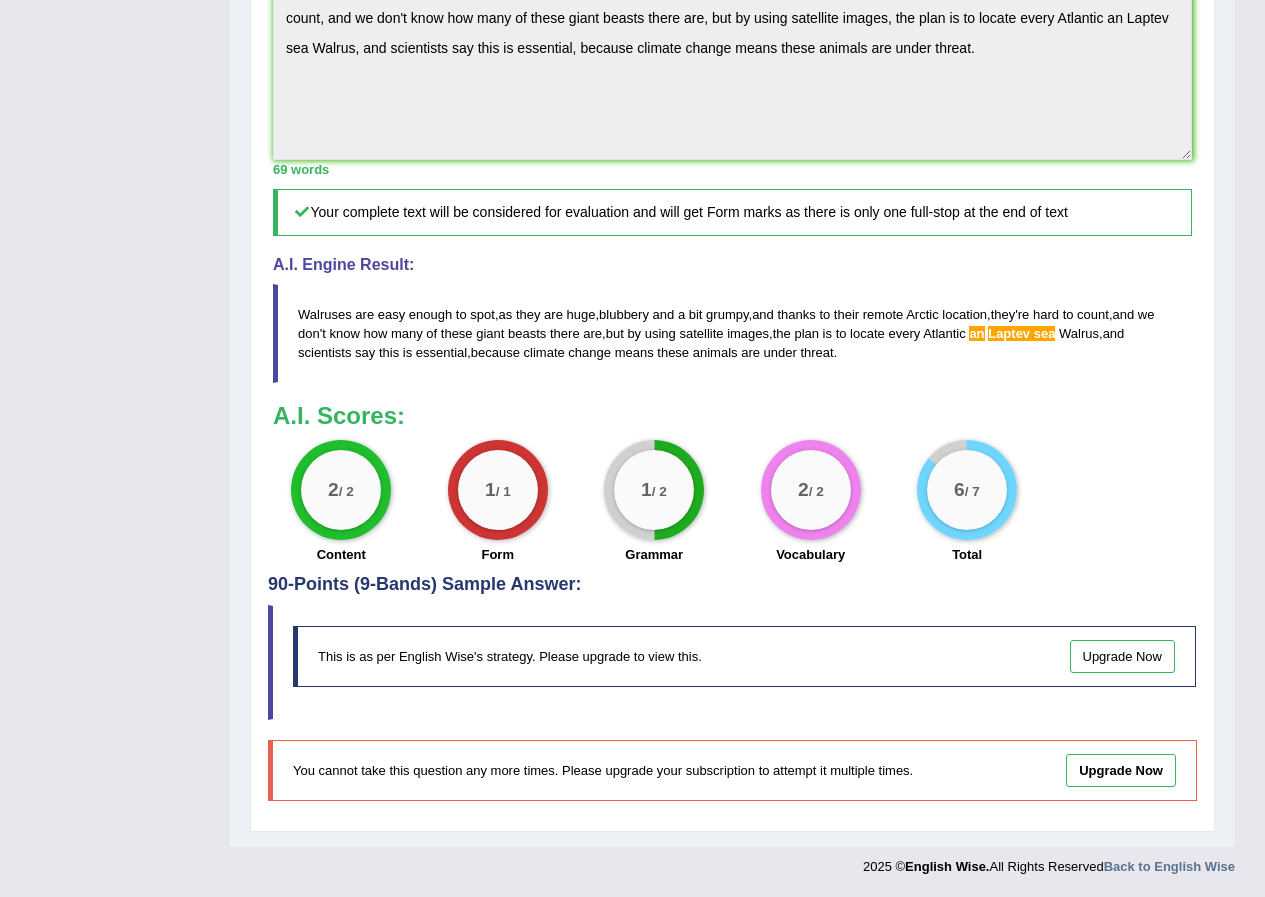scroll, scrollTop: 761, scrollLeft: 0, axis: vertical 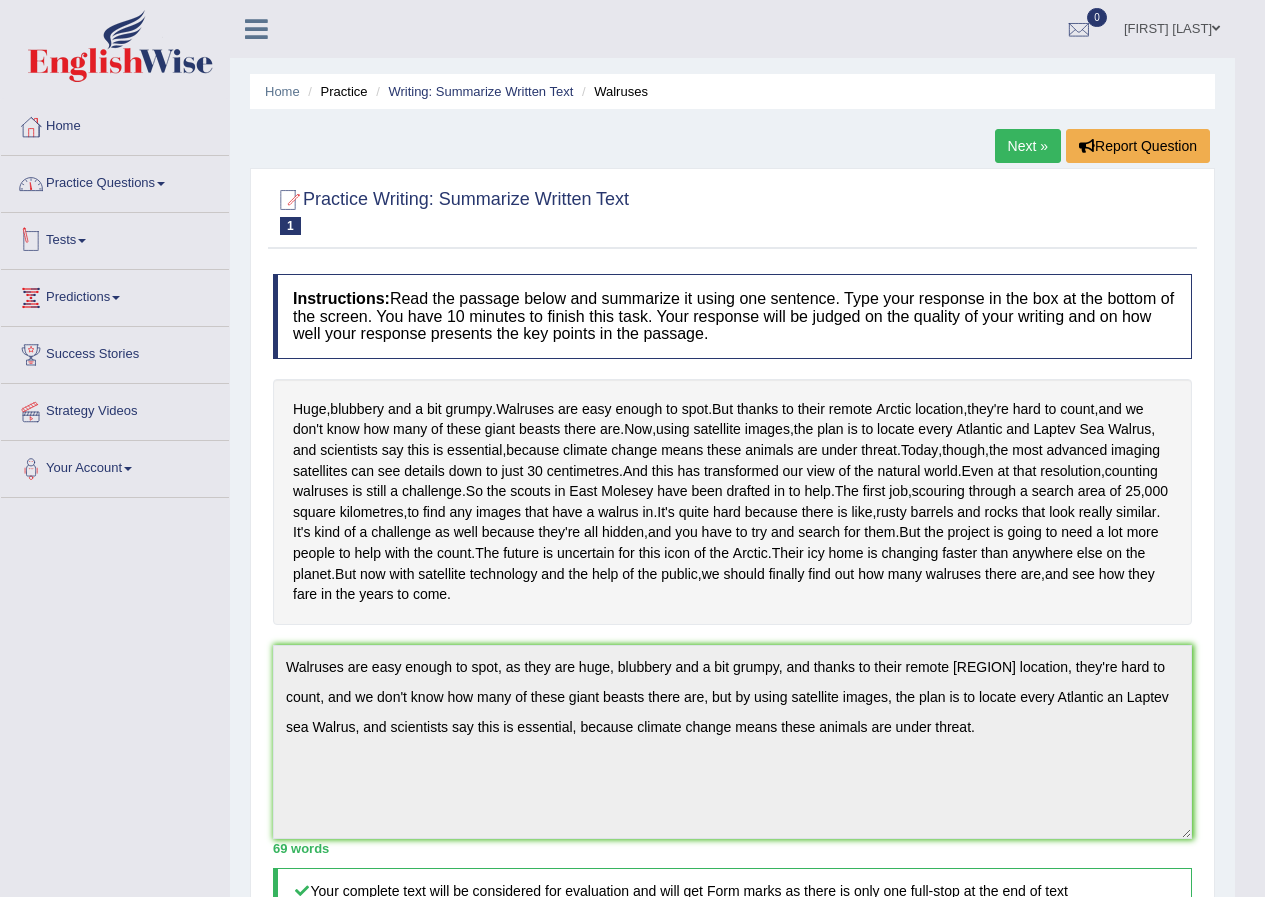 click on "Practice Questions" at bounding box center (115, 181) 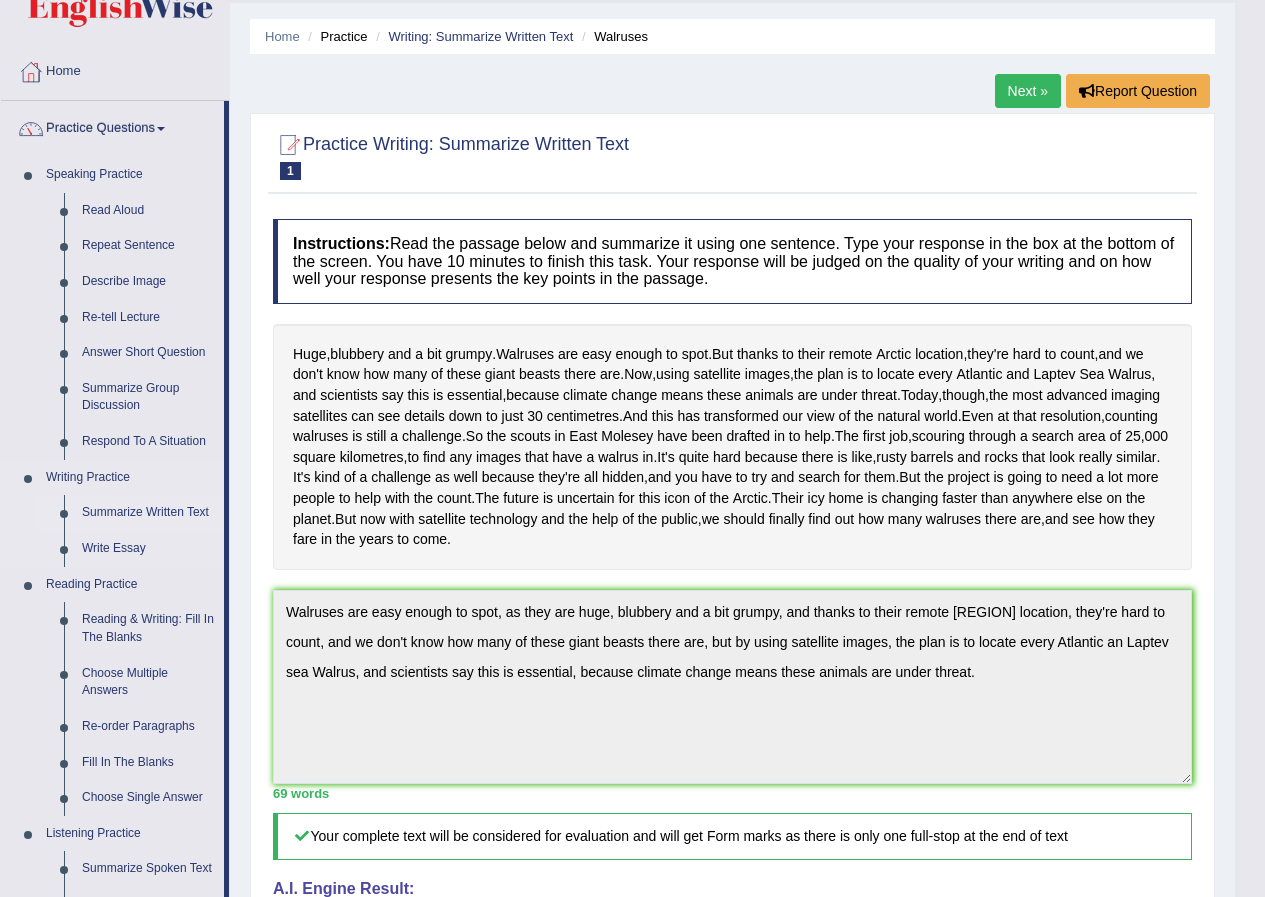 scroll, scrollTop: 0, scrollLeft: 0, axis: both 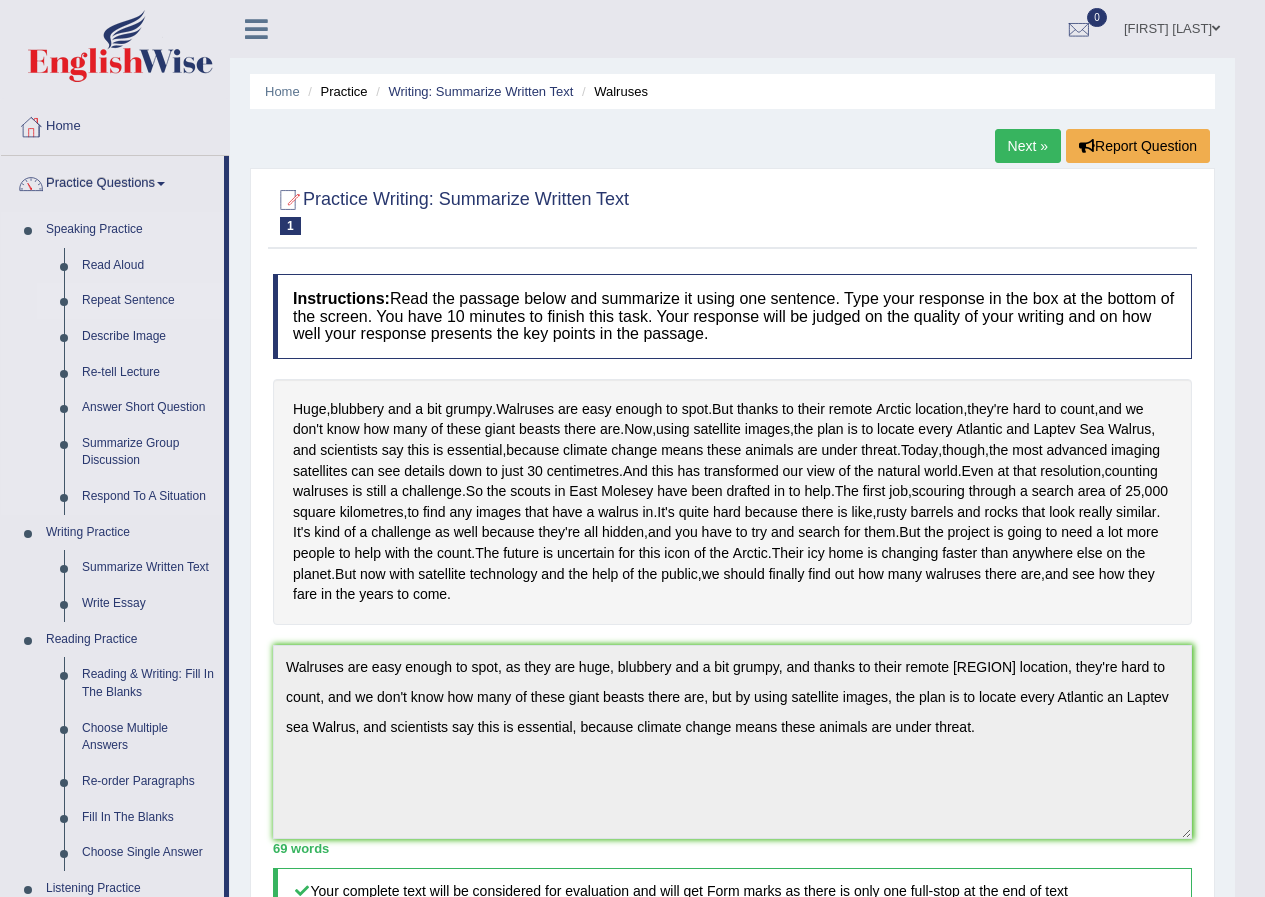 click on "Repeat Sentence" at bounding box center (148, 301) 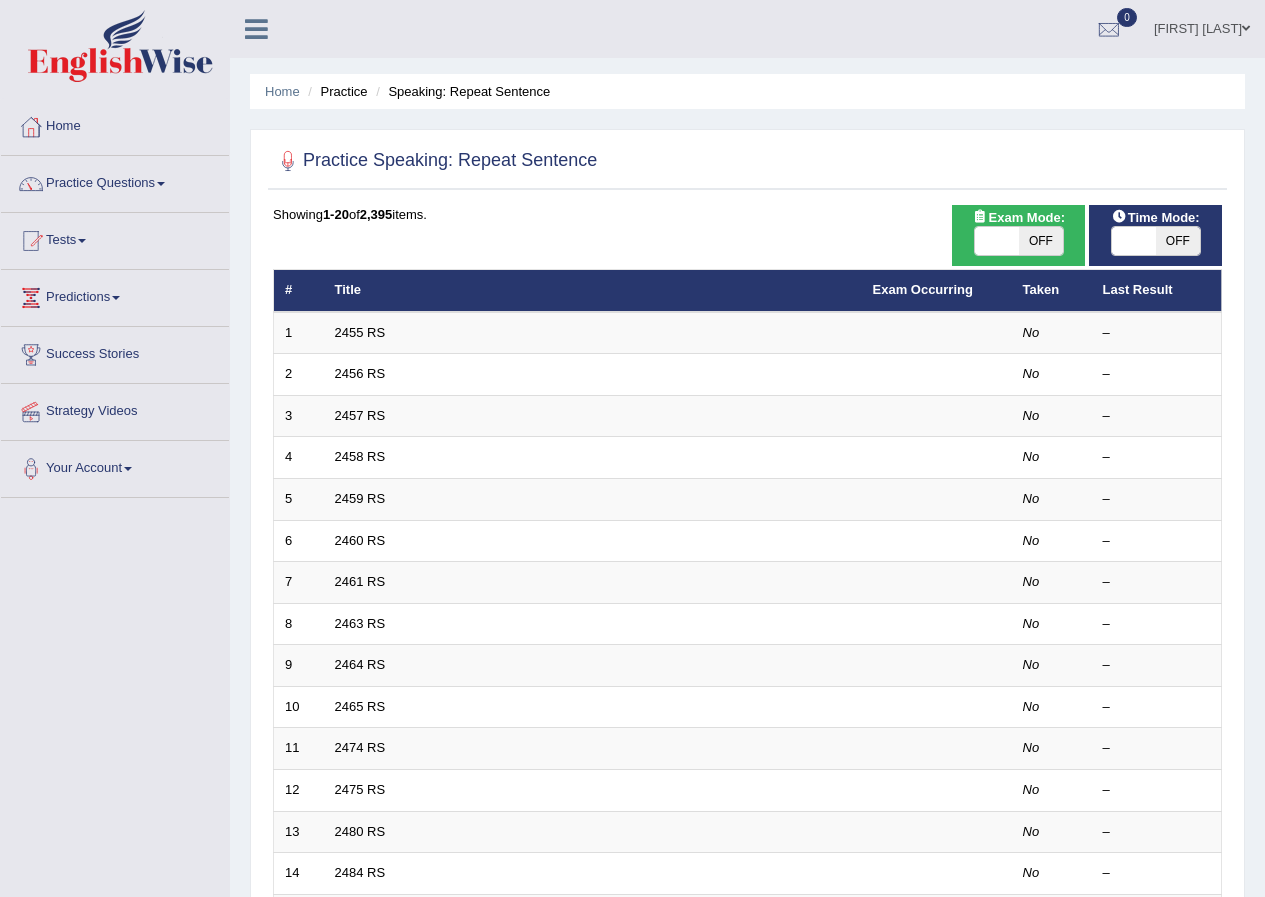 scroll, scrollTop: 0, scrollLeft: 0, axis: both 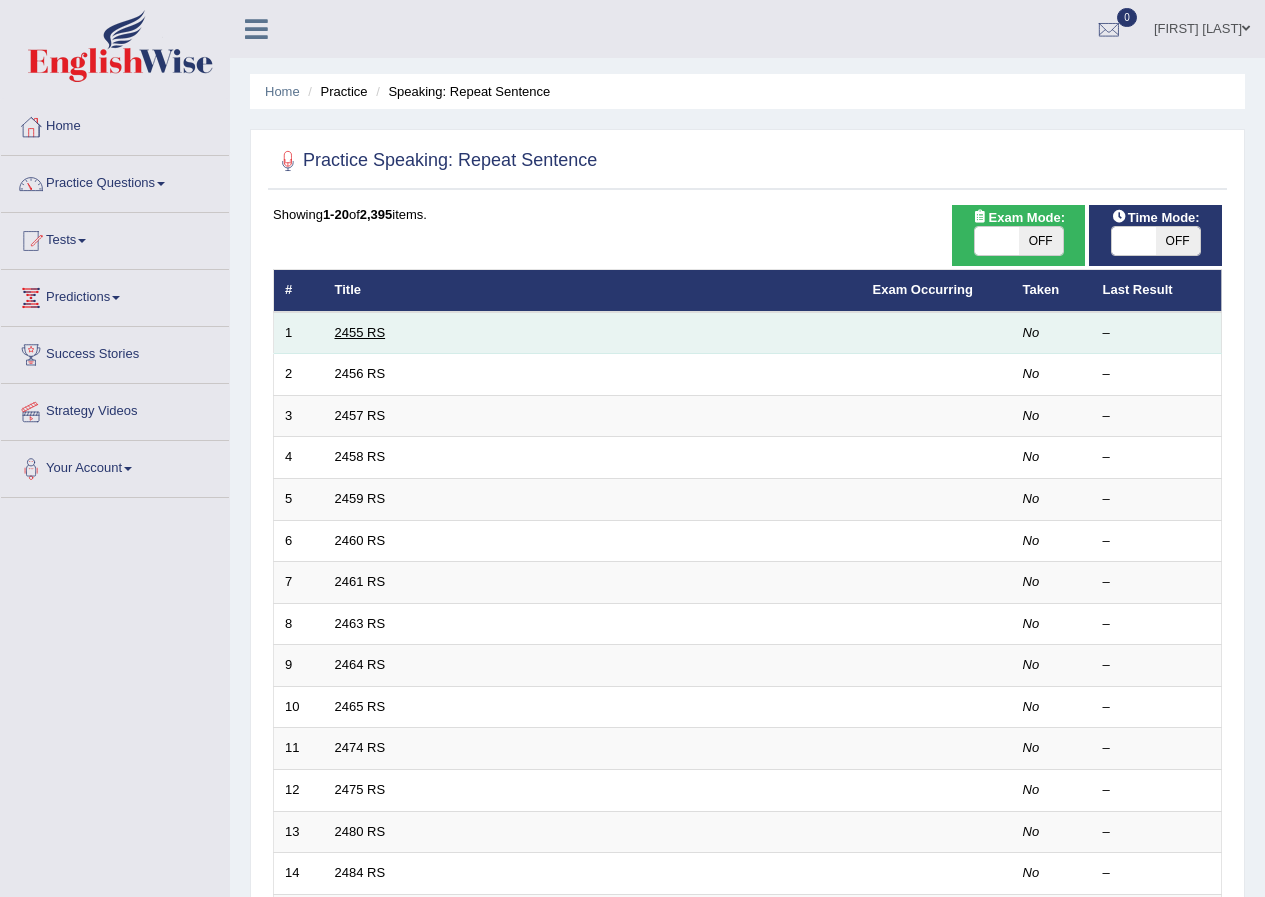 click on "2455 RS" at bounding box center (360, 332) 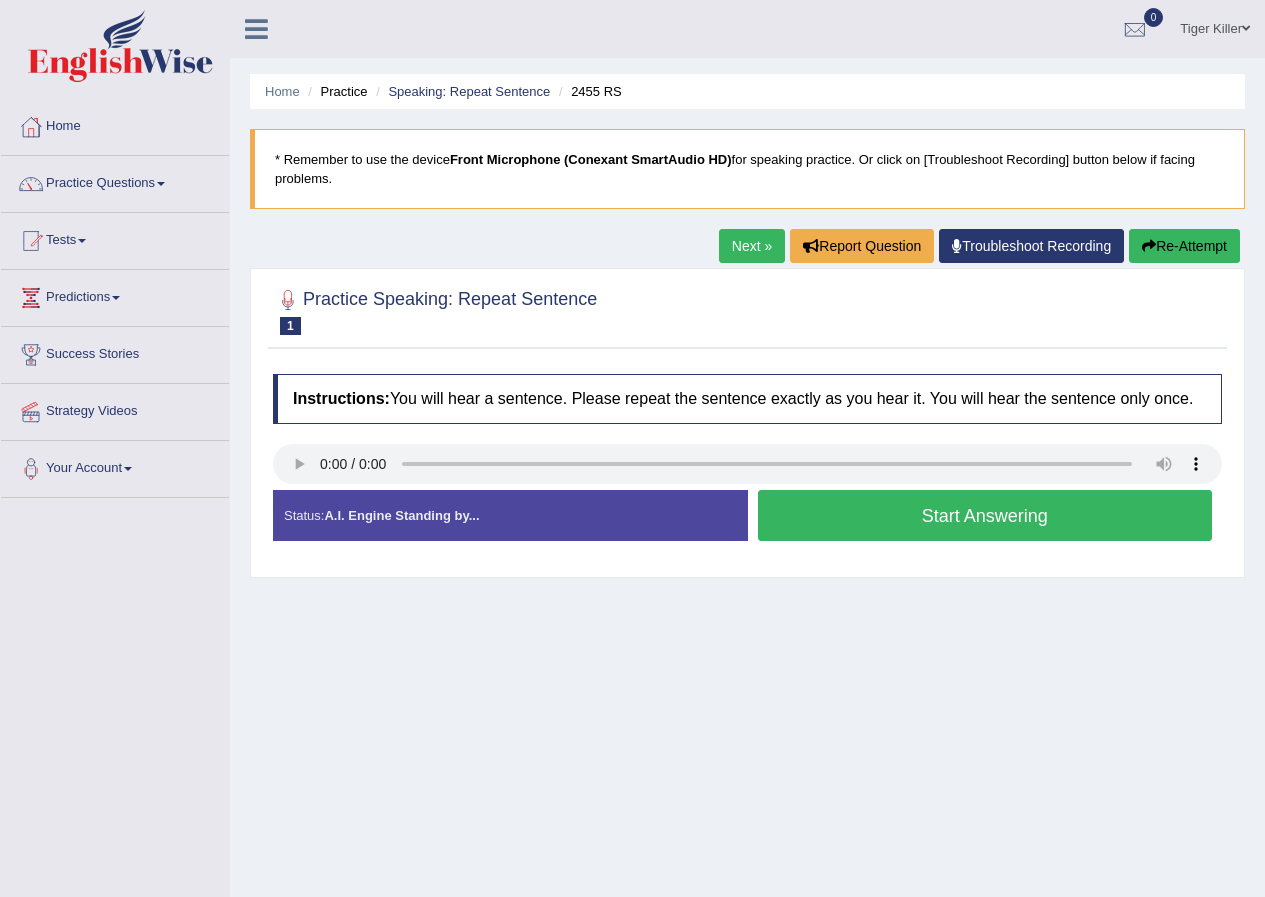 scroll, scrollTop: 0, scrollLeft: 0, axis: both 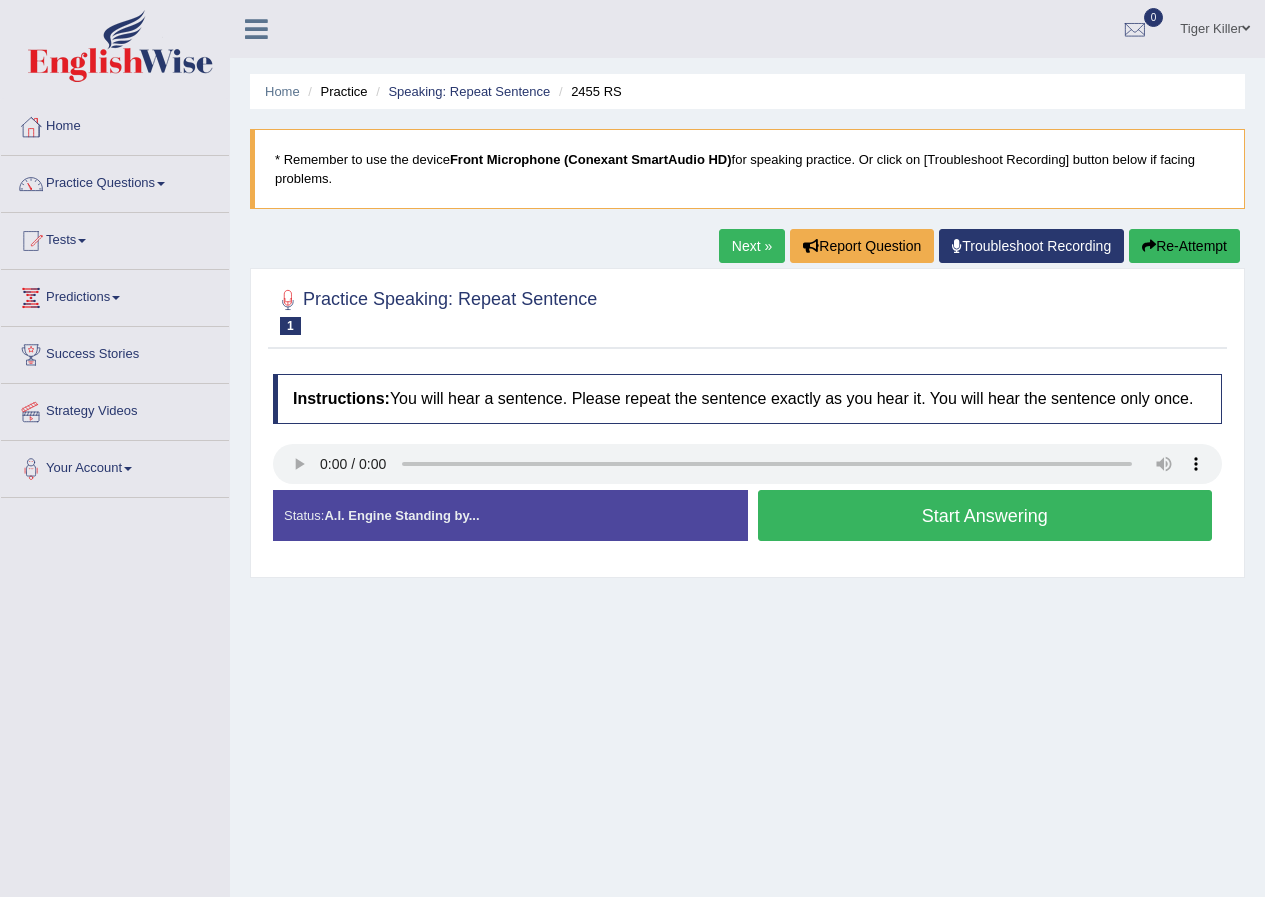 click on "Start Answering" at bounding box center (985, 515) 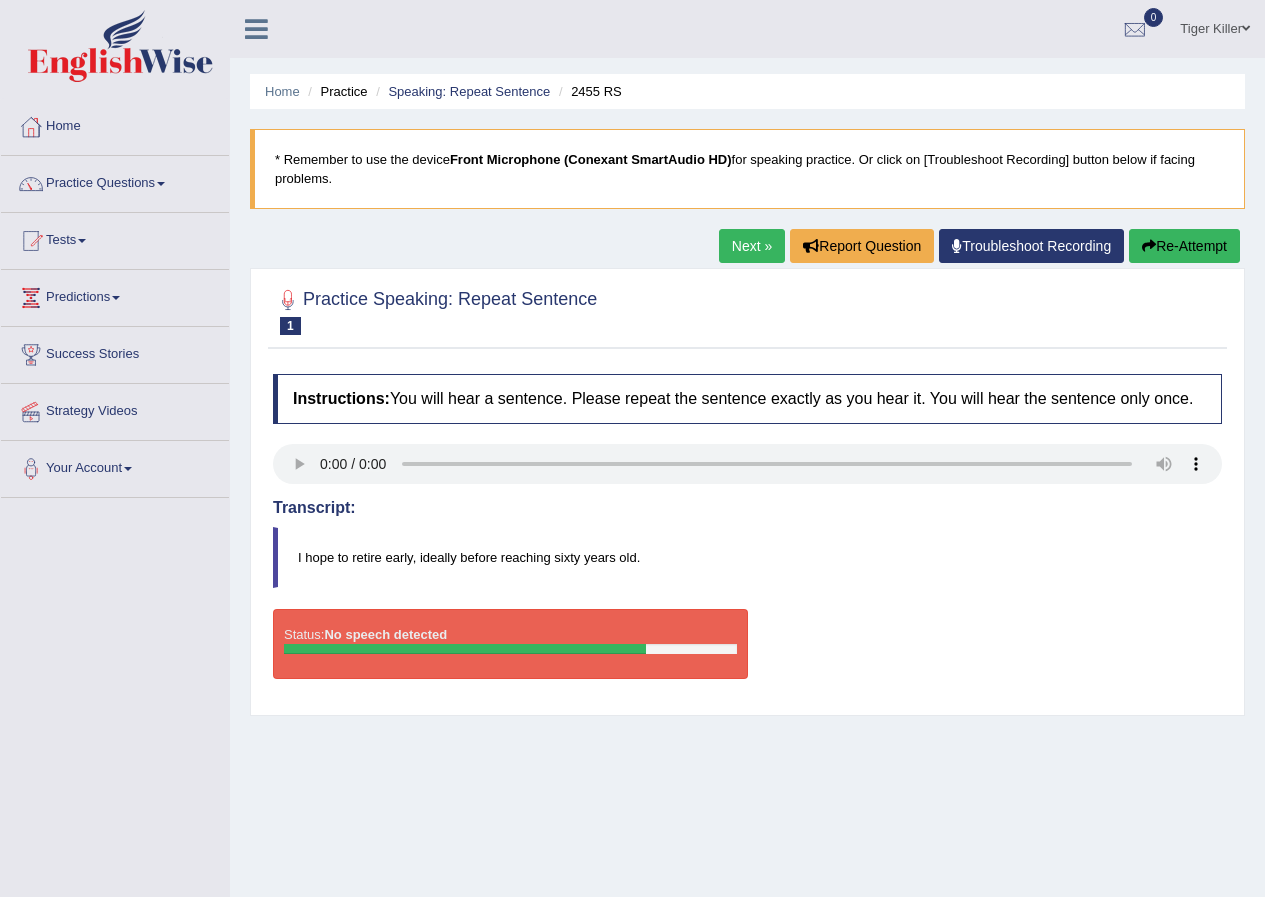 click on "Re-Attempt" at bounding box center (1184, 246) 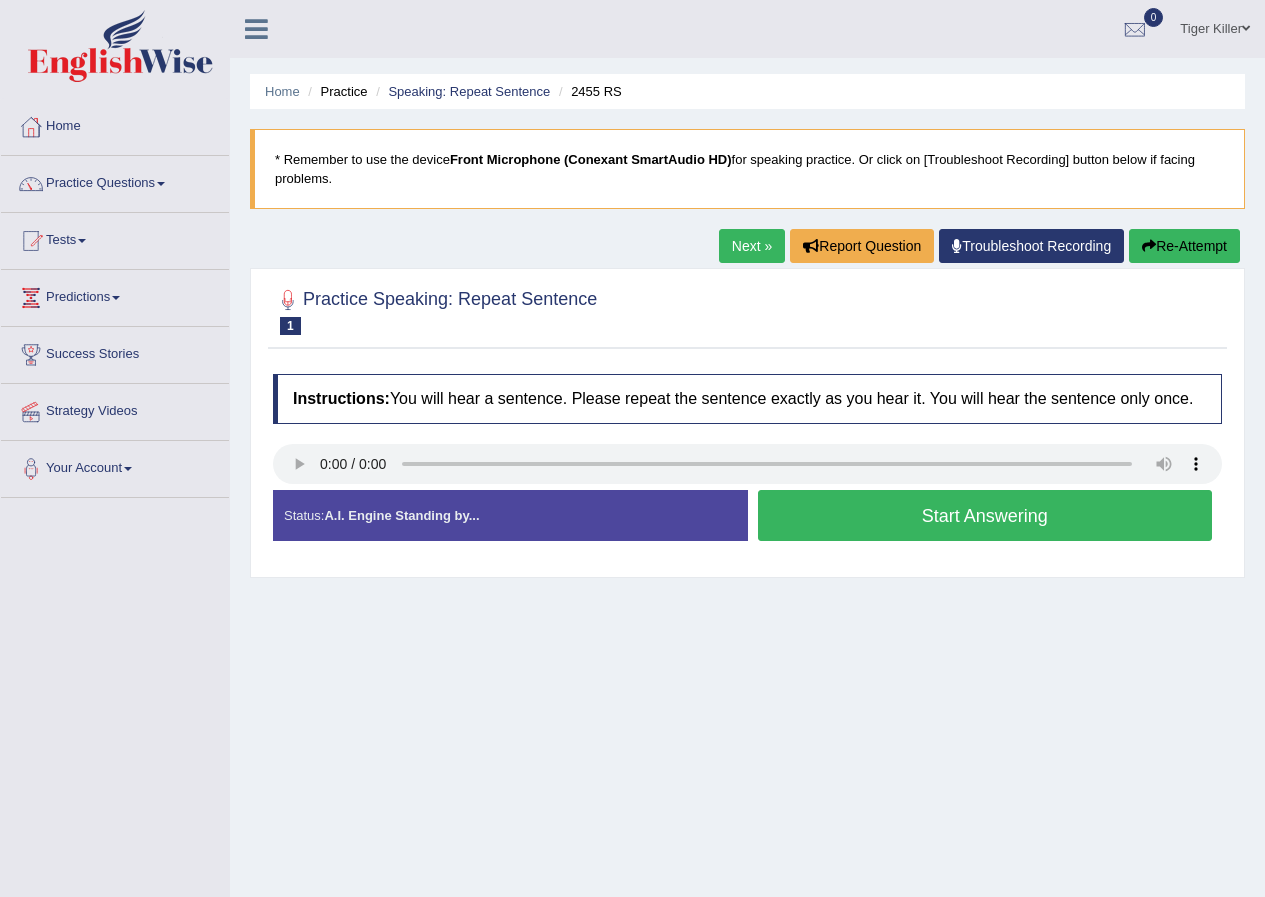 scroll, scrollTop: 0, scrollLeft: 0, axis: both 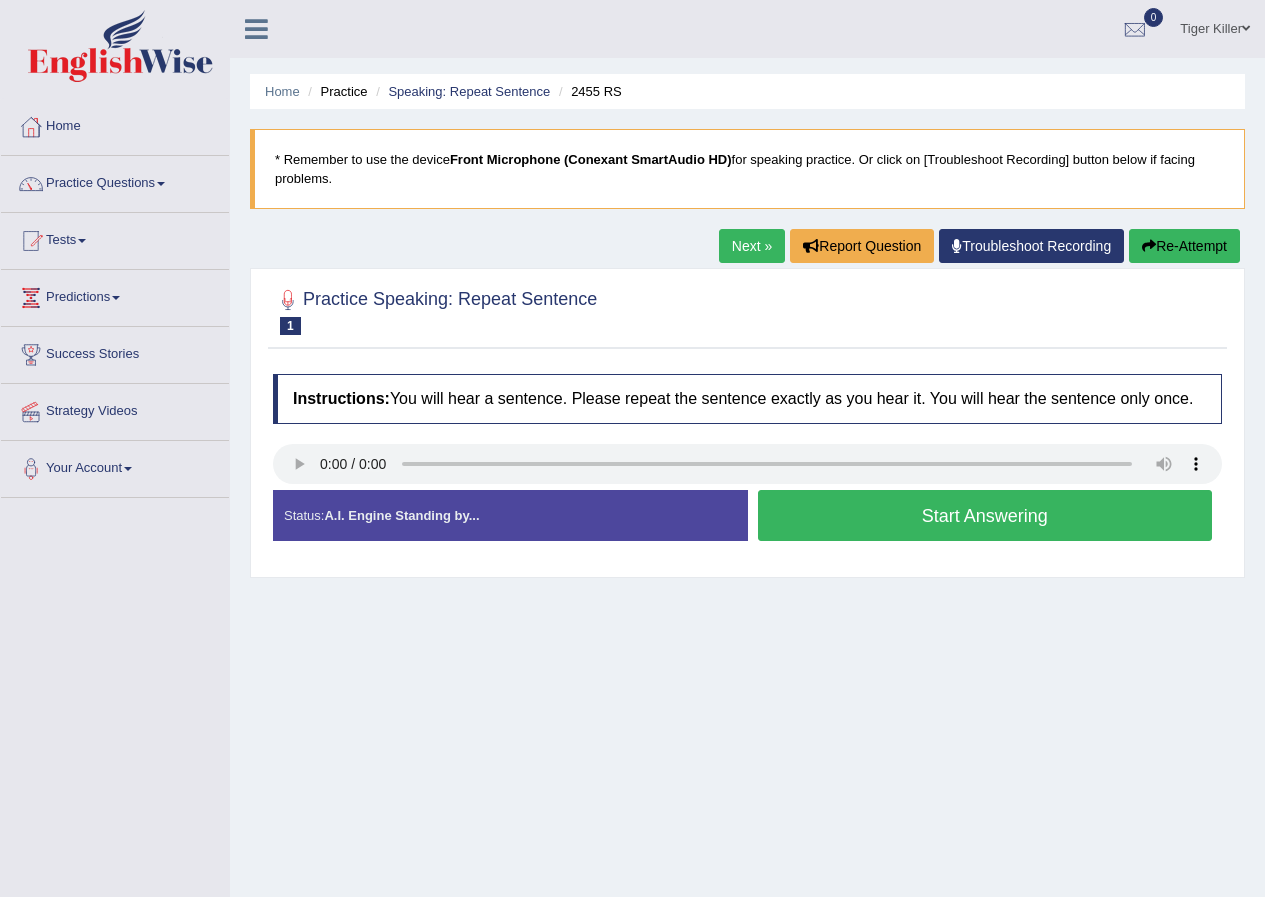 click on "Start Answering" at bounding box center [985, 515] 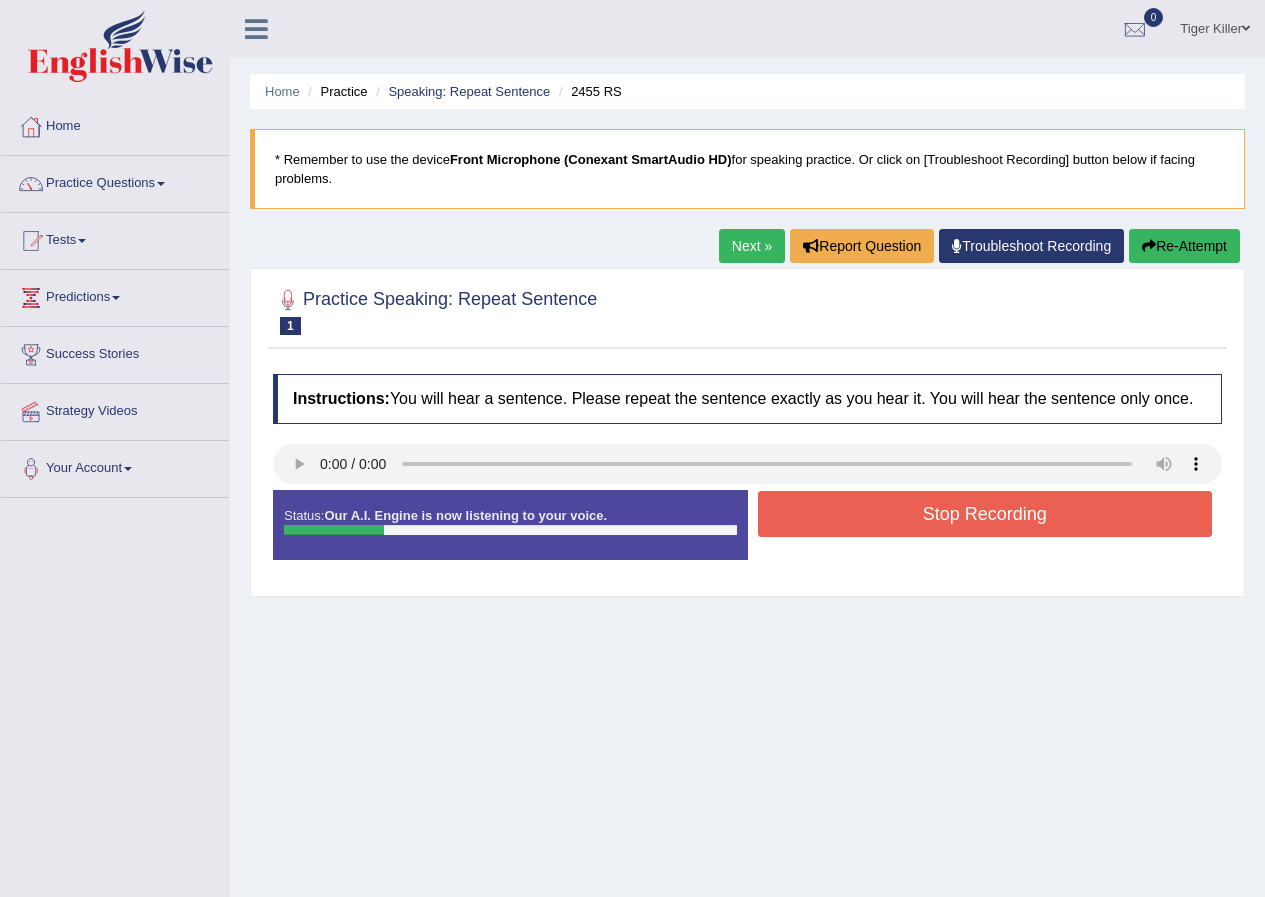 click on "Stop Recording" at bounding box center [985, 514] 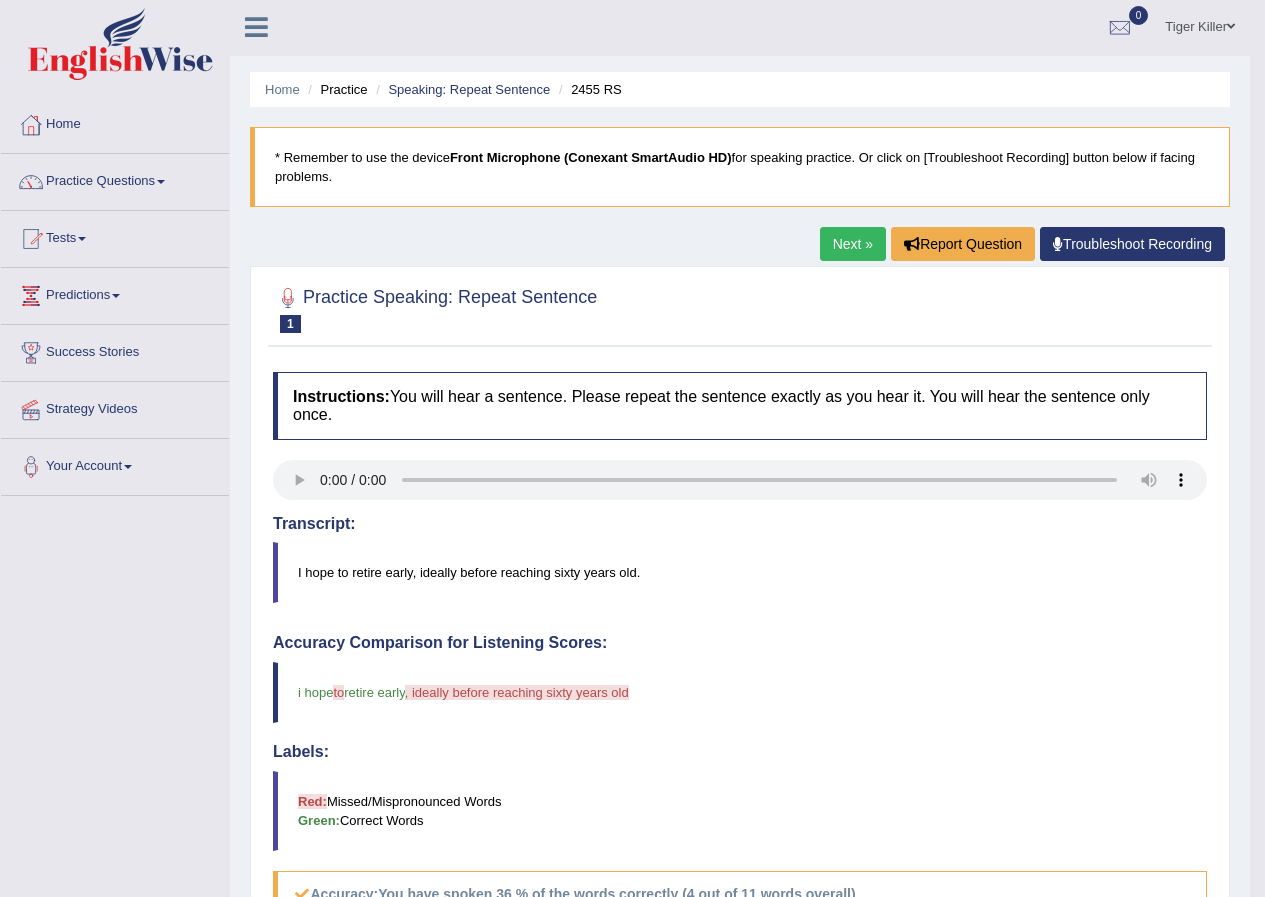 scroll, scrollTop: 0, scrollLeft: 0, axis: both 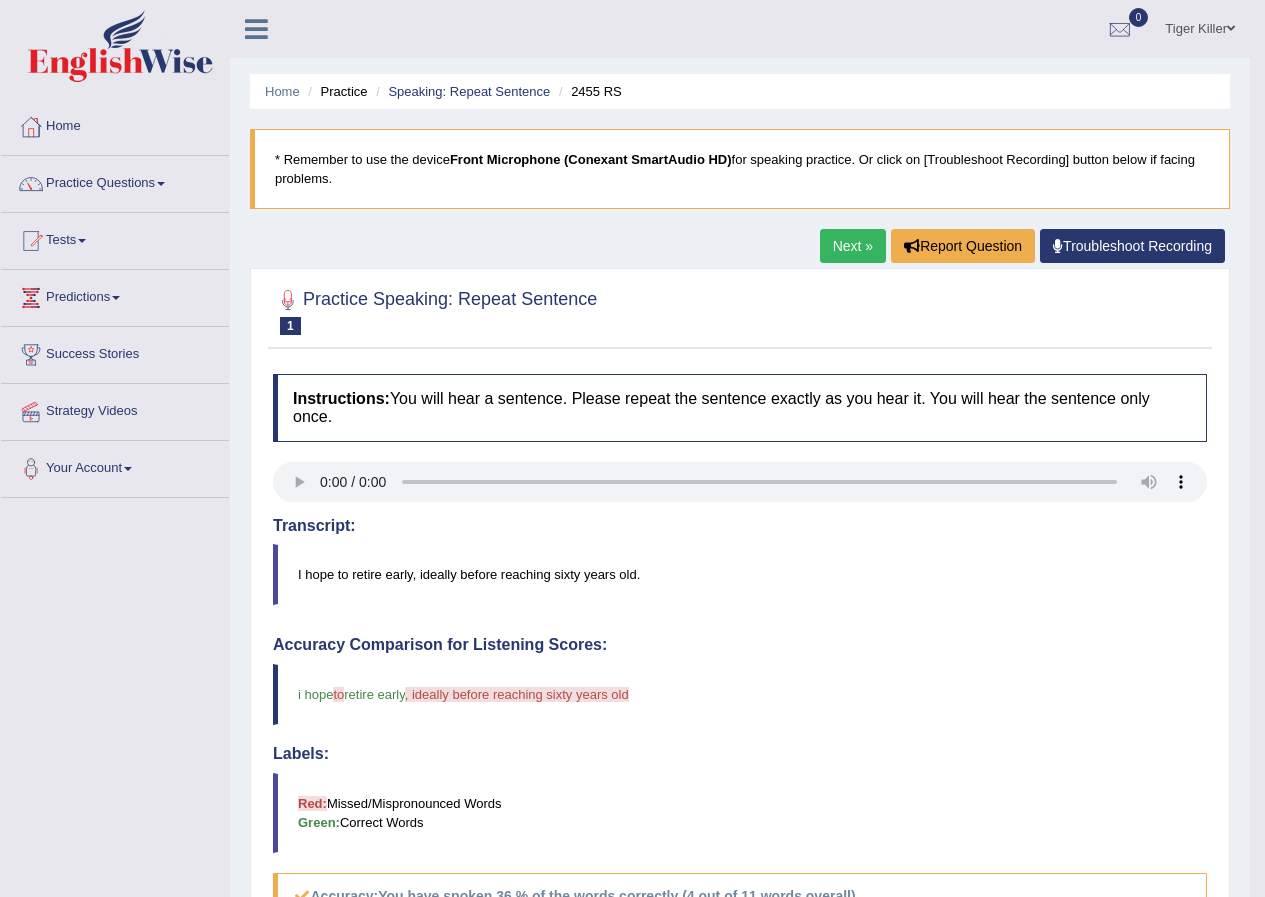 click on "Next »" at bounding box center [853, 246] 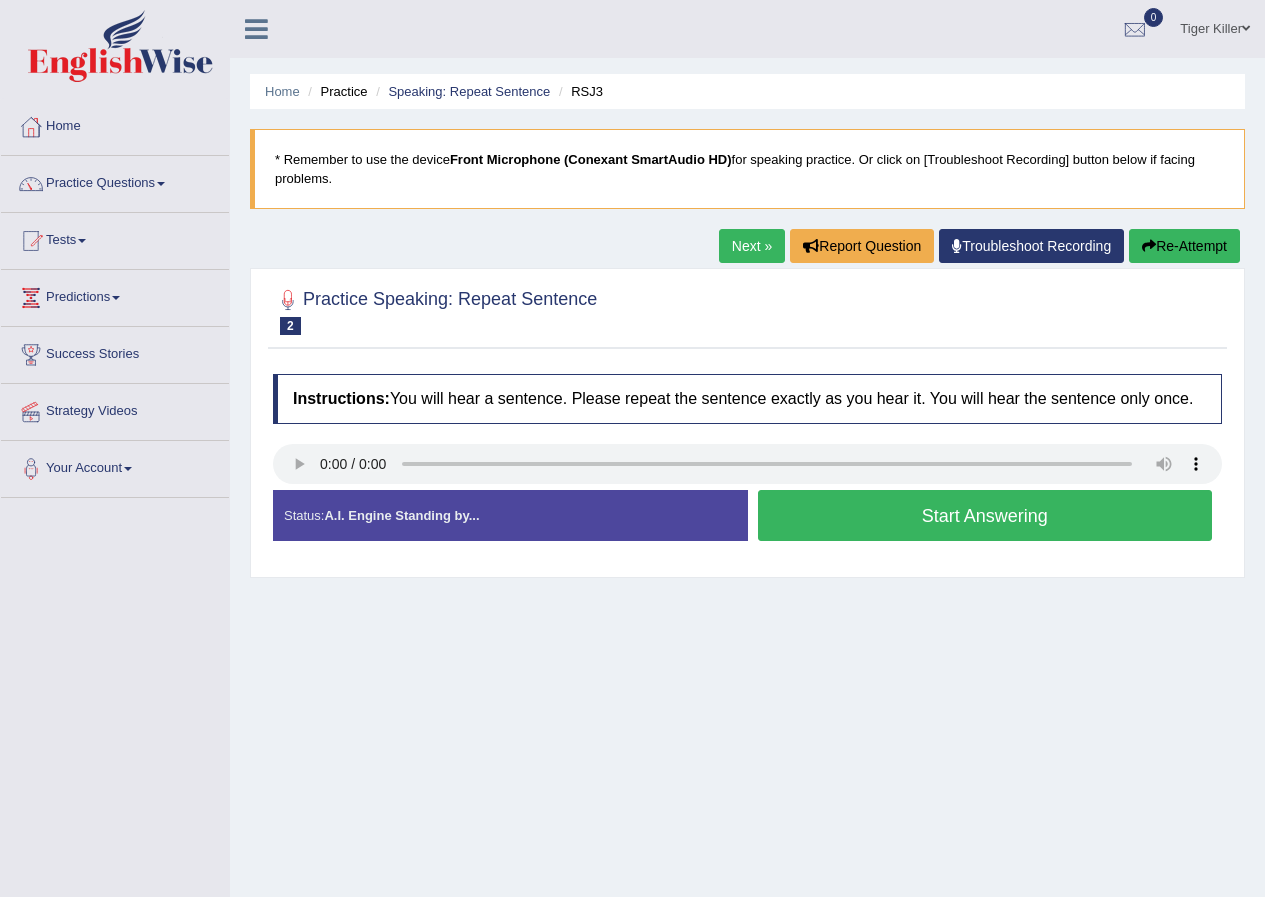 scroll, scrollTop: 0, scrollLeft: 0, axis: both 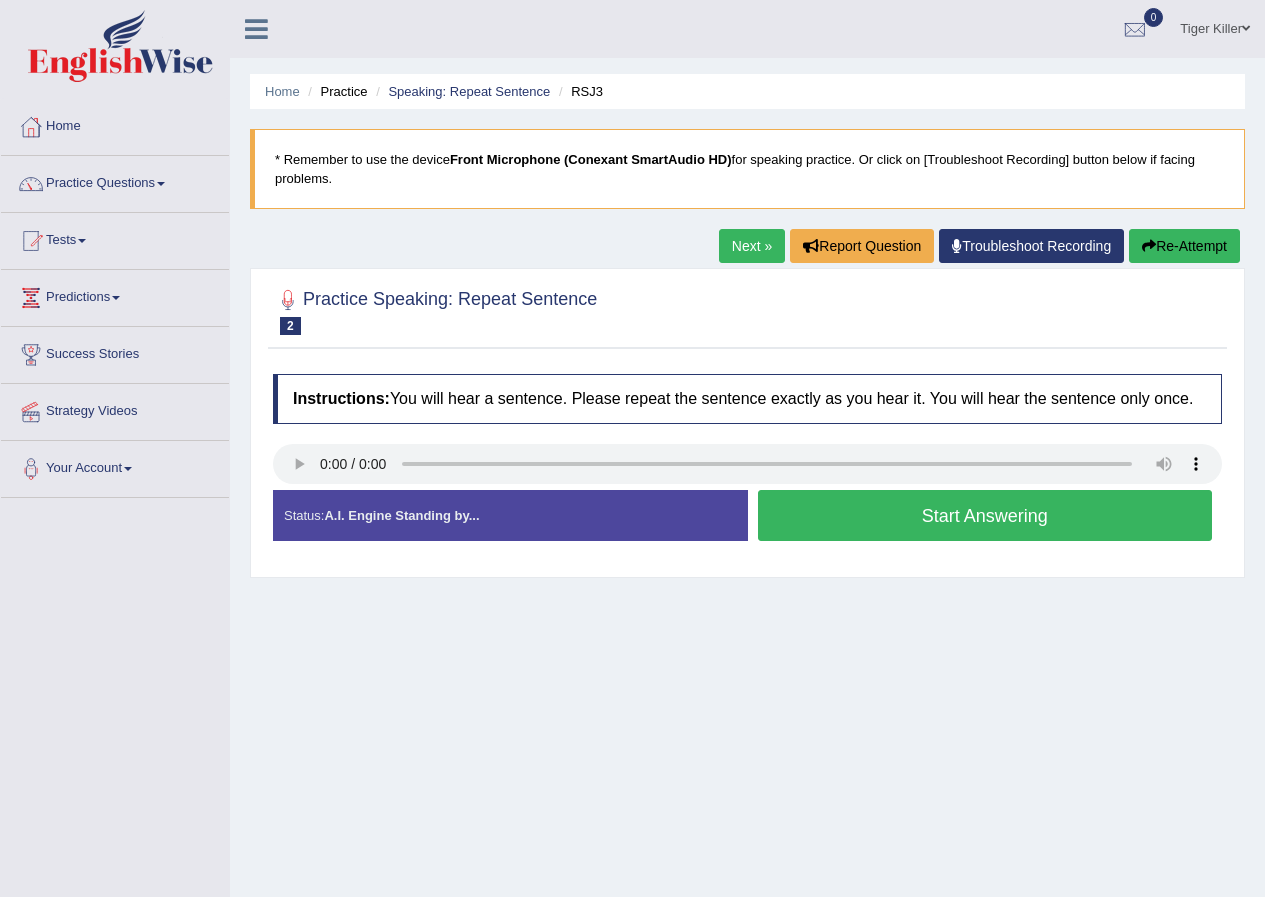 click on "Start Answering" at bounding box center (985, 515) 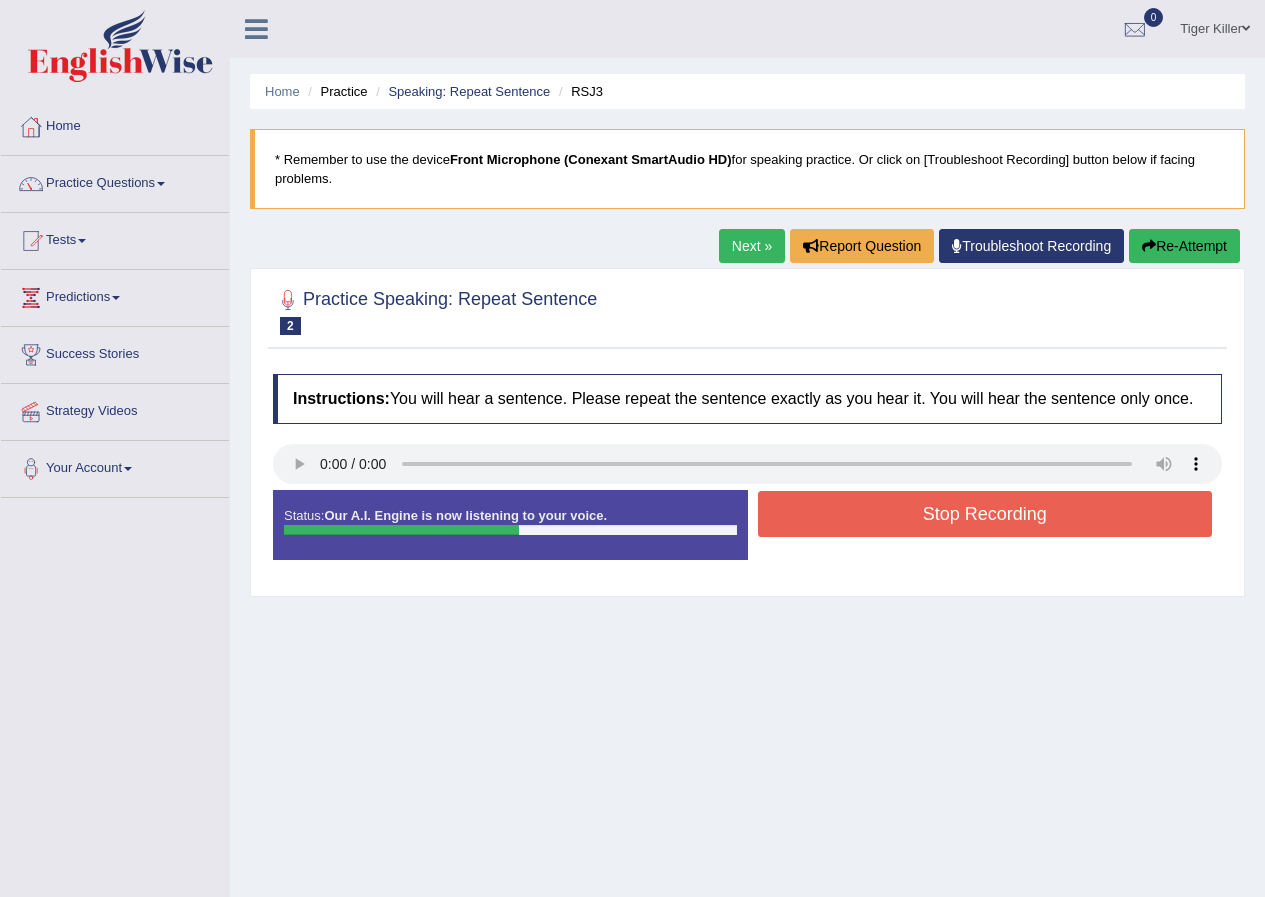 click on "Stop Recording" at bounding box center [985, 514] 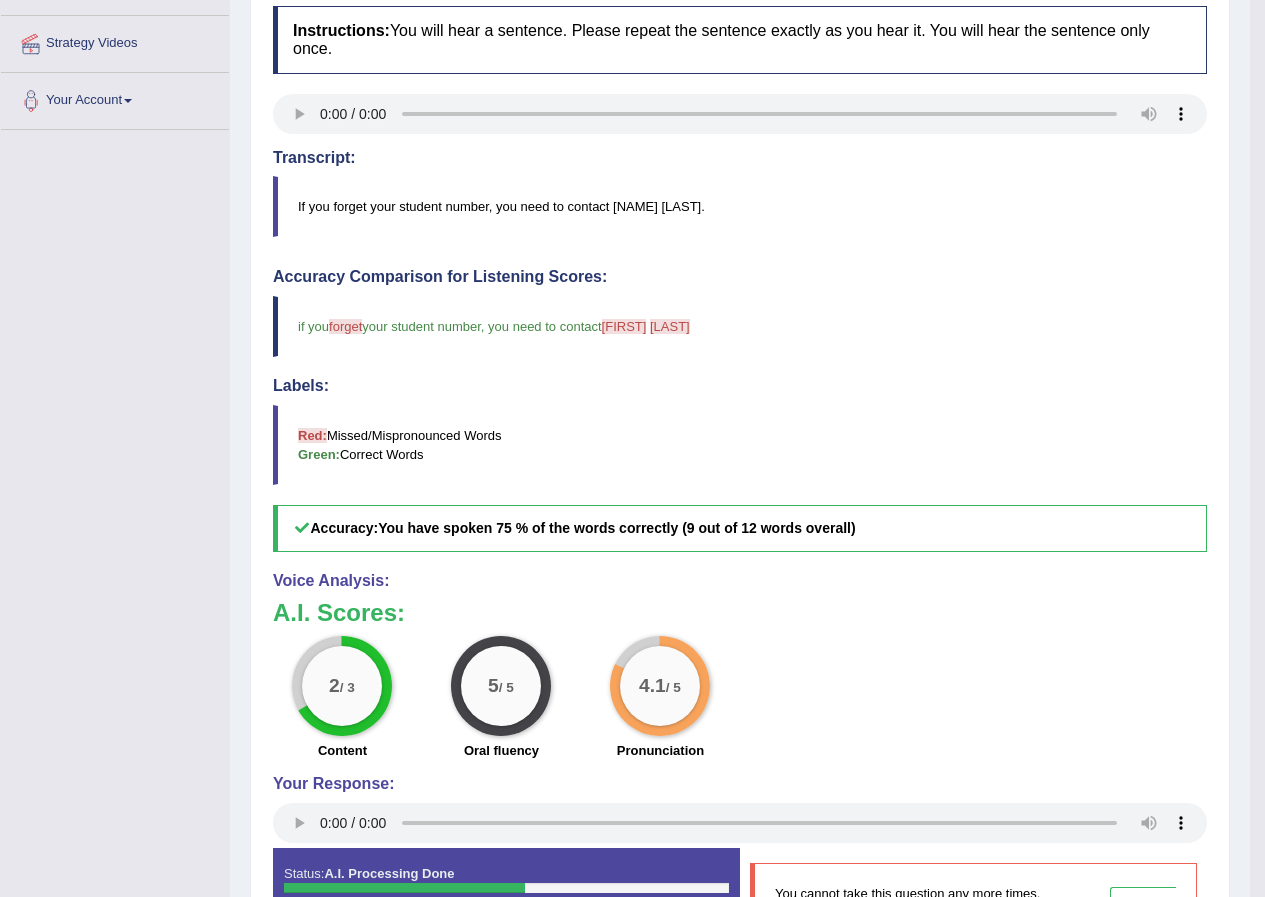 scroll, scrollTop: 400, scrollLeft: 0, axis: vertical 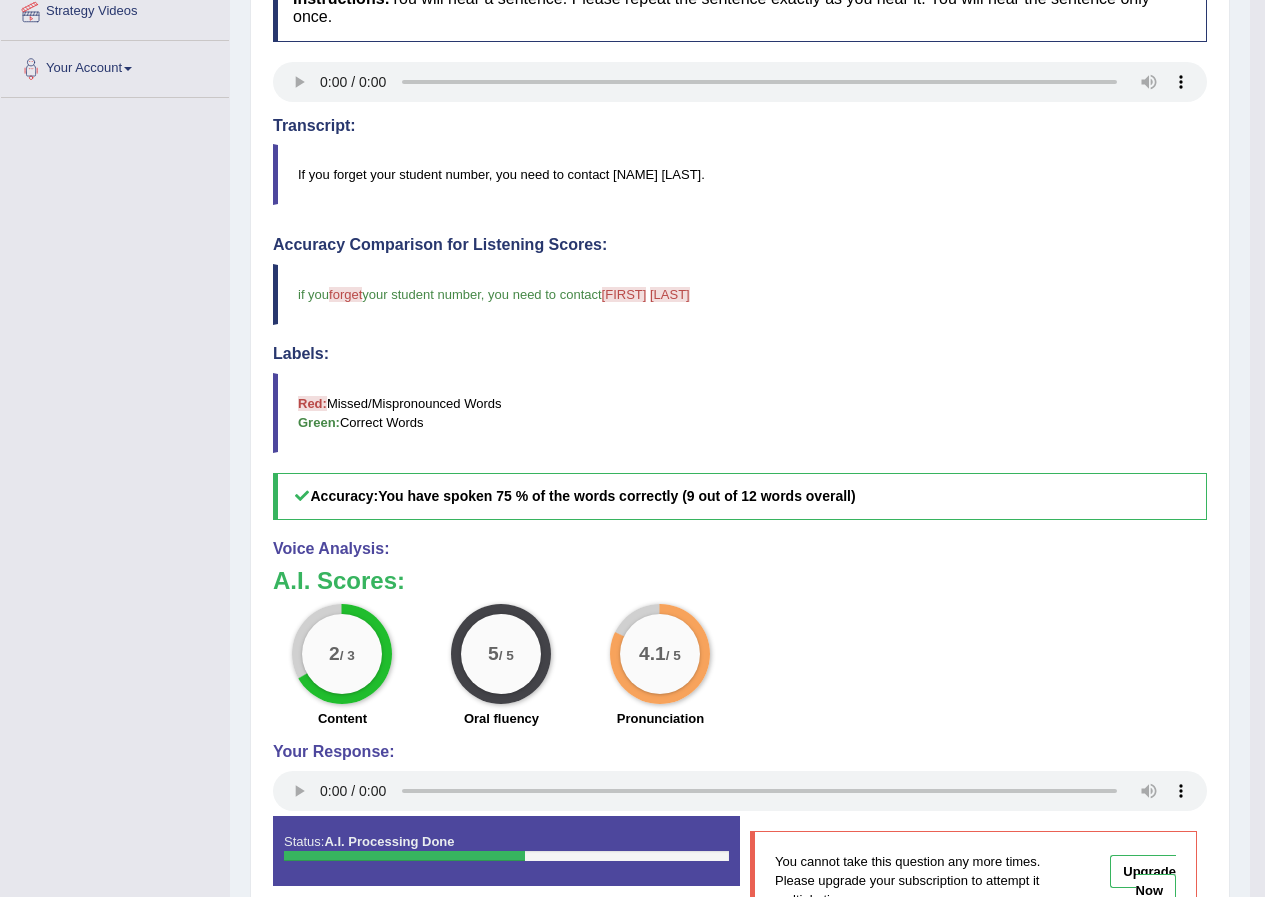 click on "Accuracy:  You have spoken 75 % of the words correctly (9 out of 12 words overall)" at bounding box center (740, 496) 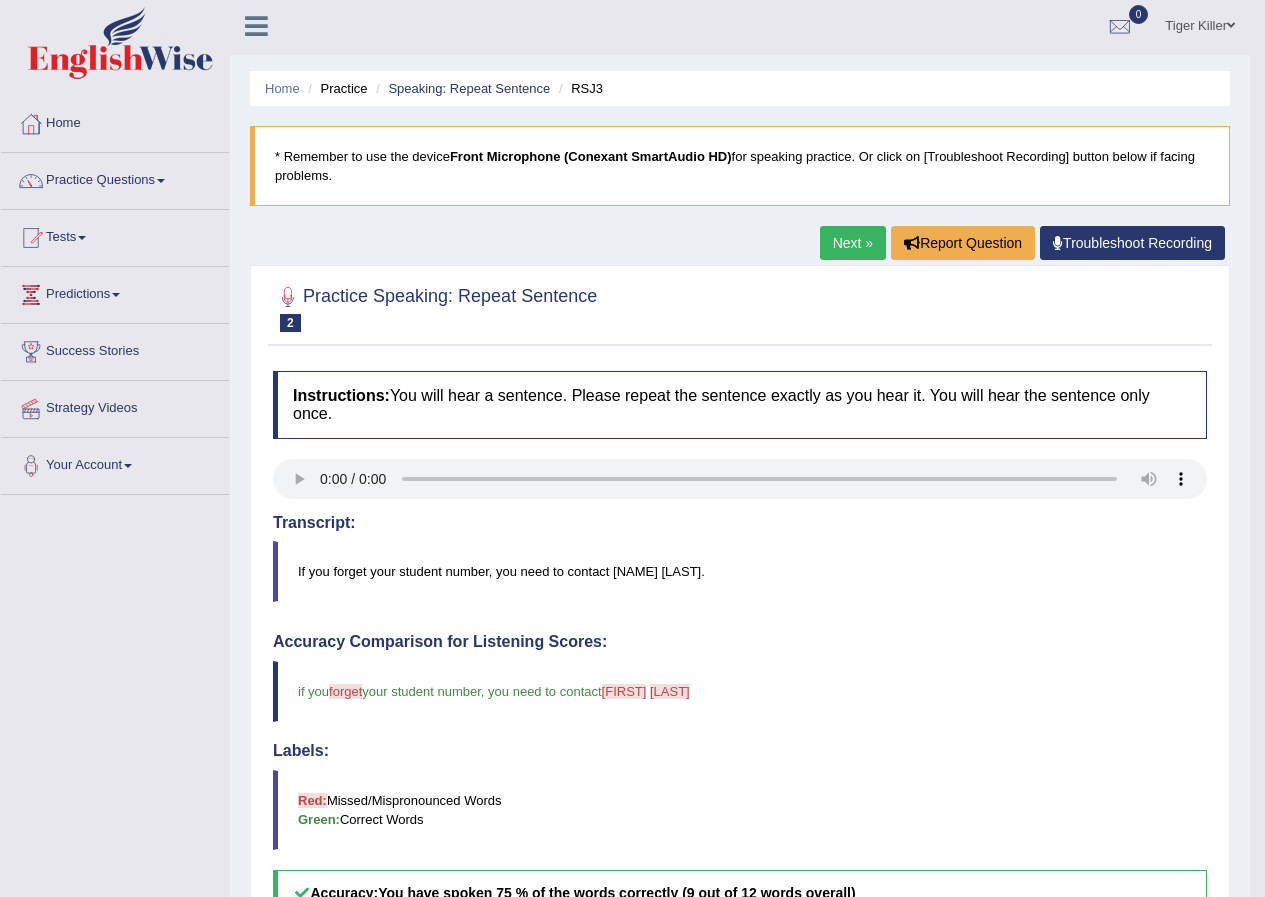 scroll, scrollTop: 0, scrollLeft: 0, axis: both 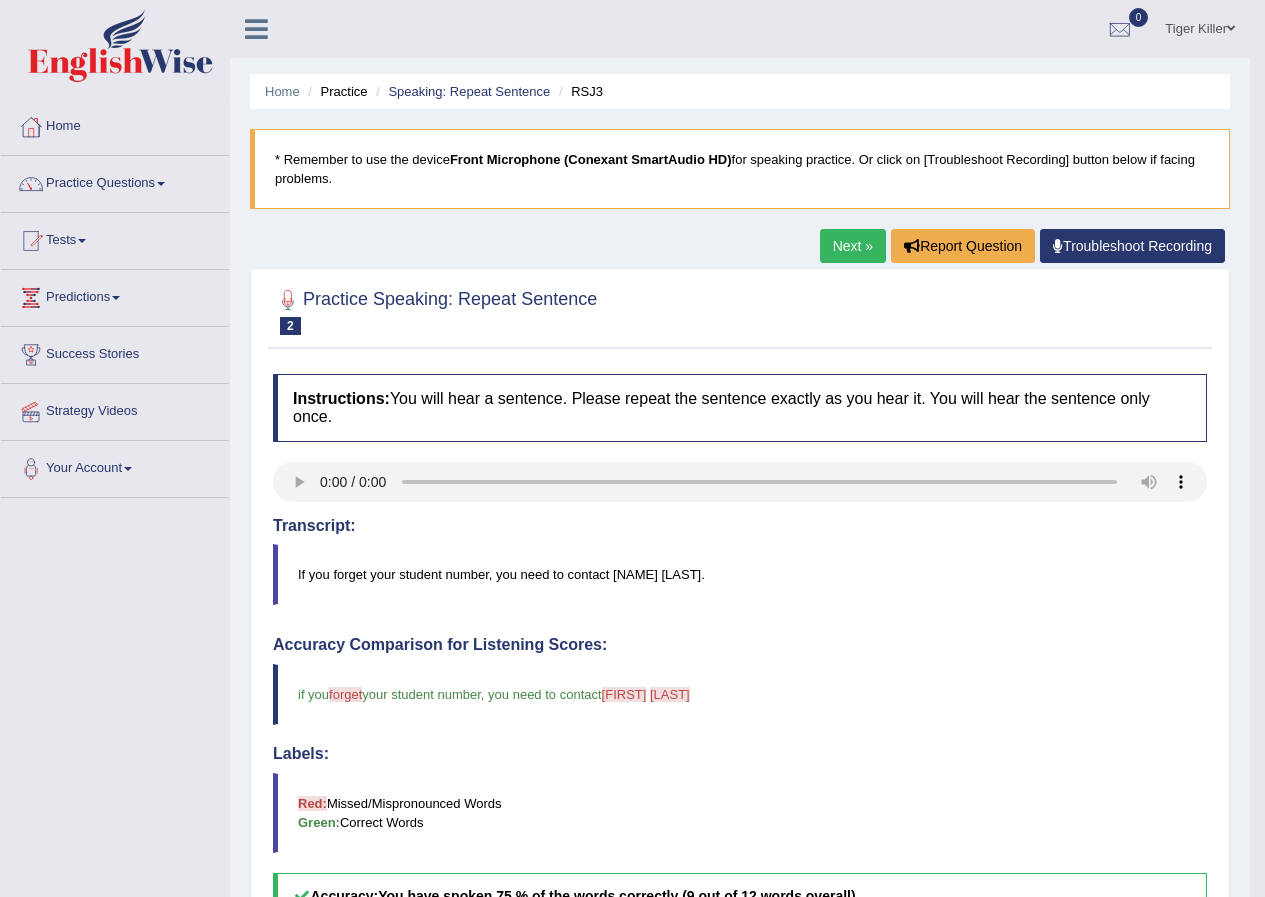 click on "Next »" at bounding box center (853, 246) 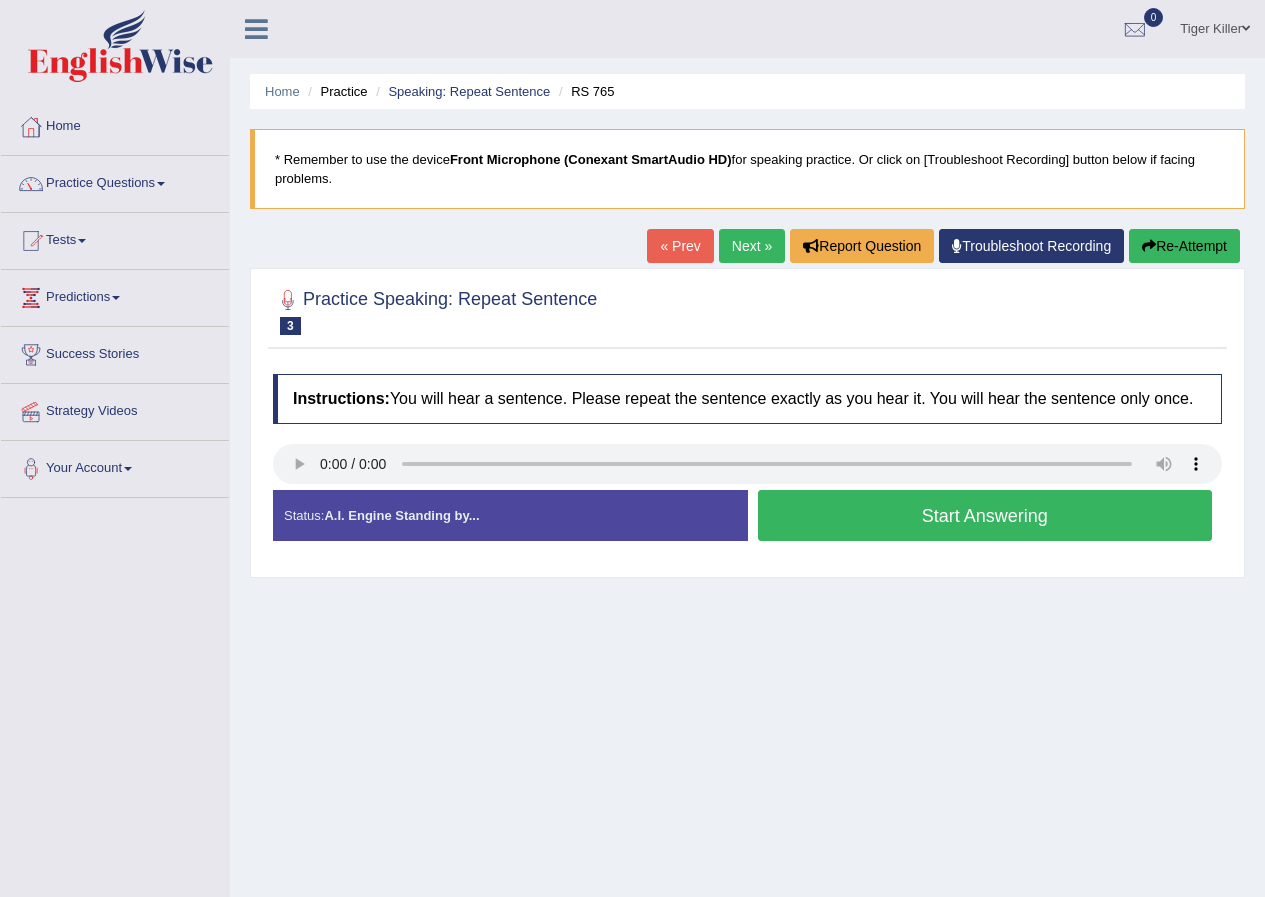 scroll, scrollTop: 0, scrollLeft: 0, axis: both 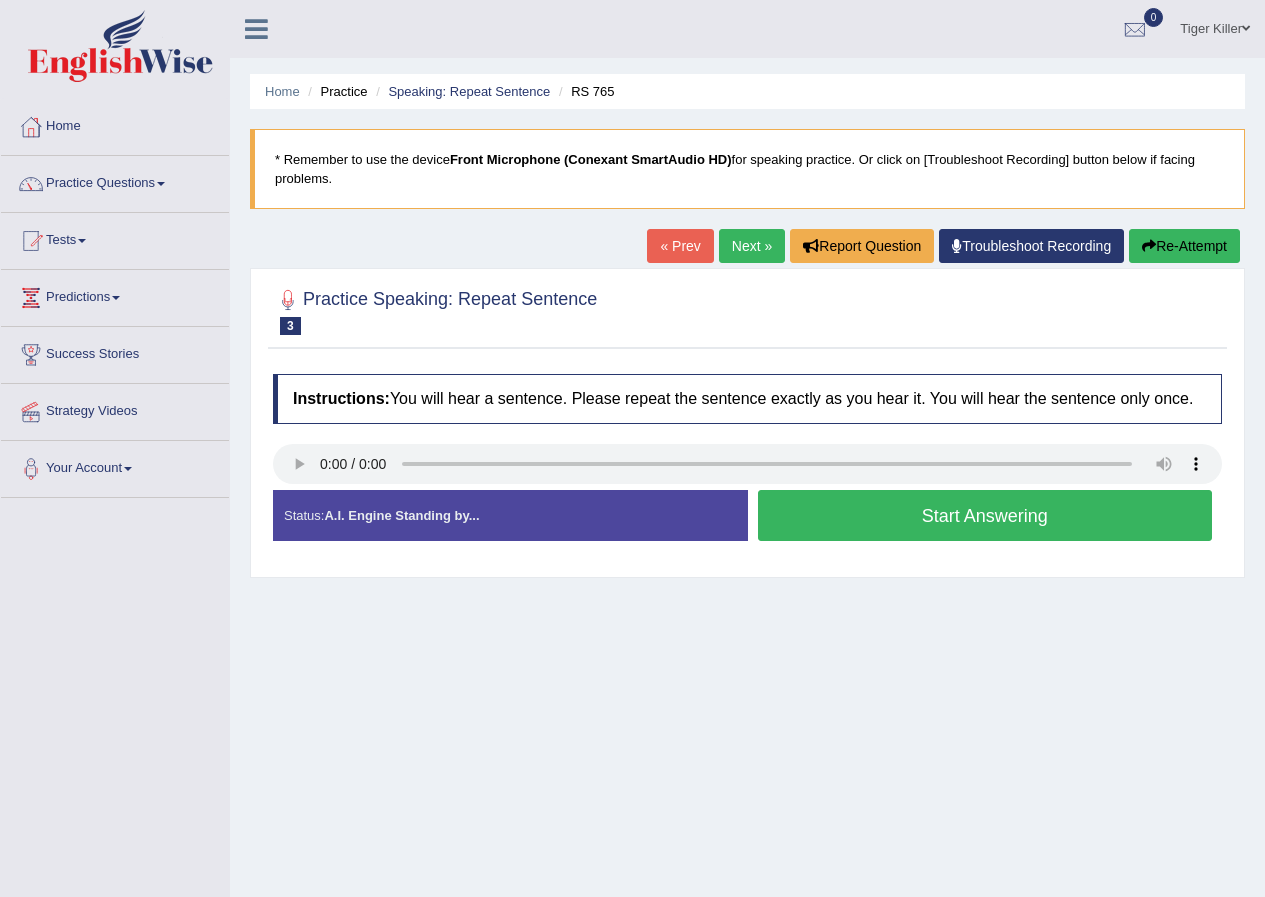 click on "Start Answering" at bounding box center [985, 515] 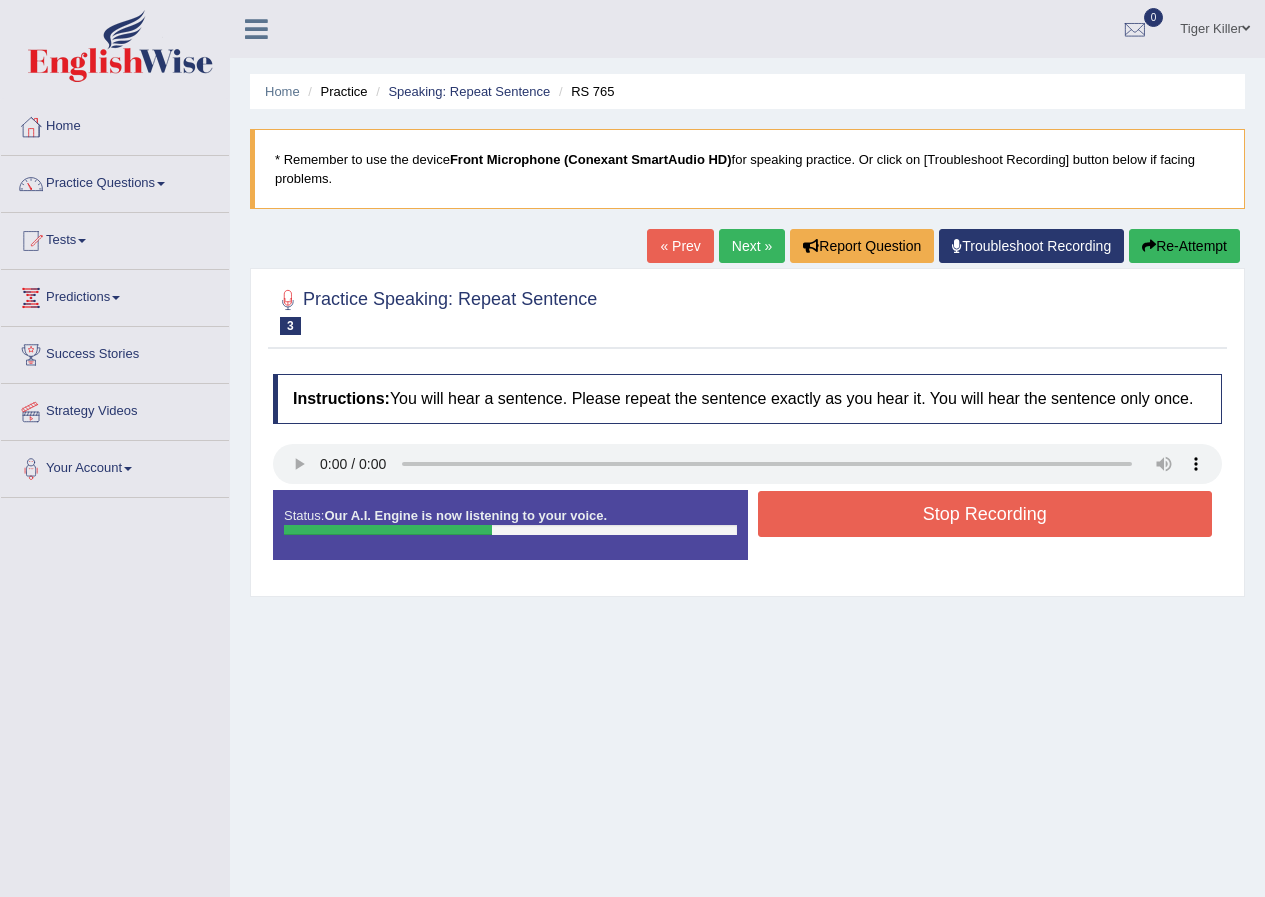 click on "Stop Recording" at bounding box center (985, 514) 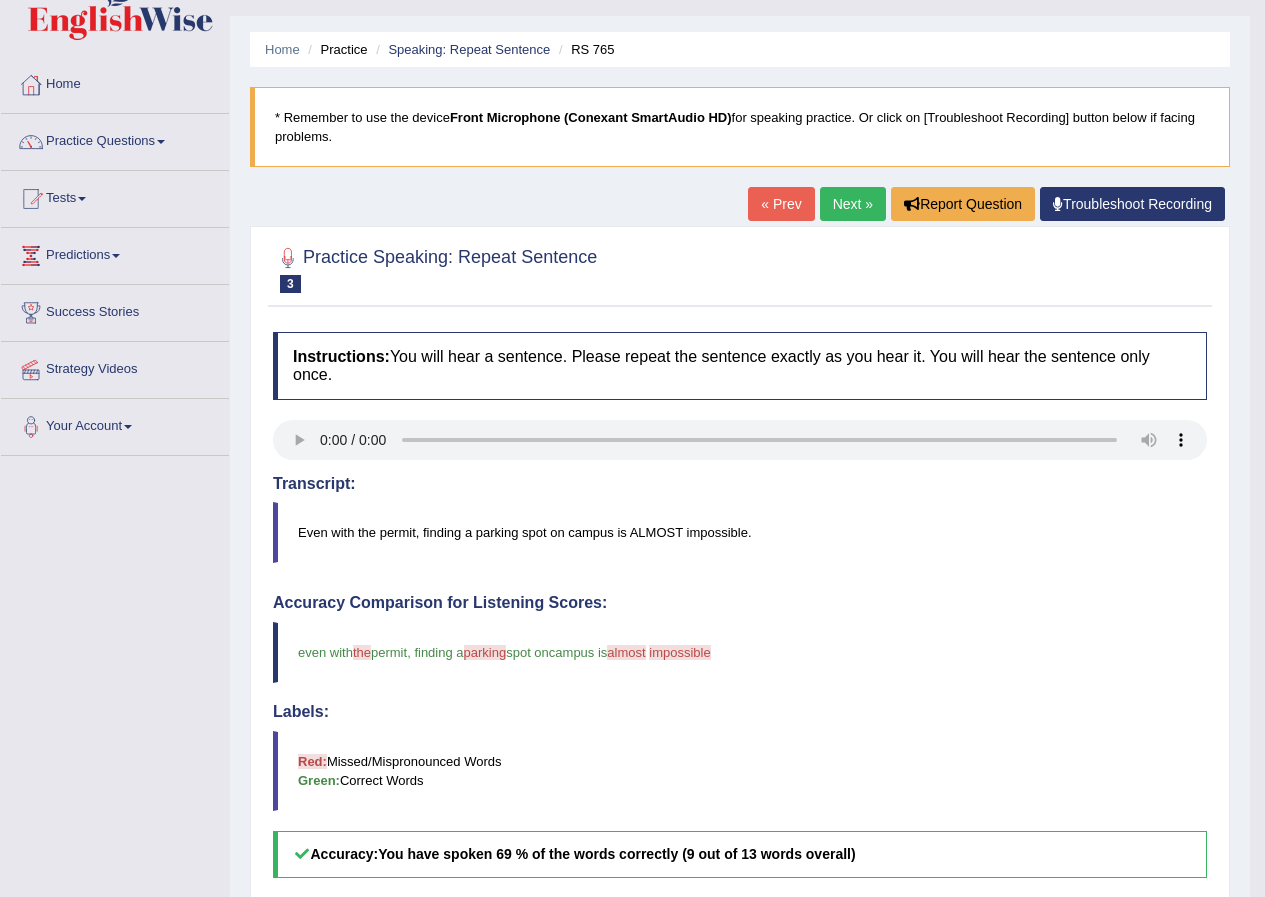 scroll, scrollTop: 0, scrollLeft: 0, axis: both 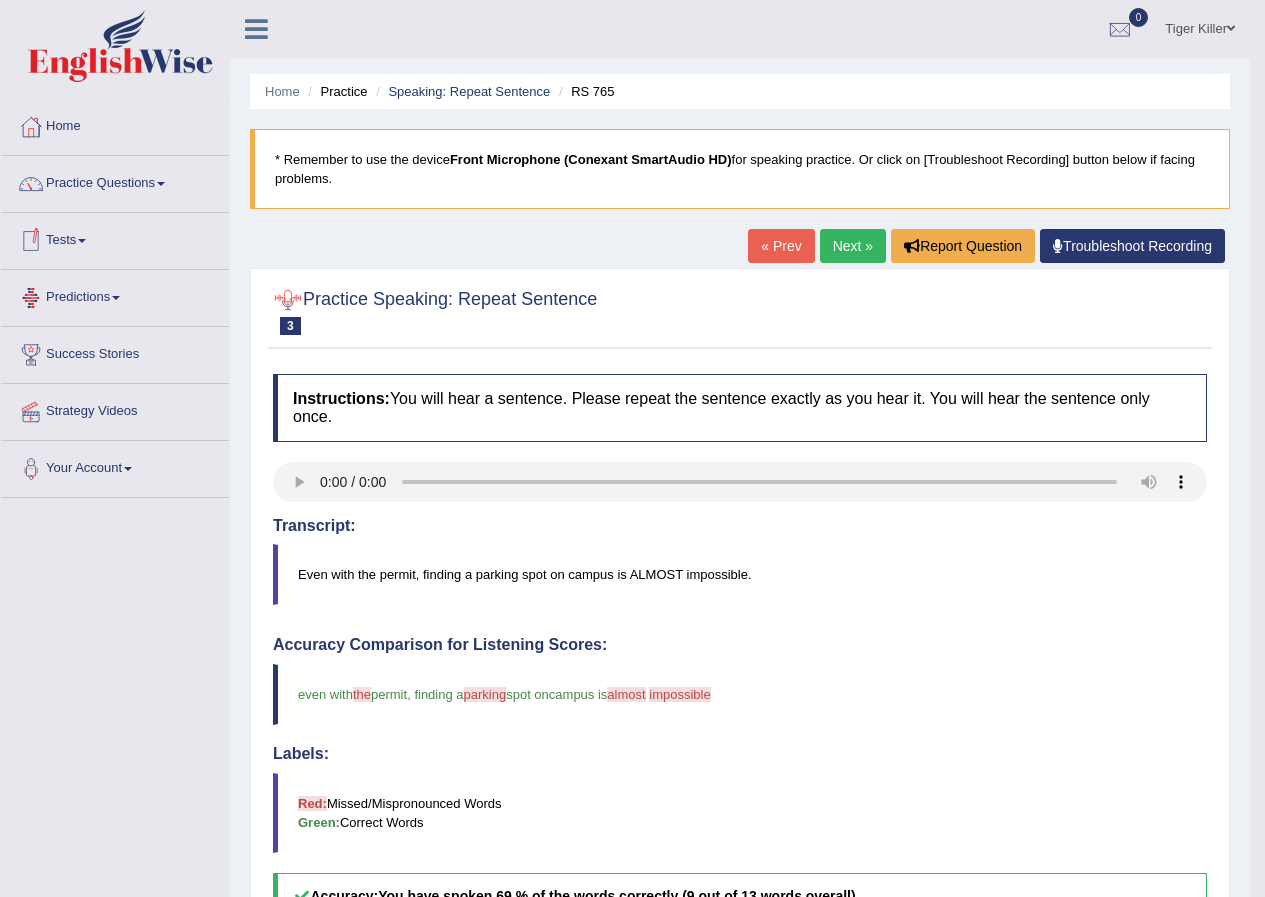 click on "Predictions" at bounding box center (115, 295) 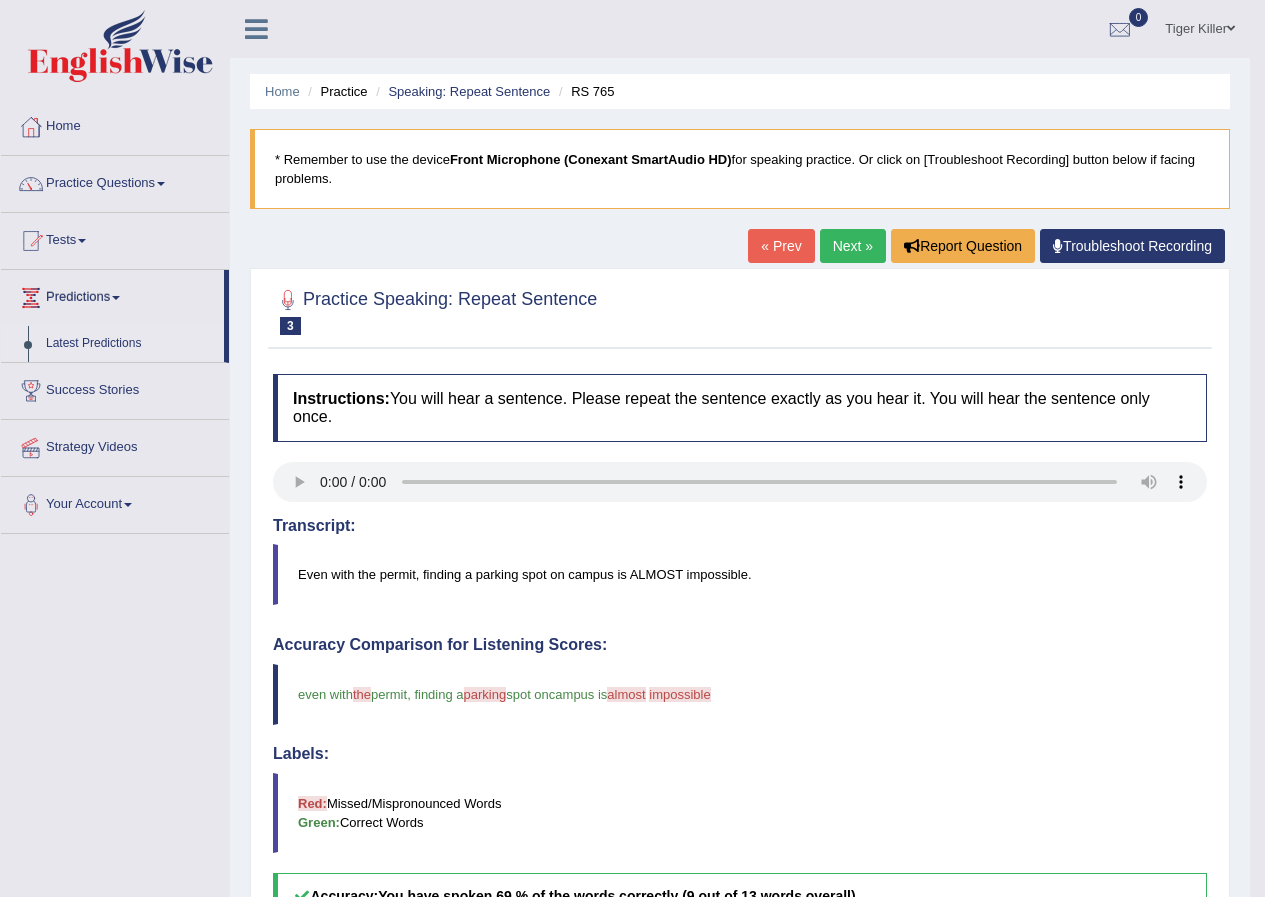 click on "Latest Predictions" at bounding box center (130, 344) 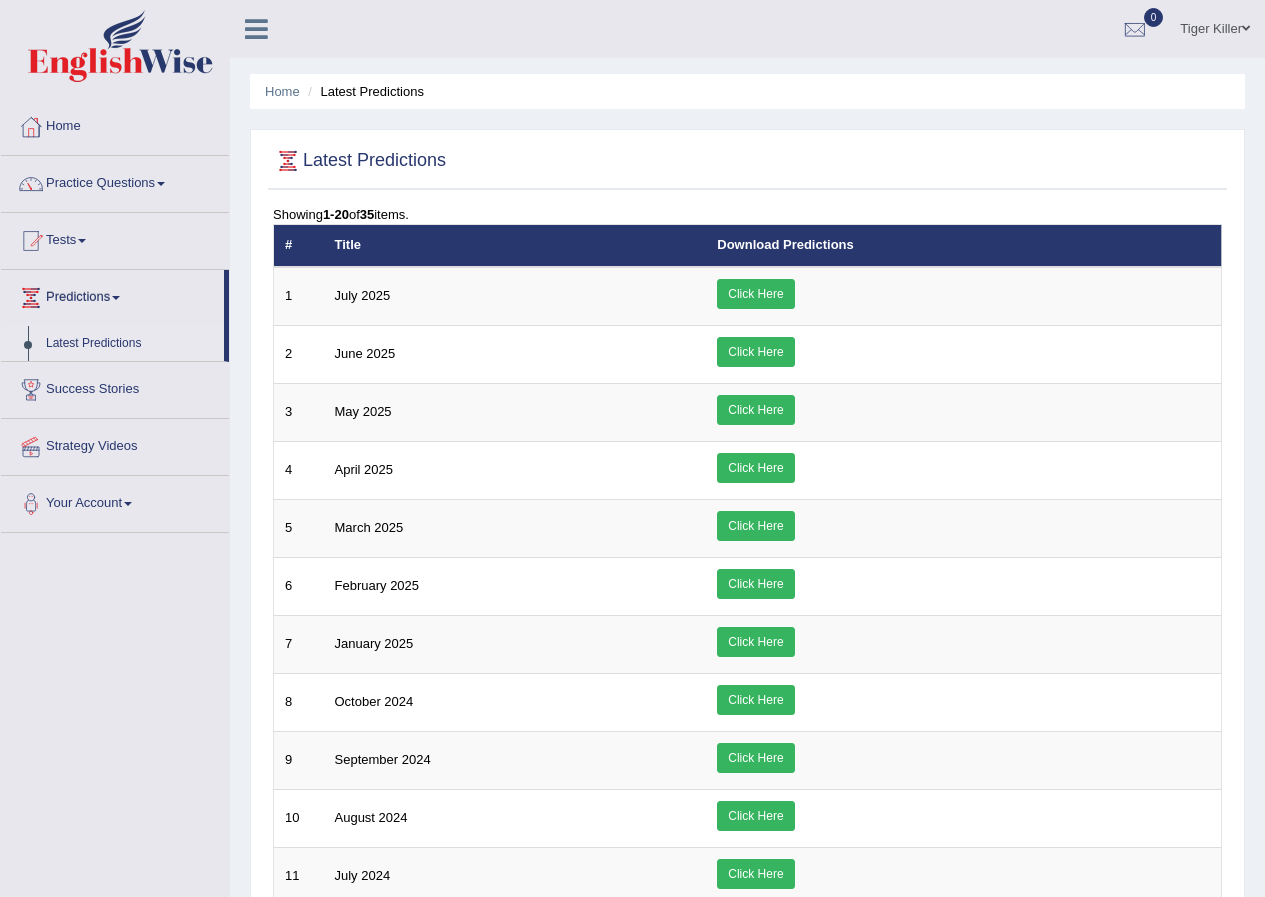 scroll, scrollTop: 0, scrollLeft: 0, axis: both 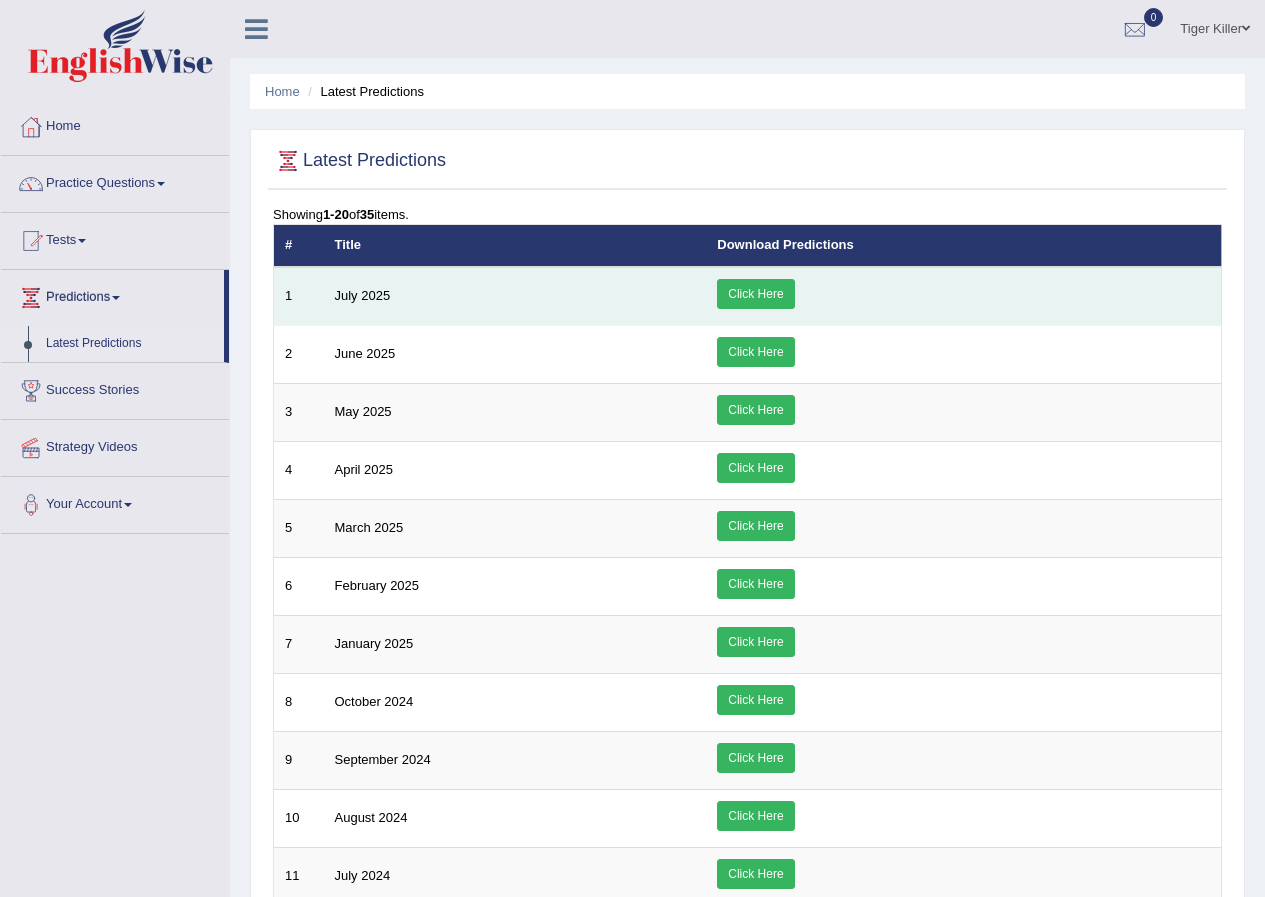 click on "Click Here" at bounding box center (755, 294) 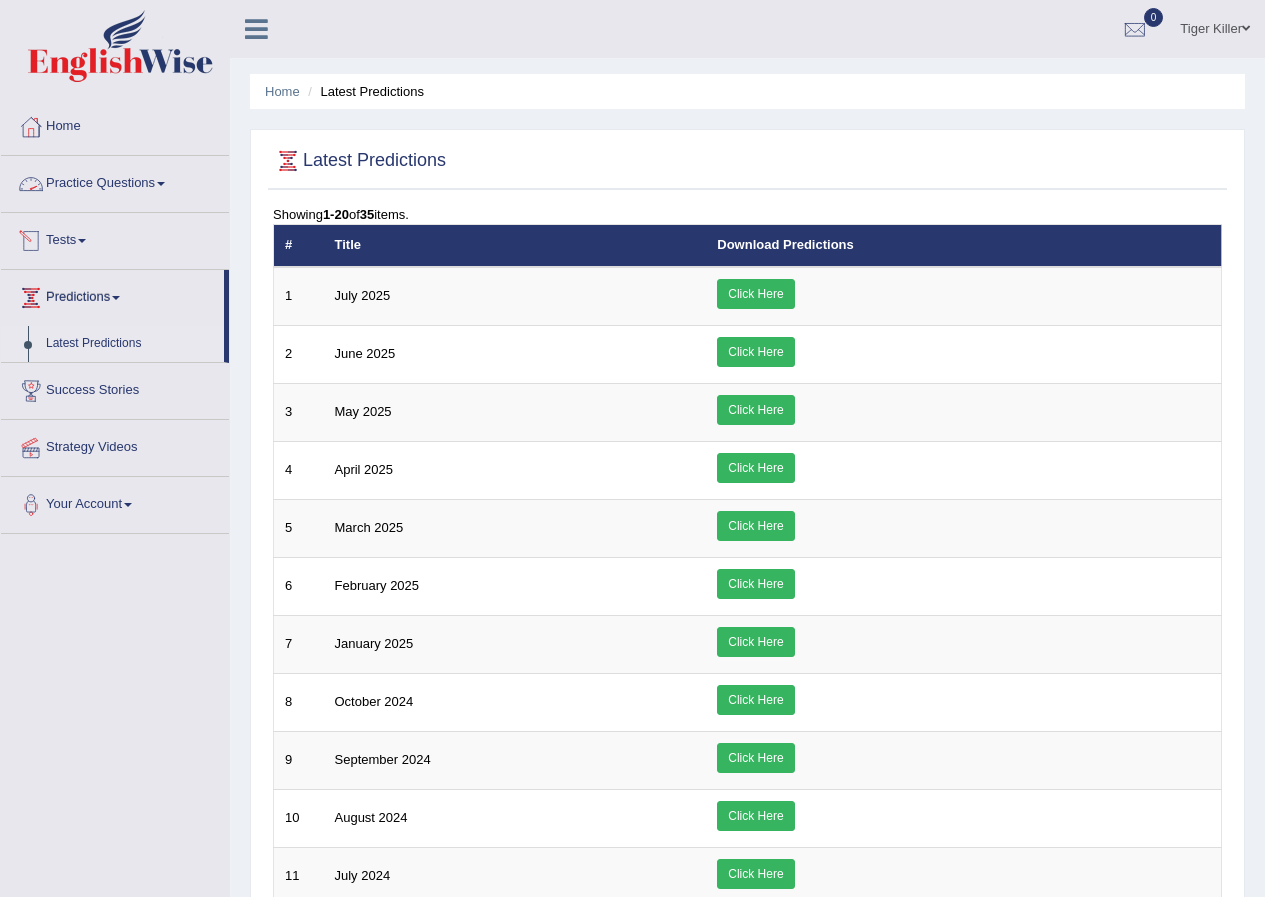 click on "Tests" at bounding box center [115, 238] 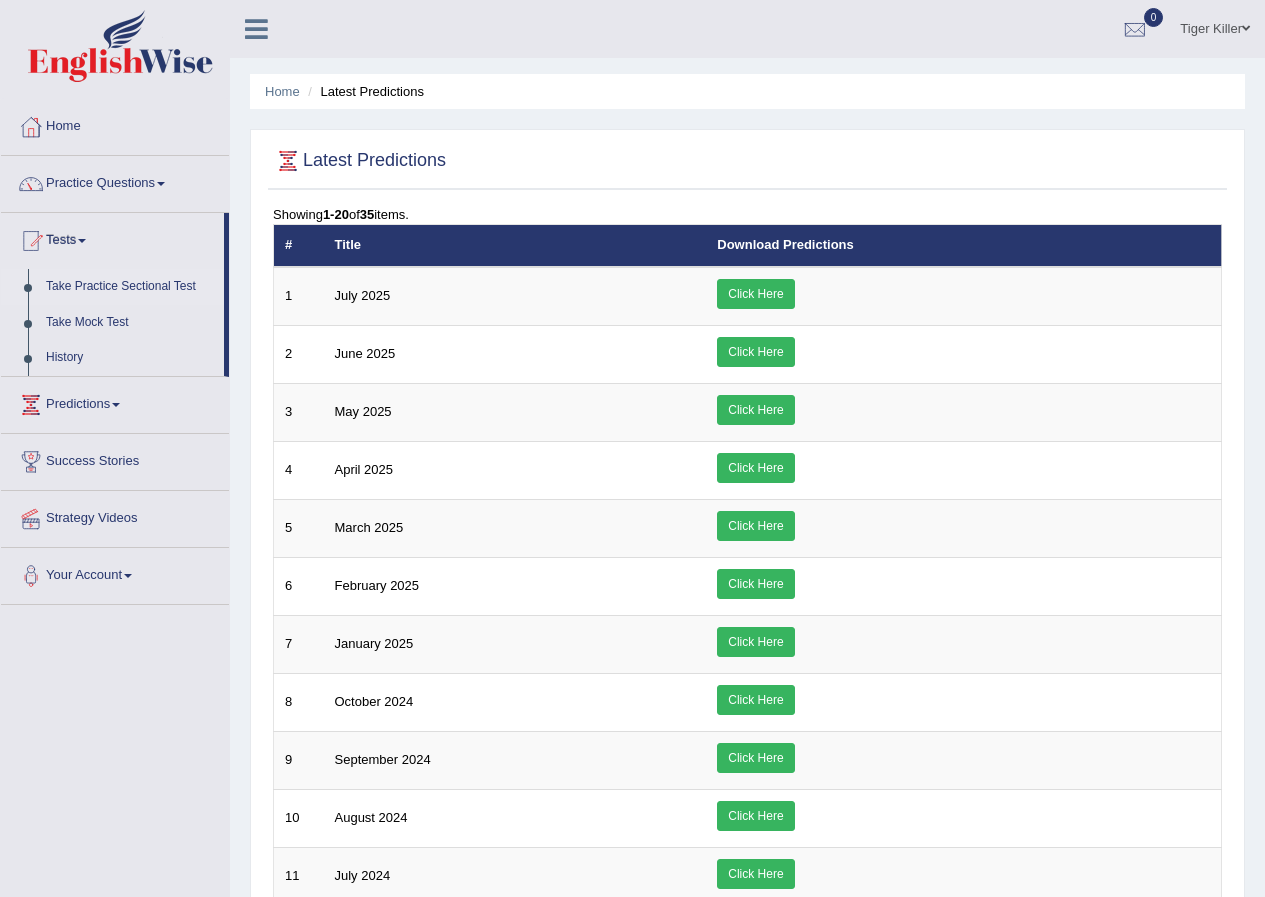 click on "Take Practice Sectional Test" at bounding box center [130, 287] 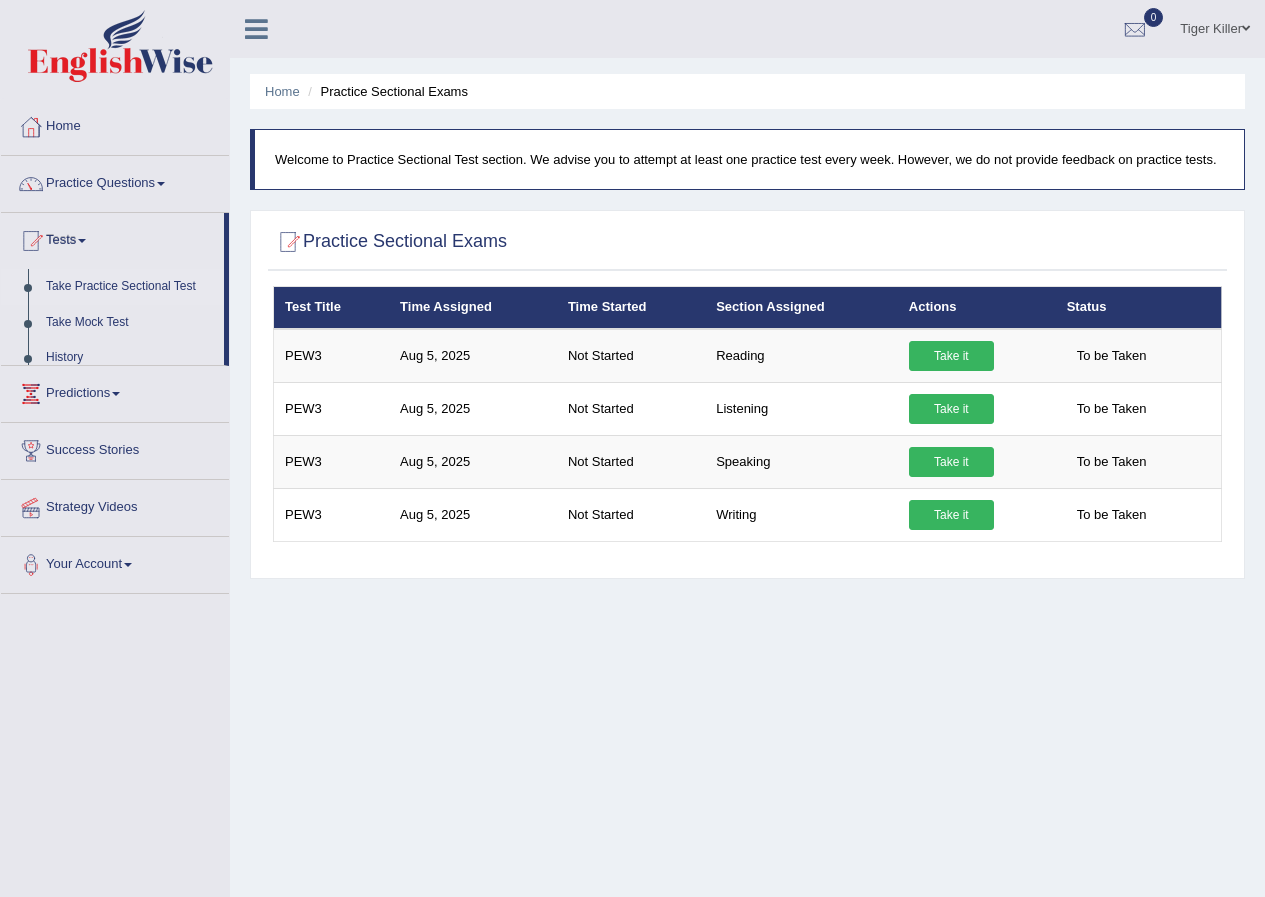 scroll, scrollTop: 0, scrollLeft: 0, axis: both 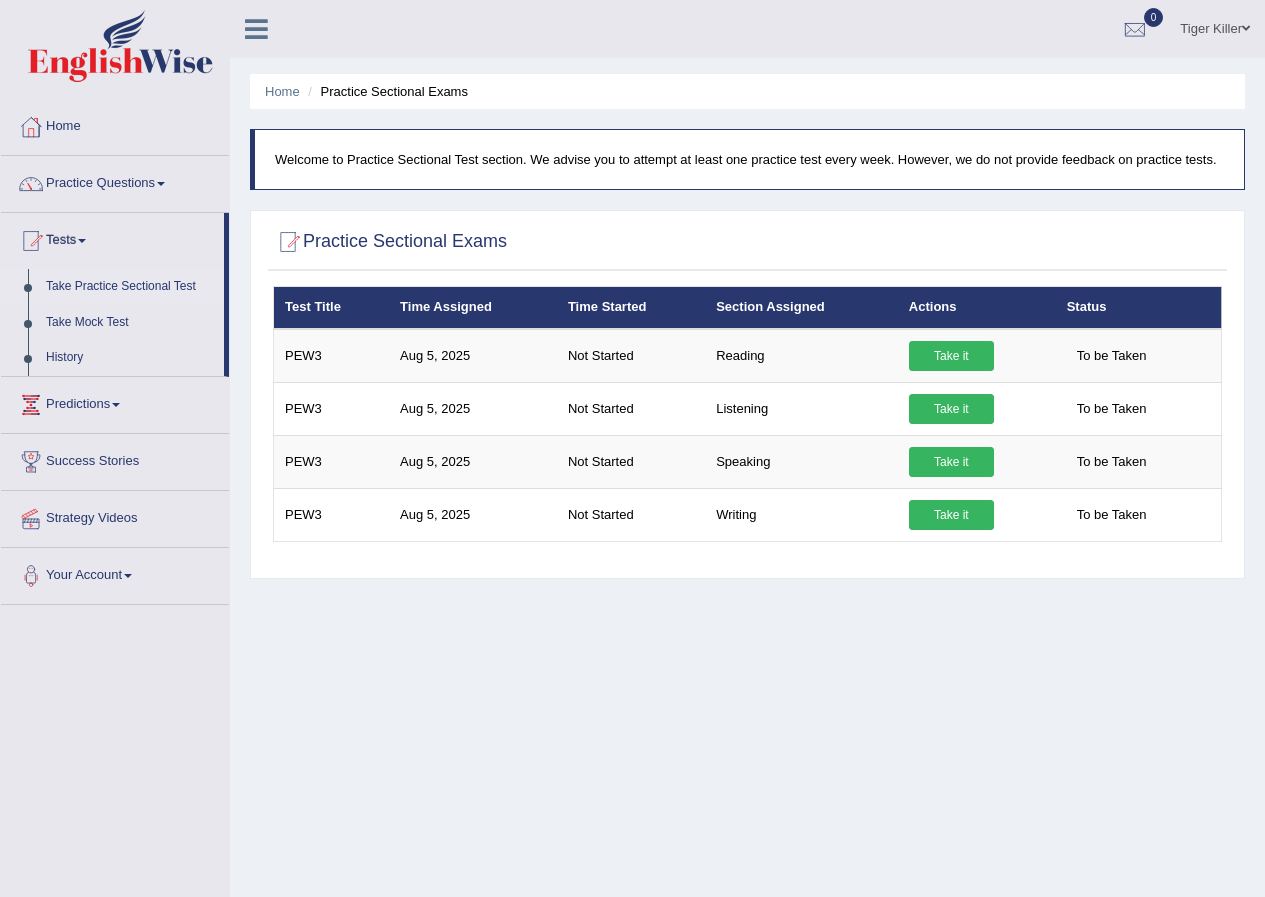 click on "Home
Practice Sectional Exams
Welcome to Practice Sectional Test section. We advise you to attempt at least one practice test every week.
However, we do not provide feedback on practice tests.
Practice Sectional Exams
×
Have you watched our instructional video on how to take a Mock Test?reading
No, I want to see it
Yes, I have seen that and want to undertake the mock exam now × × No, I want to see it × × × ×" at bounding box center [747, 500] 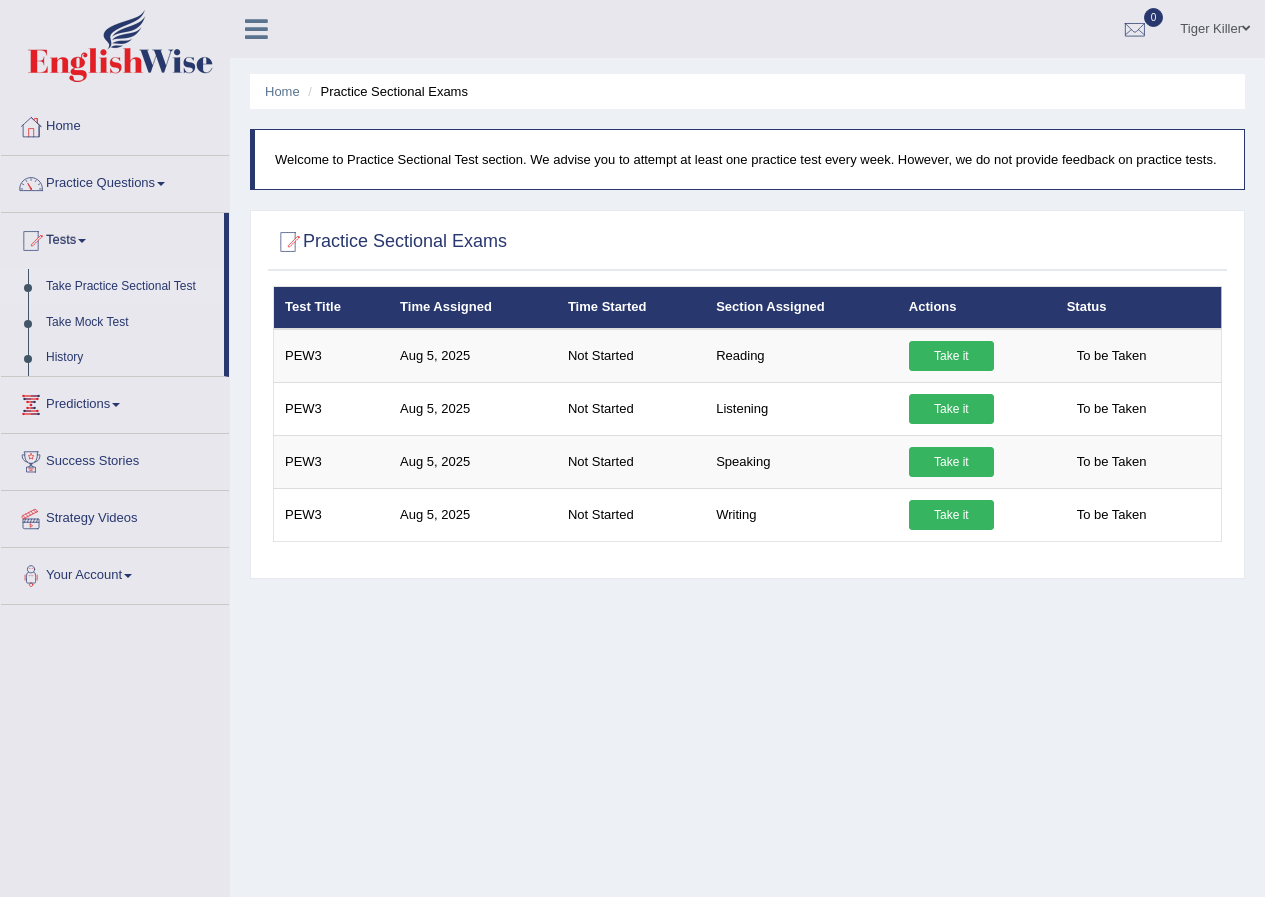 click on "Home
Practice Sectional Exams
Welcome to Practice Sectional Test section. We advise you to attempt at least one practice test every week.
However, we do not provide feedback on practice tests.
Practice Sectional Exams
×
Have you watched our instructional video on how to take a Mock Test?reading
No, I want to see it
Yes, I have seen that and want to undertake the mock exam now × × No, I want to see it × × × ×" at bounding box center (747, 500) 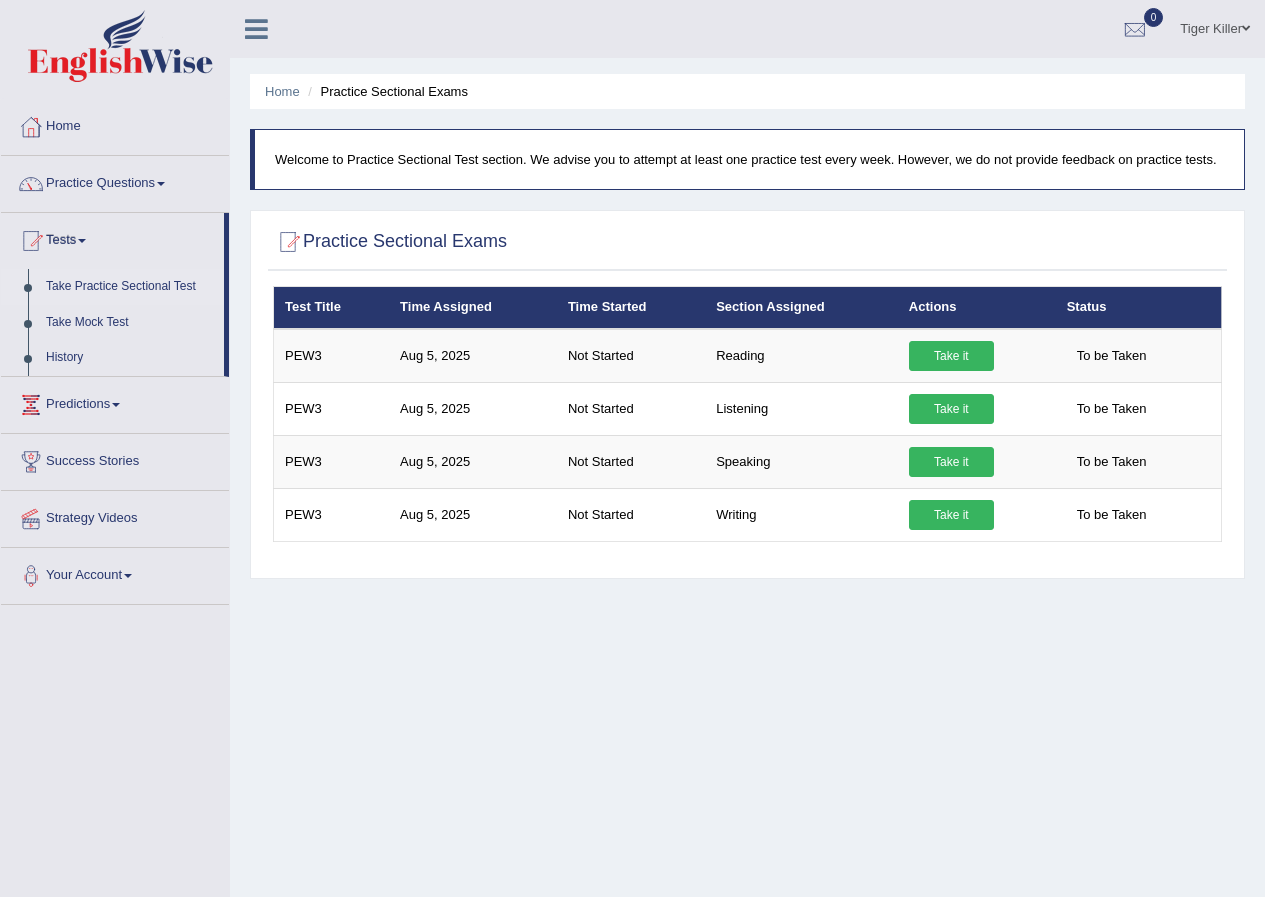 click on "Home
Practice Sectional Exams
Welcome to Practice Sectional Test section. We advise you to attempt at least one practice test every week.
However, we do not provide feedback on practice tests.
Practice Sectional Exams
×
Have you watched our instructional video on how to take a Mock Test?reading
No, I want to see it
Yes, I have seen that and want to undertake the mock exam now × × No, I want to see it × × × ×" at bounding box center [747, 500] 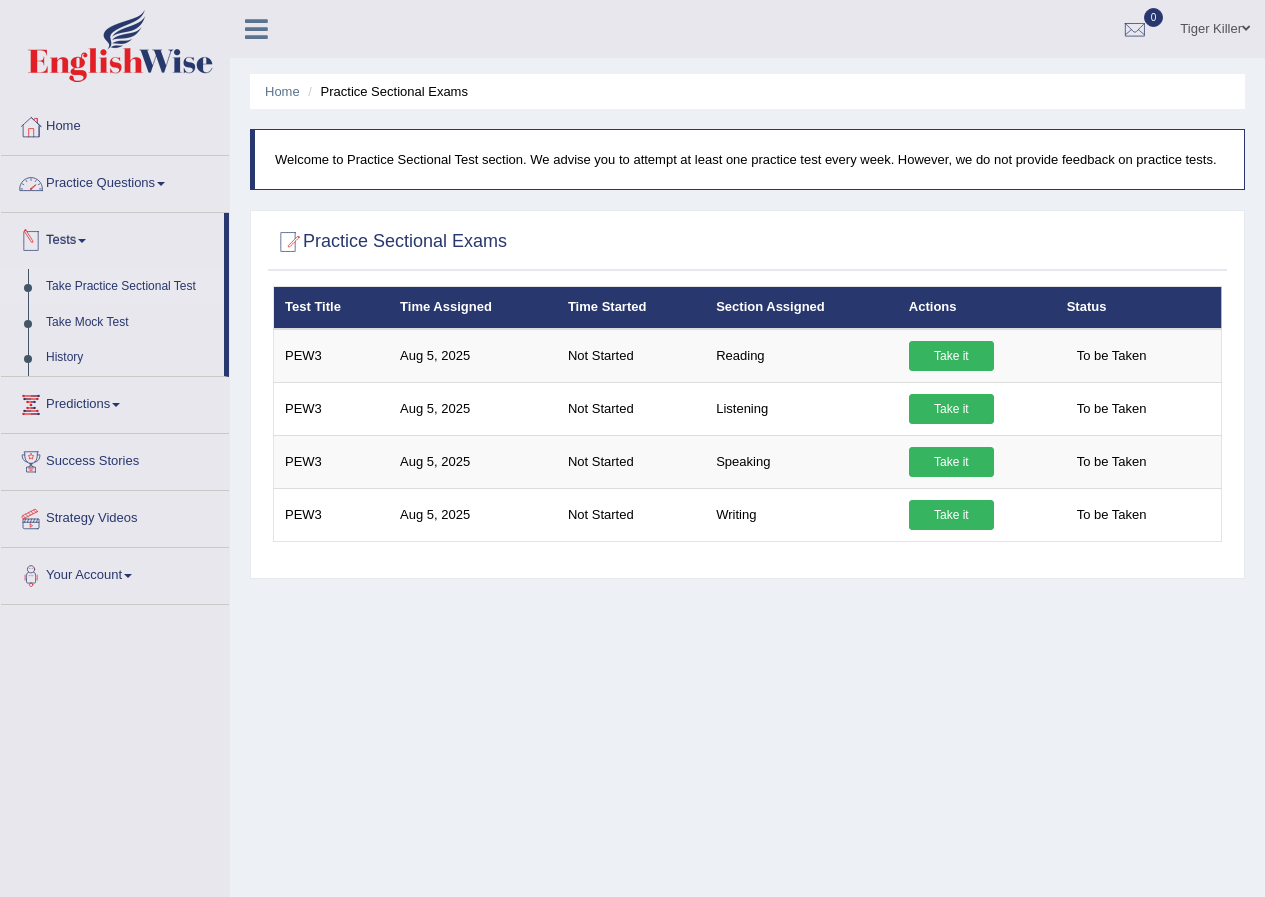 click on "Practice Questions" at bounding box center [115, 181] 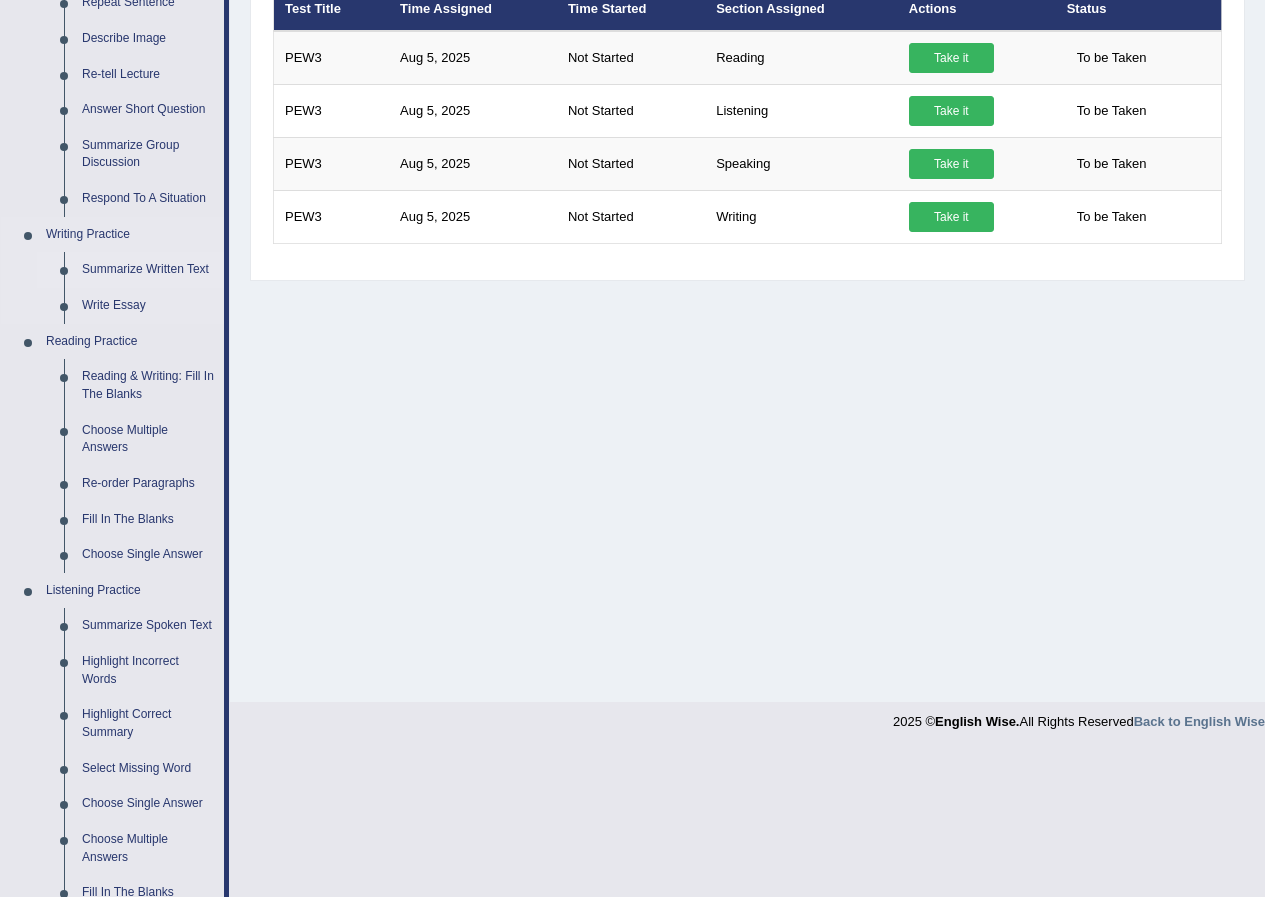 scroll, scrollTop: 300, scrollLeft: 0, axis: vertical 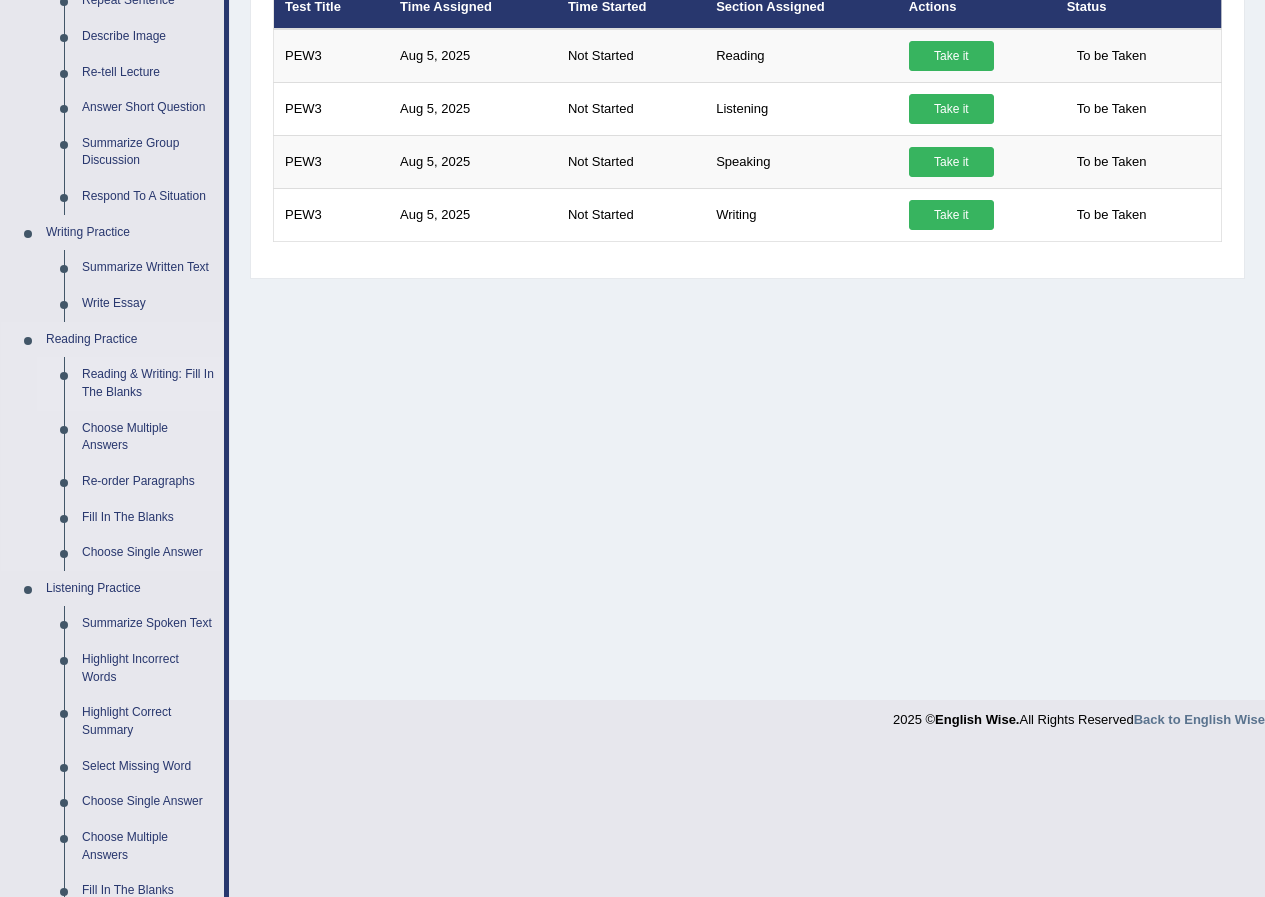 click on "Reading & Writing: Fill In The Blanks" at bounding box center [148, 383] 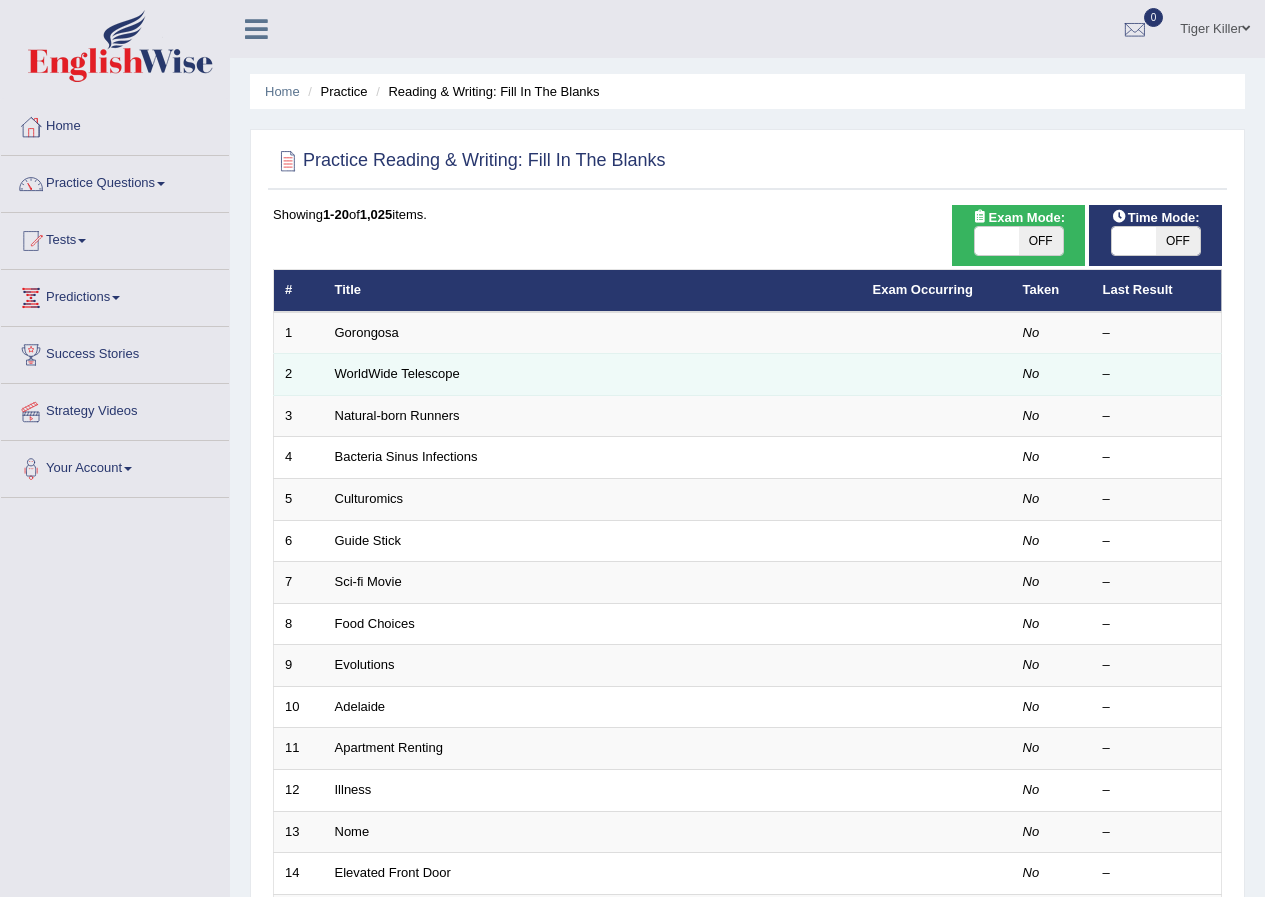 scroll, scrollTop: 0, scrollLeft: 0, axis: both 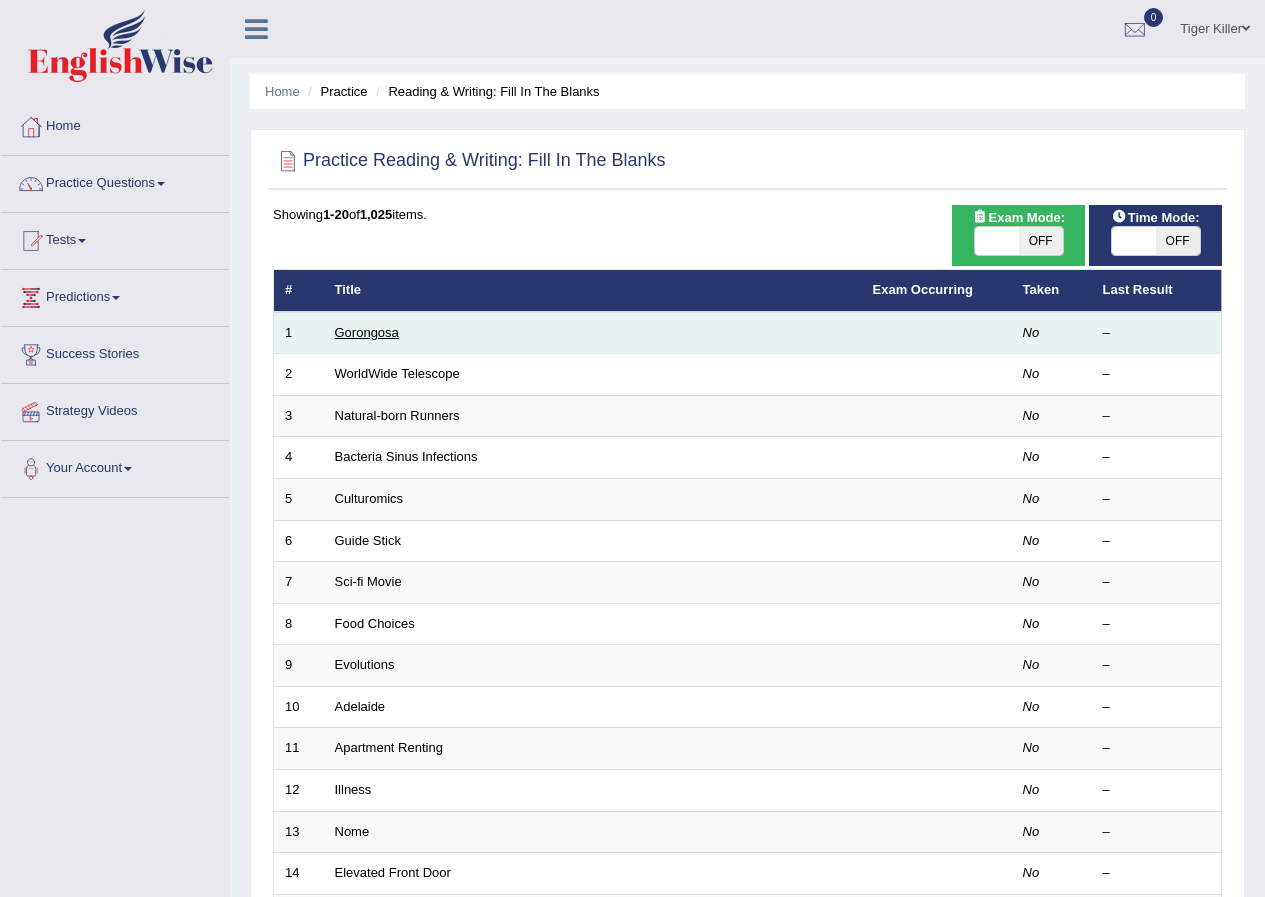 click on "Gorongosa" at bounding box center (367, 332) 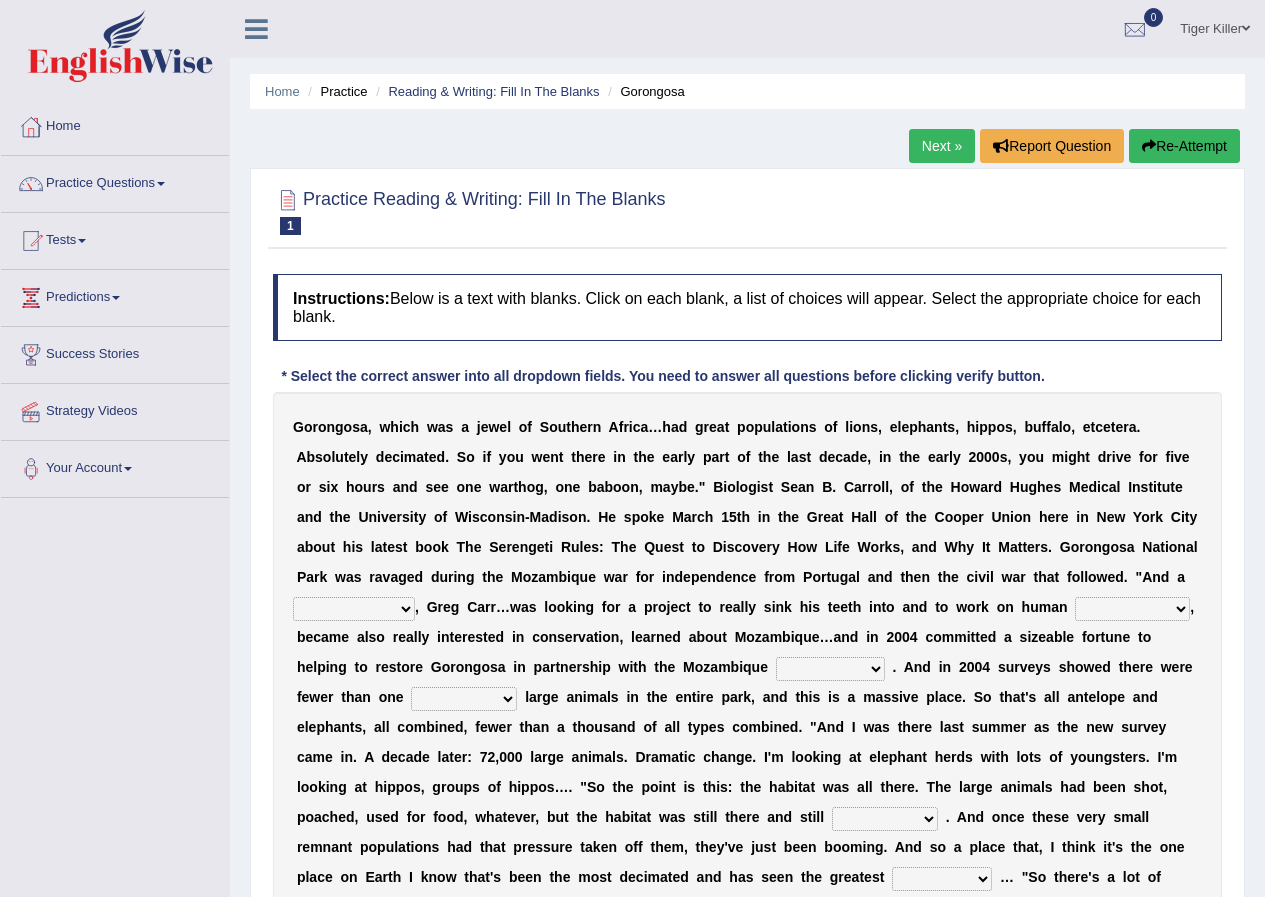 scroll, scrollTop: 0, scrollLeft: 0, axis: both 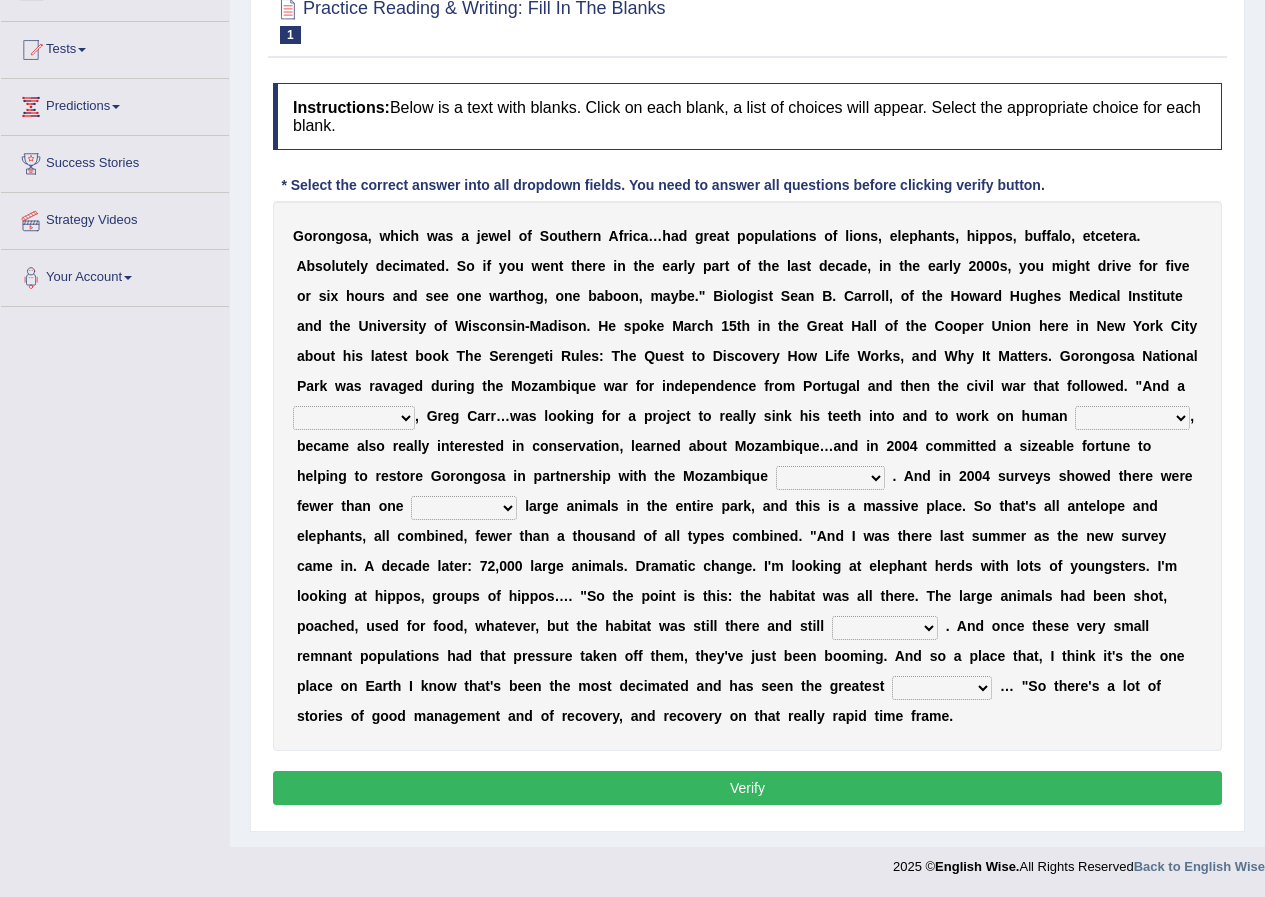 click on "passion solstice ballast philanthropist" at bounding box center [354, 418] 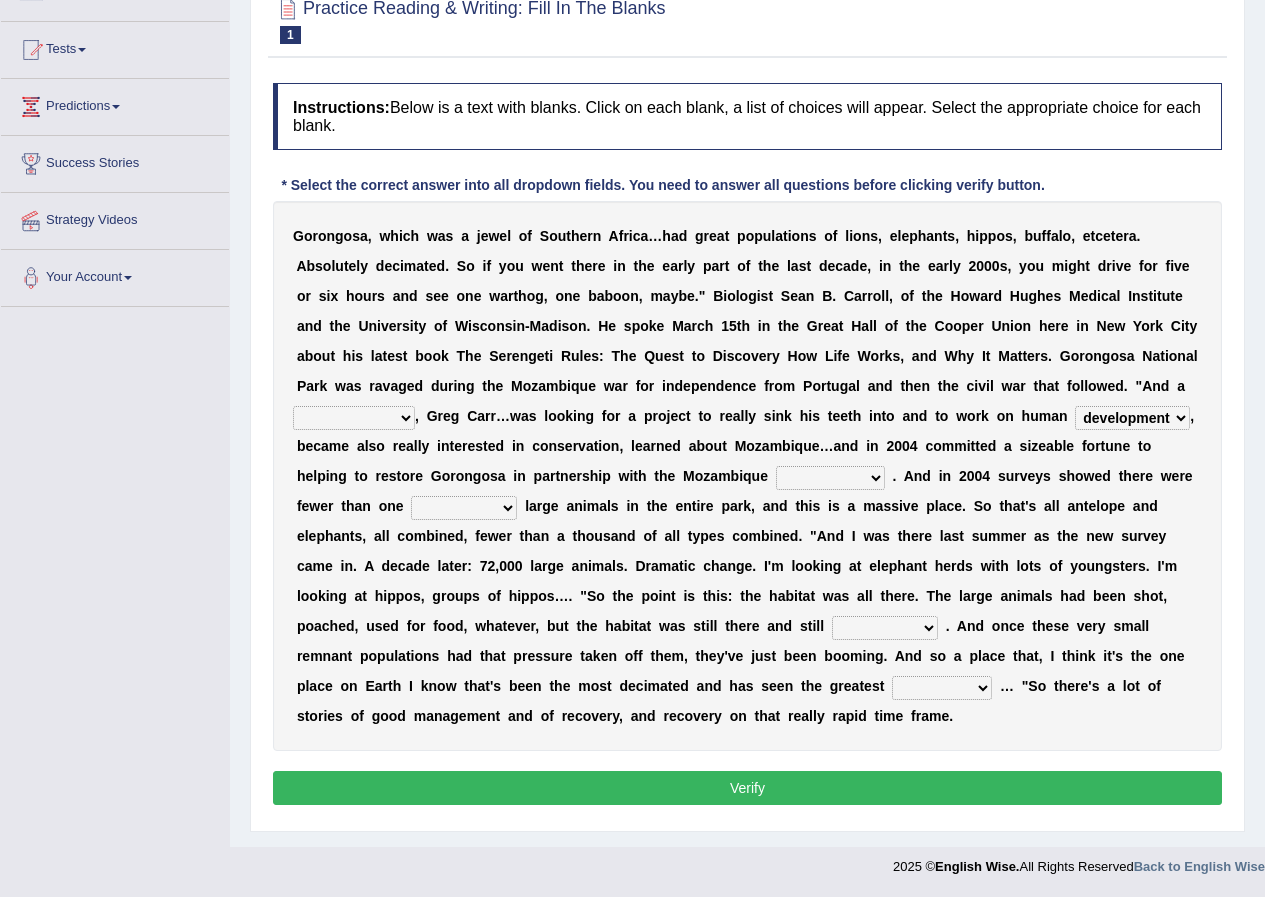 click on "negligence prevalence development malevolence" at bounding box center [1132, 418] 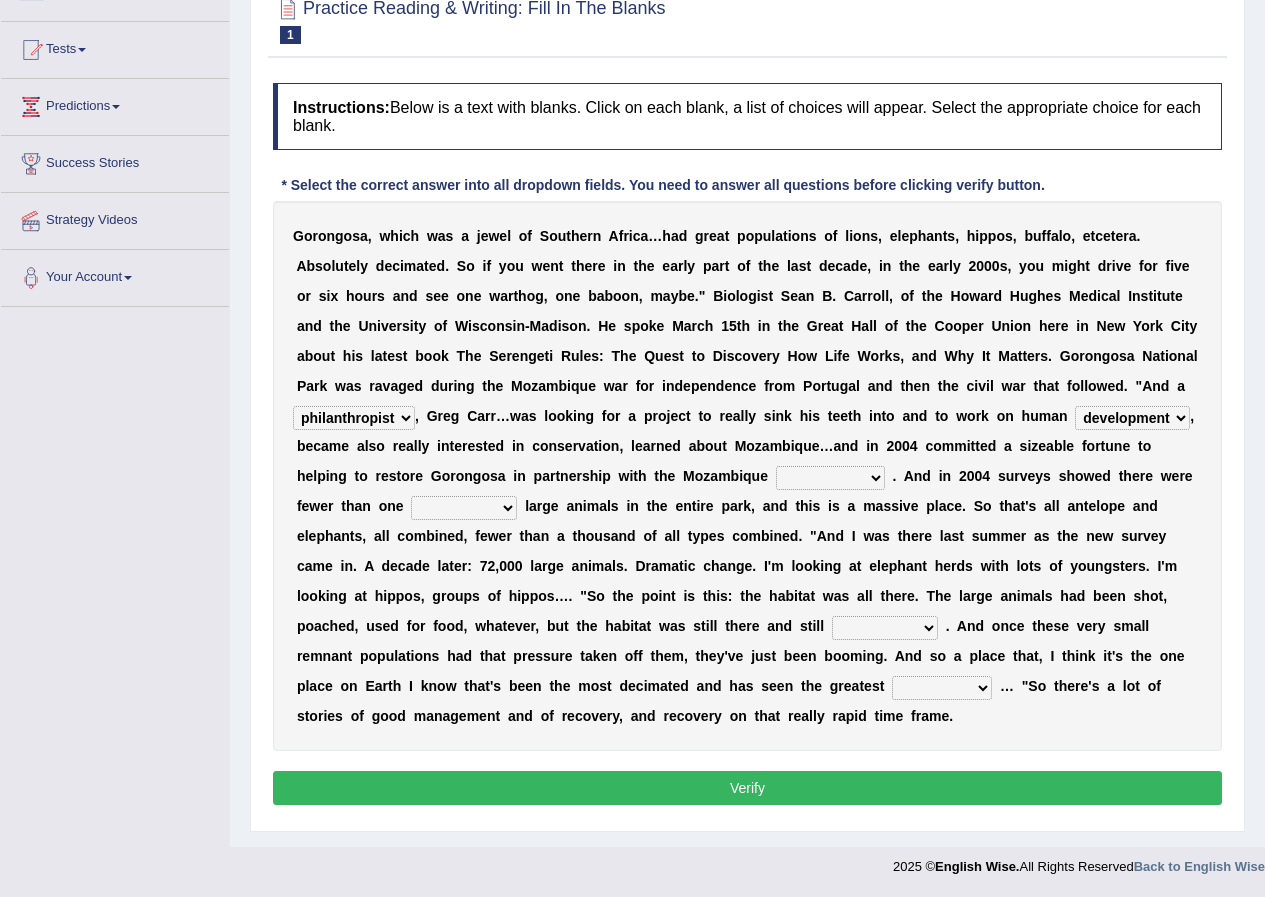 click on "Toggle navigation
Home
Practice Questions   Speaking Practice Read Aloud
Repeat Sentence
Describe Image
Re-tell Lecture
Answer Short Question
Summarize Group Discussion
Respond To A Situation
Writing Practice  Summarize Written Text
Write Essay
Reading Practice  Reading & Writing: Fill In The Blanks
Choose Multiple Answers
Re-order Paragraphs
Fill In The Blanks
Choose Single Answer
Listening Practice  Summarize Spoken Text
Highlight Incorrect Words
Highlight Correct Summary
Select Missing Word
Choose Single Answer
Choose Multiple Answers
Fill In The Blanks
Write From Dictation
Pronunciation
Tests  Take Practice Sectional Test
Take Mock Test" at bounding box center [632, 348] 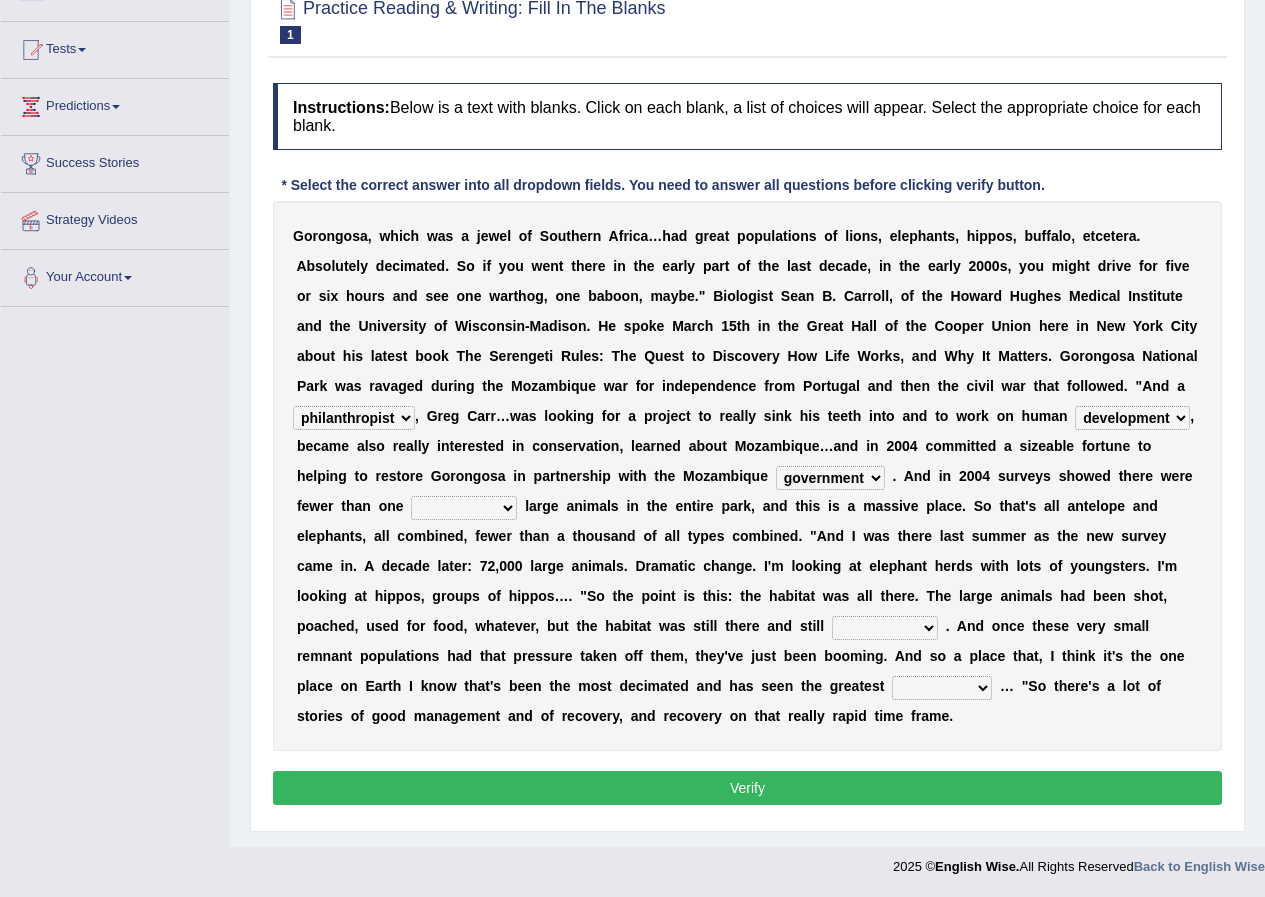 click on "parliament semanticist government journalist" at bounding box center (830, 478) 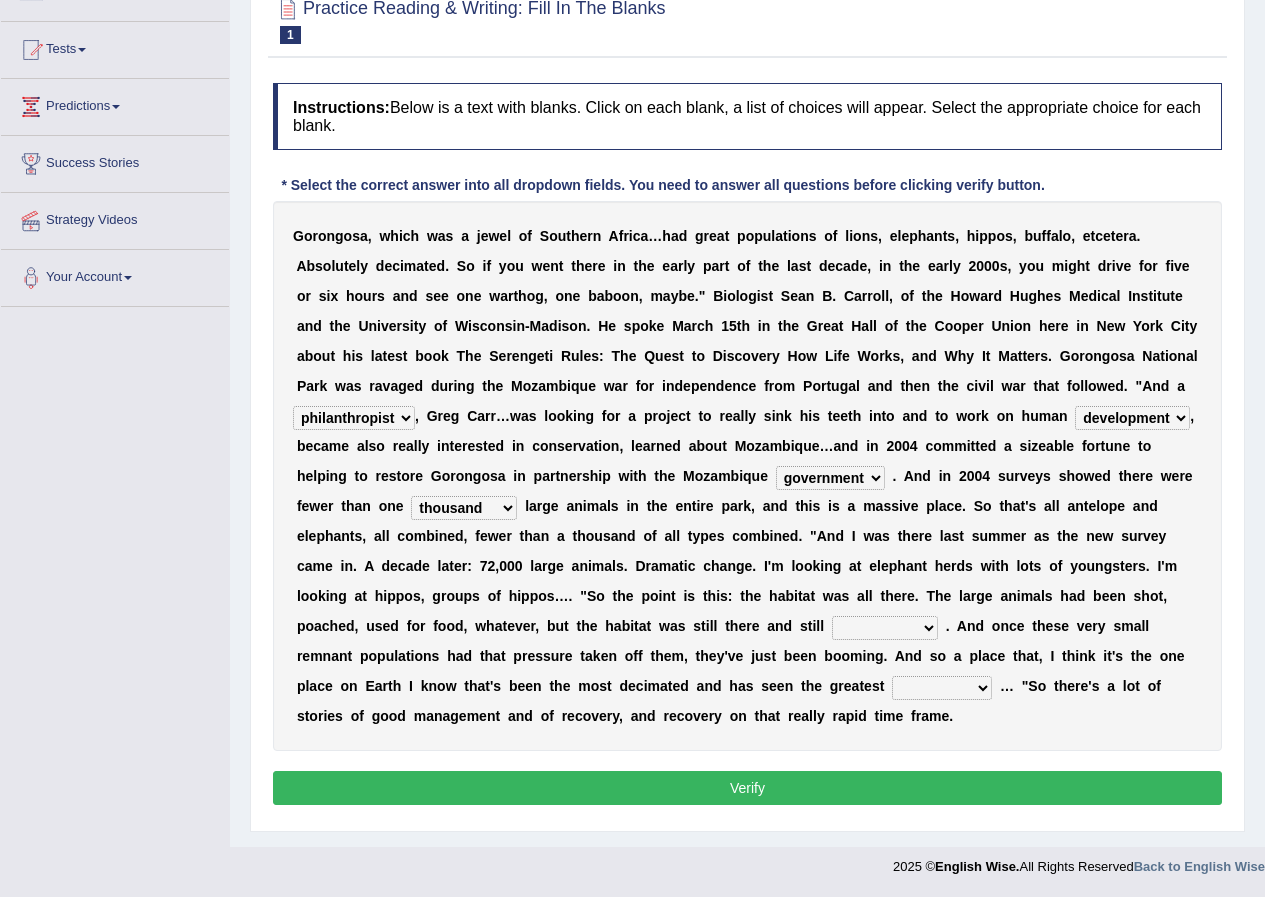 click on "deflowered embowered roundest thousand" at bounding box center [464, 508] 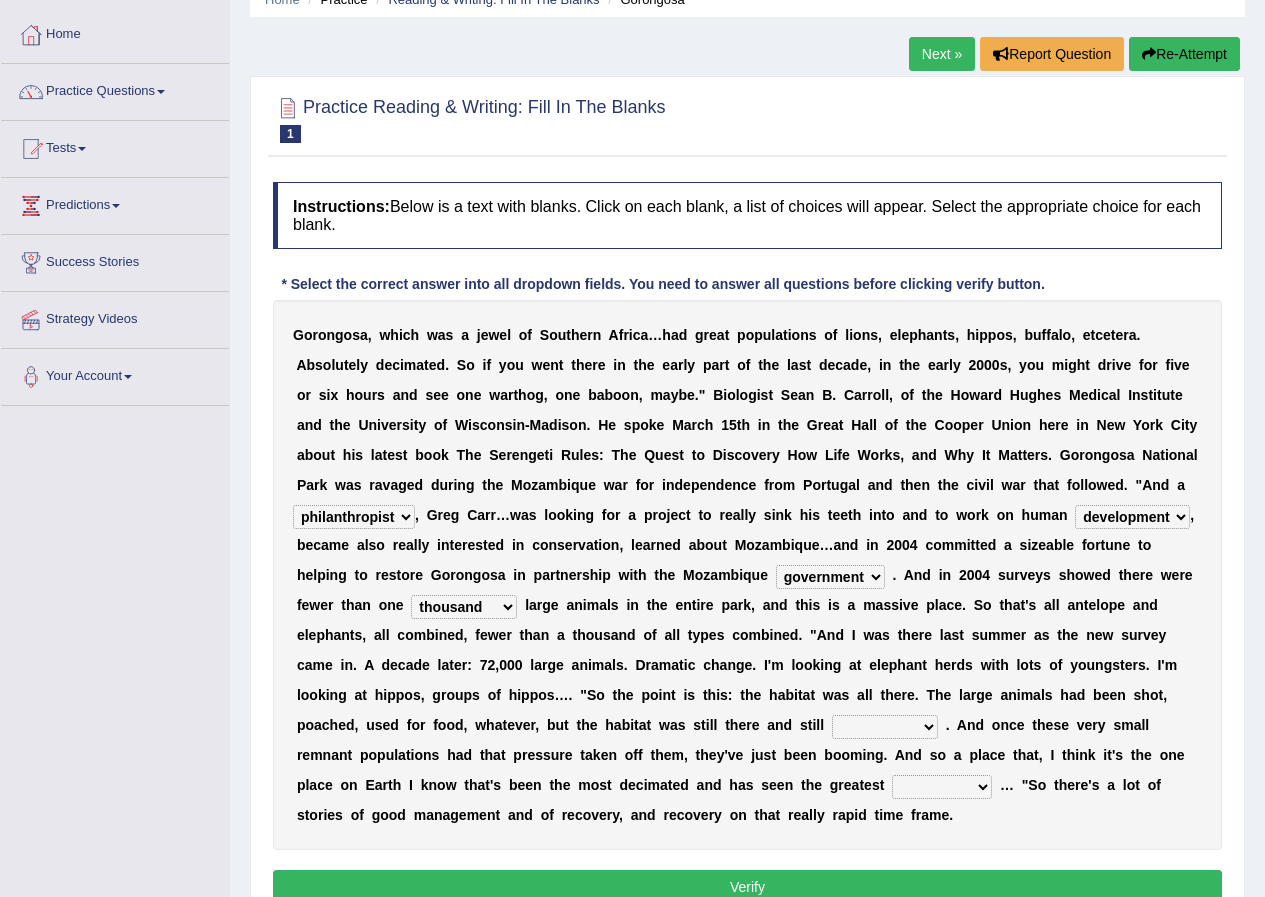scroll, scrollTop: 191, scrollLeft: 0, axis: vertical 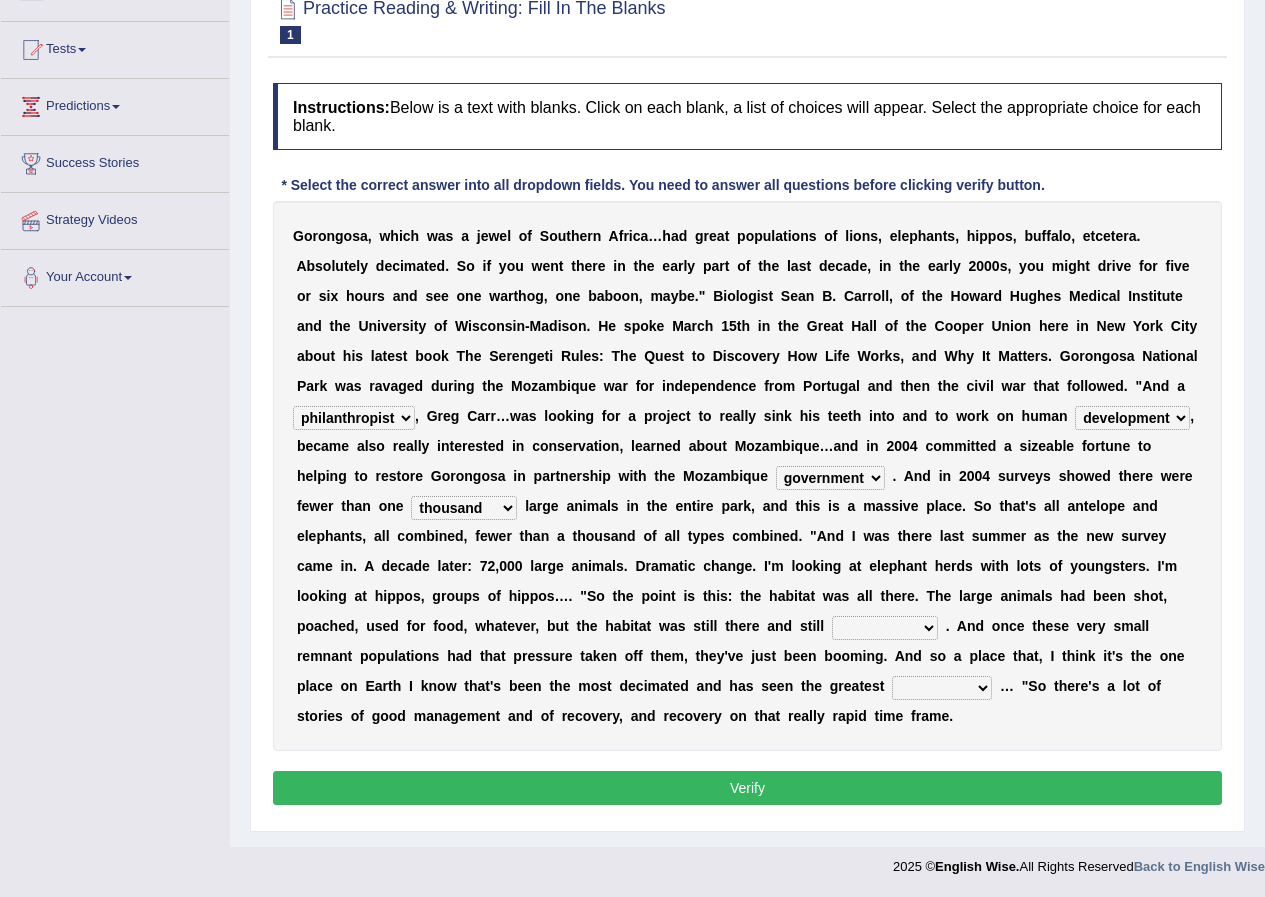 click on "assertive incidental compulsive productive" at bounding box center (885, 628) 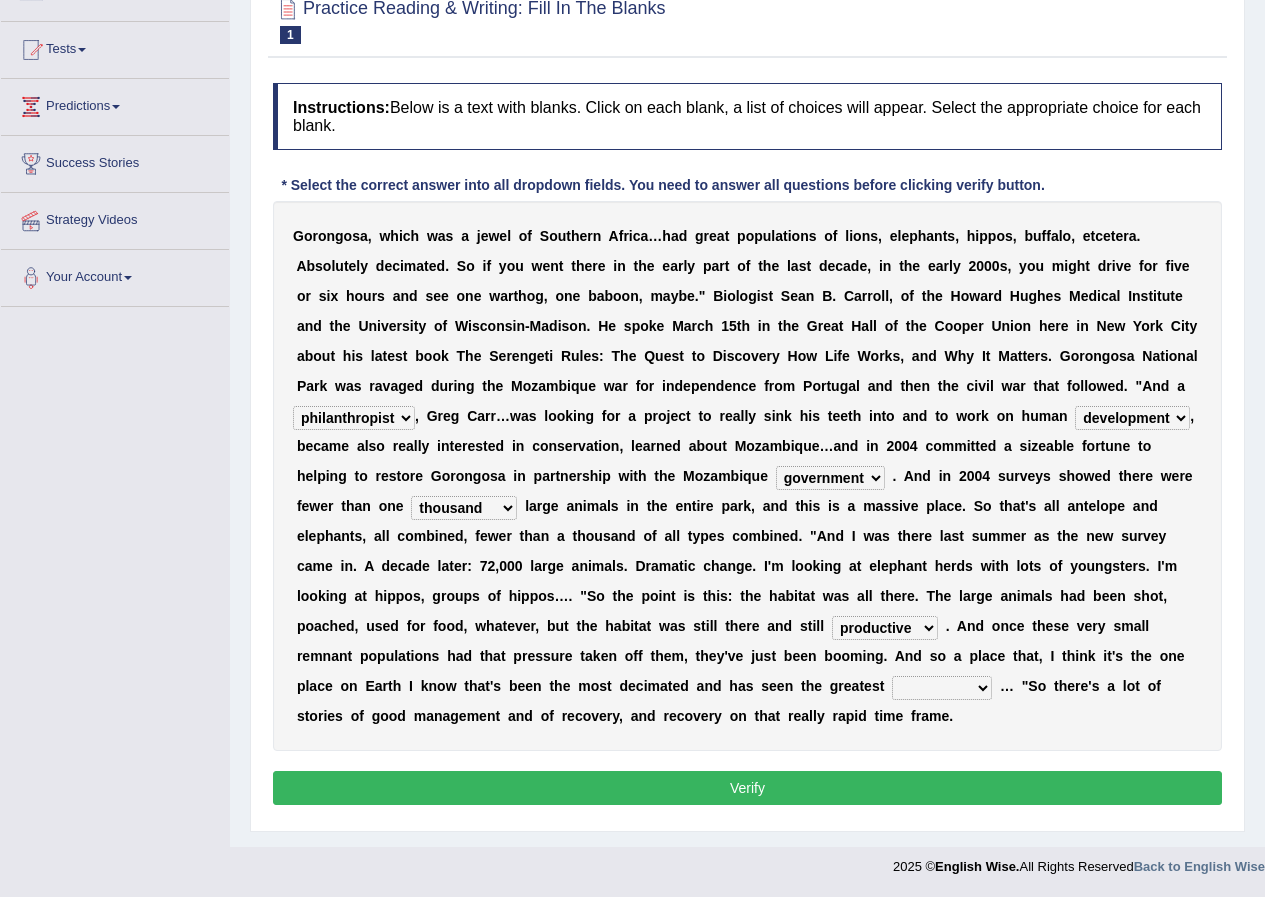 click on "assertive incidental compulsive productive" at bounding box center [885, 628] 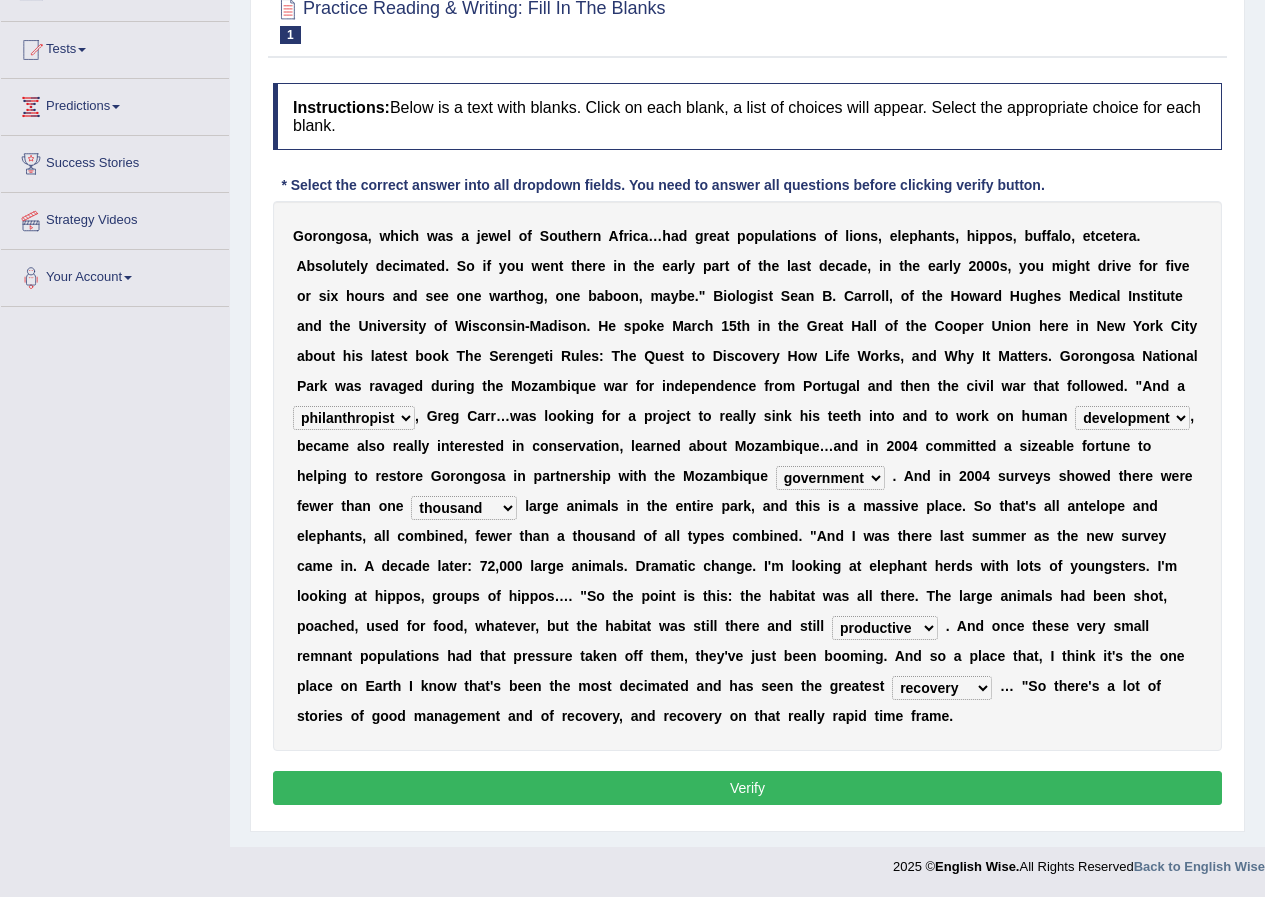 click on "G o r o n g o s a ,    w h i c h    w a s    a    j e w e l    o f    S o u t h e r n    A f r i c a … h a d    g r e a t    p o p u l a t i o n s    o f    l i o n s ,    e l e p h a n t s ,    h i p p o s ,    b u f f a l o ,    e t c e t e r a .    A b s o l u t e l y    d e c i m a t e d .    S o    i f    y o u    w e n t    t h e r e    i n    t h e    e a r l y    p a r t    o f    t h e    l a s t    d e c a d e ,    i n    t h e    e a r l y    2 0 0 0 s ,    y o u    m i g h t    d r i v e    f o r    f i v e    o r    s i x    h o u r s    a n d    s e e    o n e    w a r t h o g ,    o n e    b a b o o n ,    m a y b e . "    B i o l o g i s t    S e a n    B .    C a r r o l l ,    o f    t h e    H o w a r d    H u g h e s    M e d i c a l    I n s t i t u t e    a n d    t h e    U n i v e r s i t y    o f    W i s c o n s i n - M a d i s o n .    H e    s p o k e    M a r c h    1 5 t h    i n    t h e    G r e a t    H" at bounding box center [747, 476] 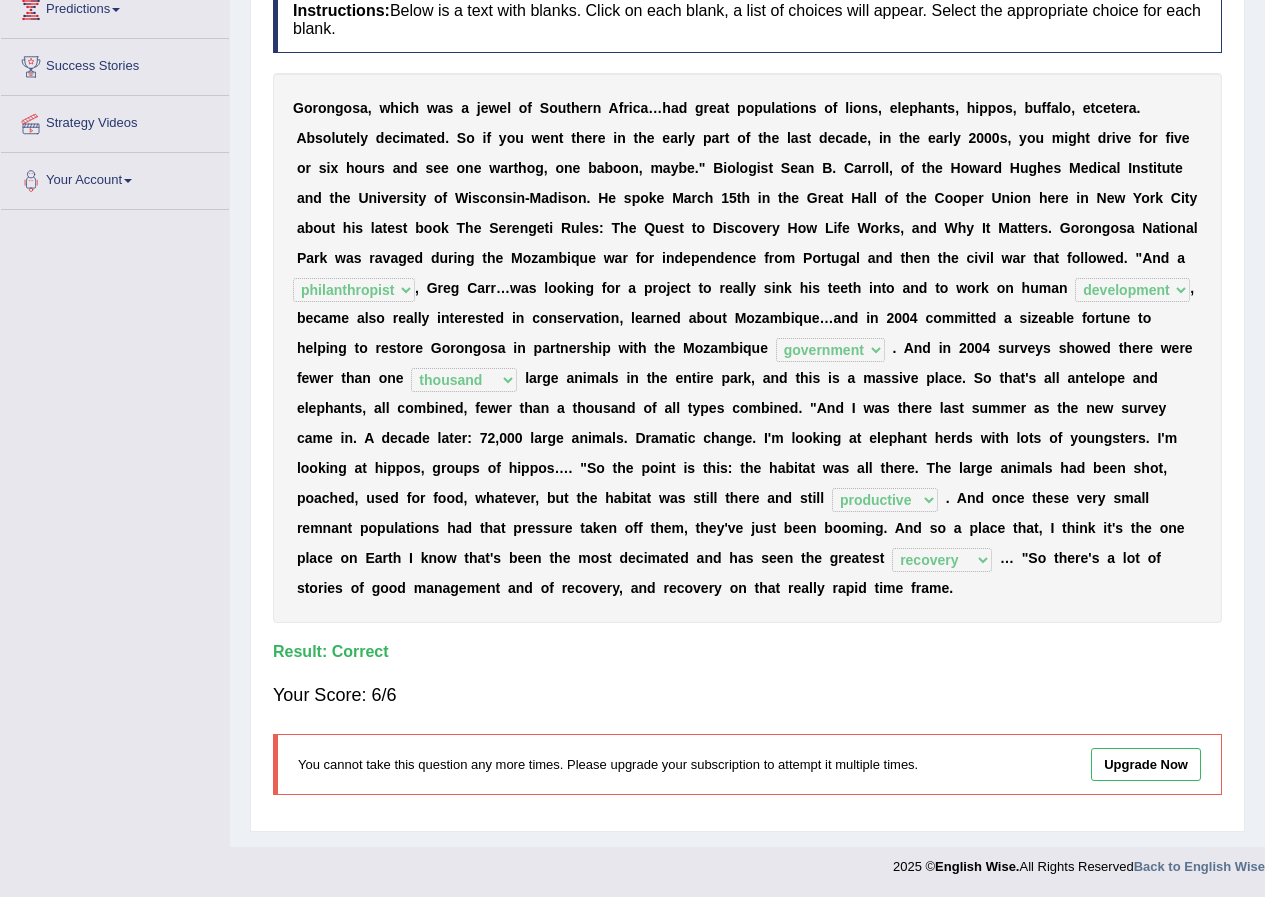 scroll, scrollTop: 0, scrollLeft: 0, axis: both 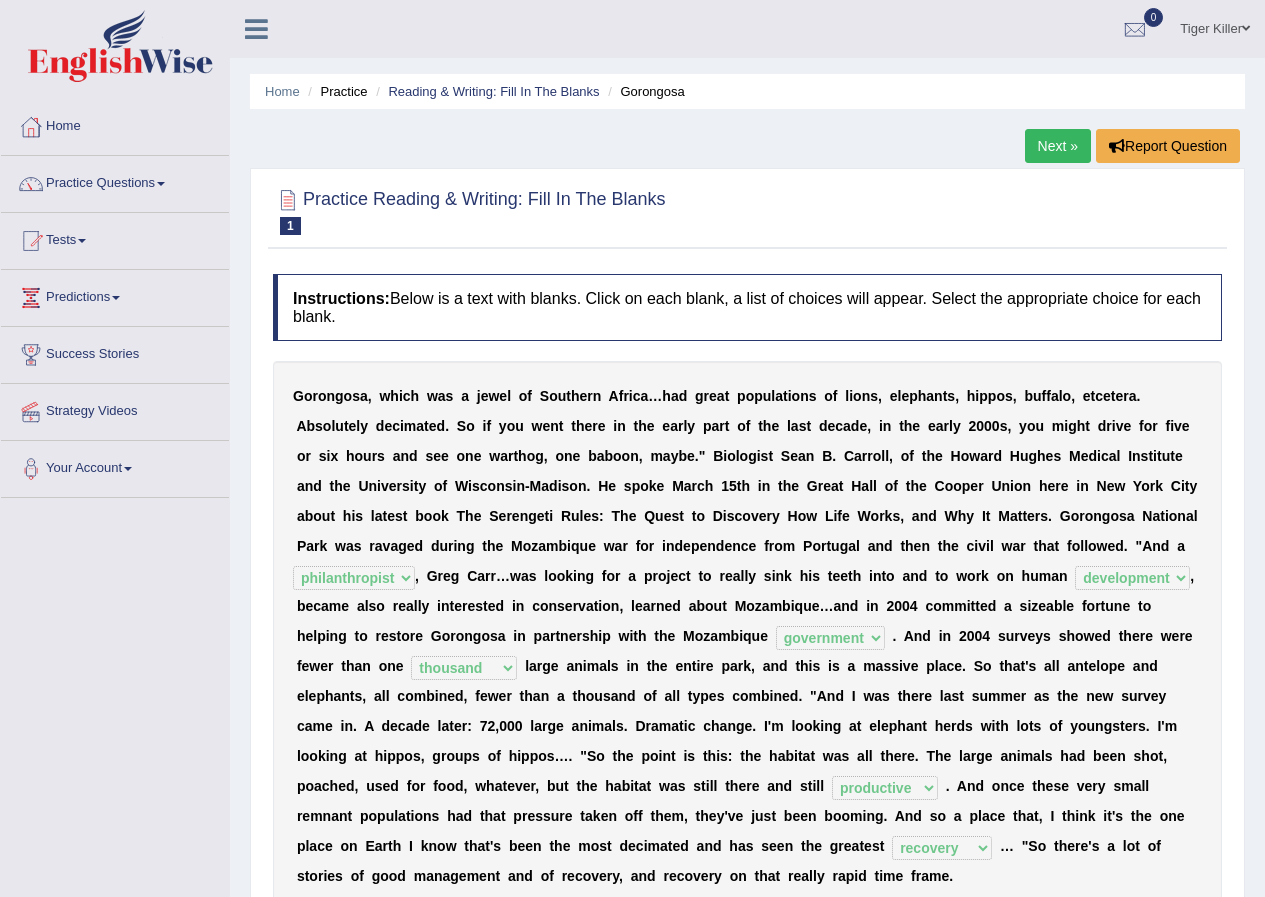click on "Gorongosa" at bounding box center [0, 0] 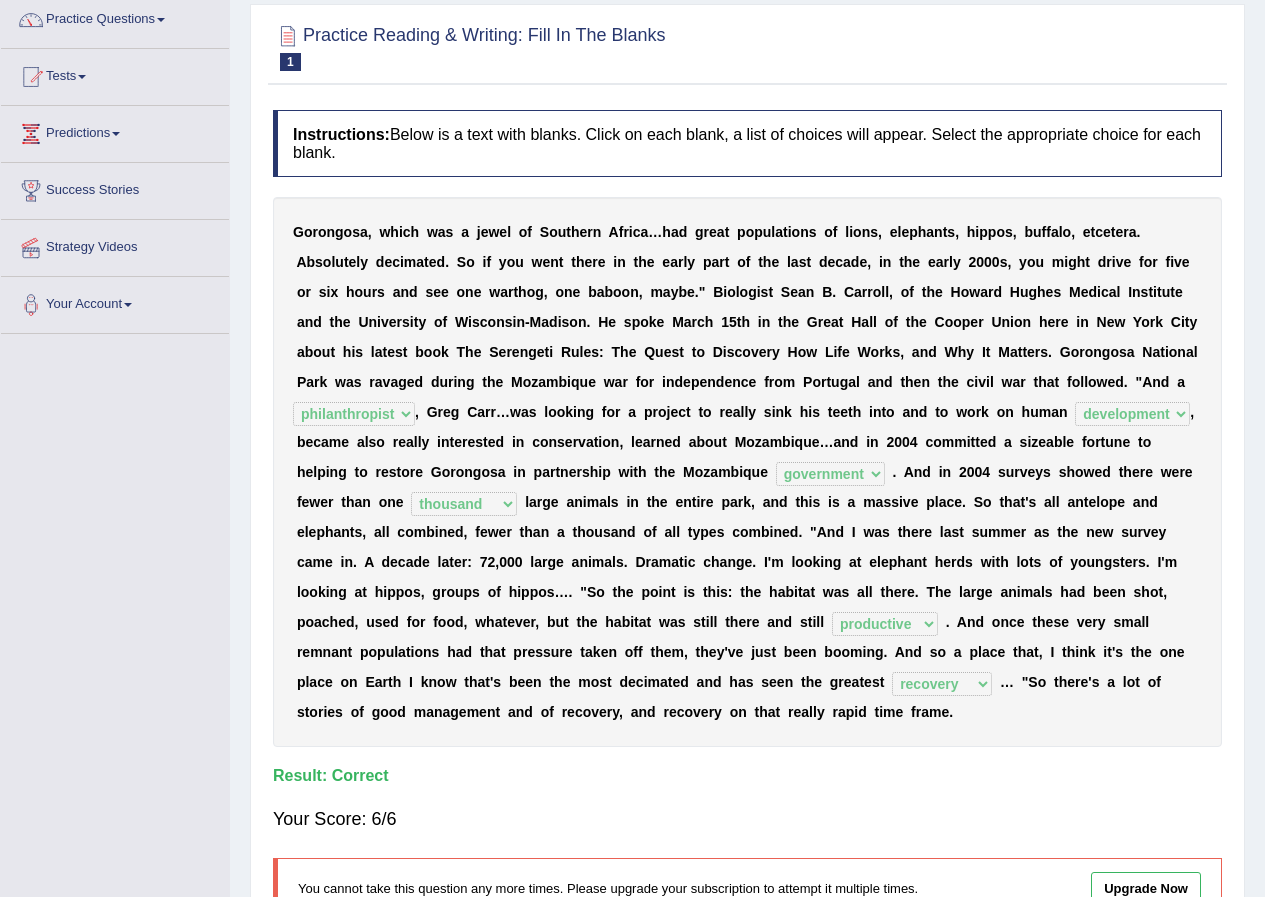 scroll, scrollTop: 0, scrollLeft: 0, axis: both 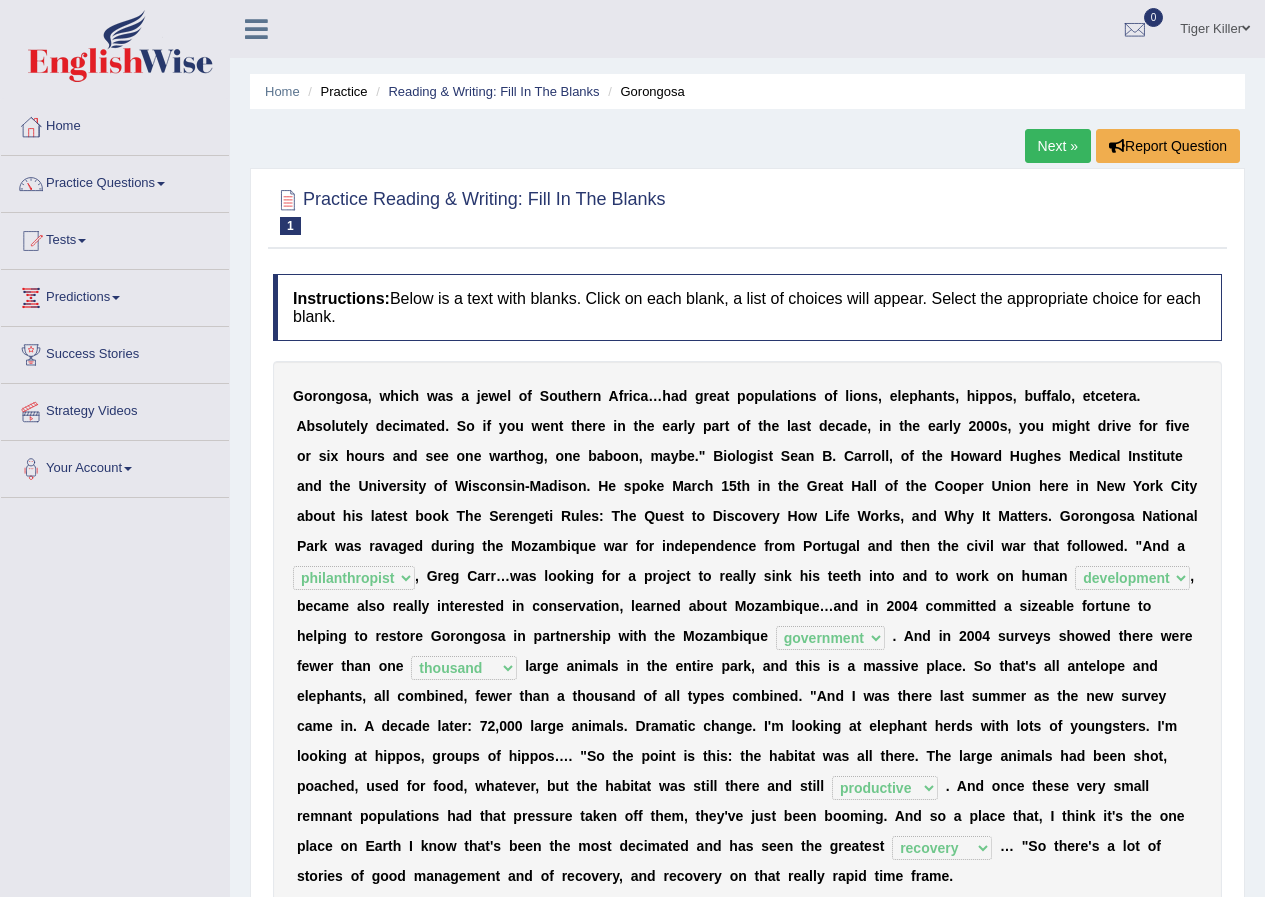click on "Next »" at bounding box center (1058, 146) 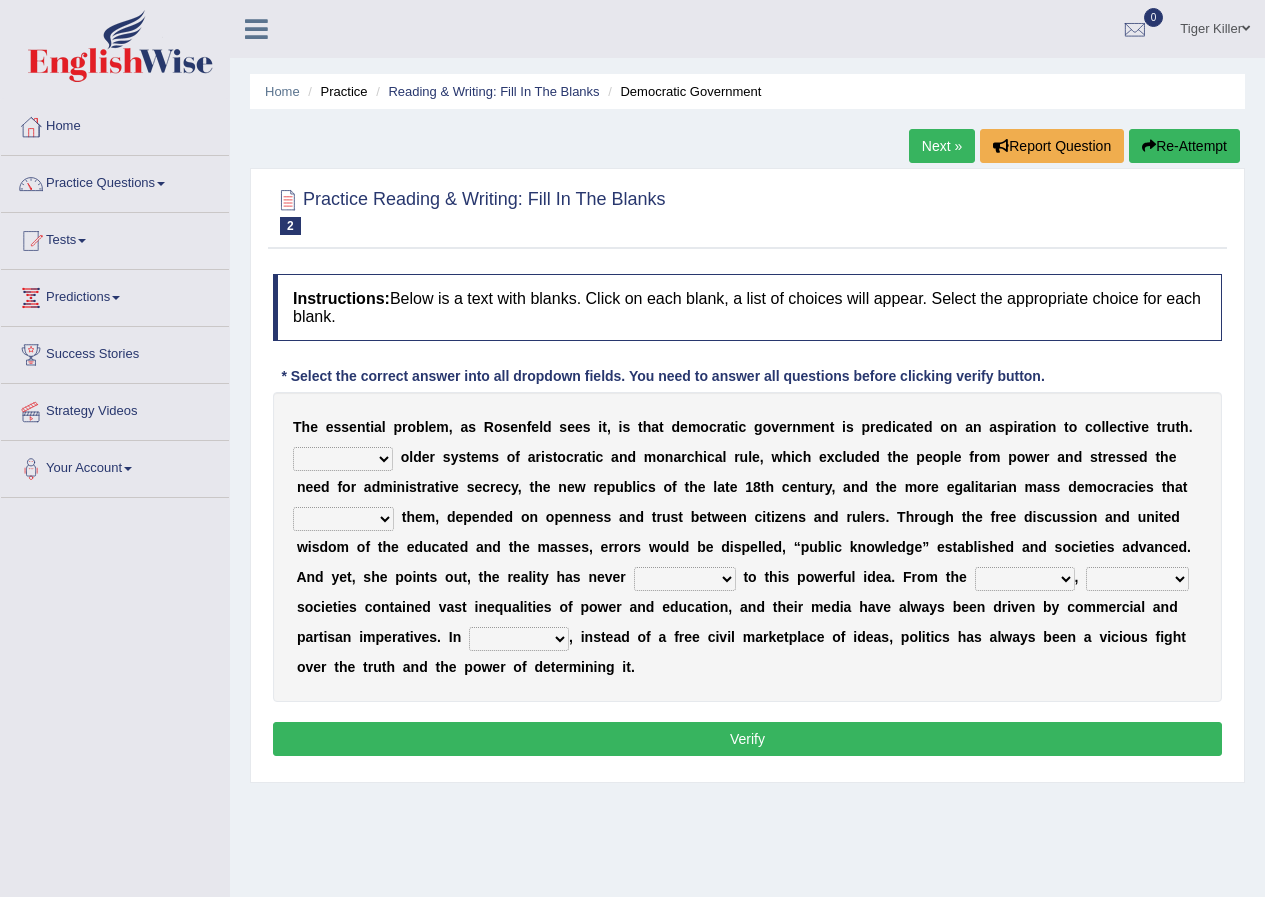 scroll, scrollTop: 100, scrollLeft: 0, axis: vertical 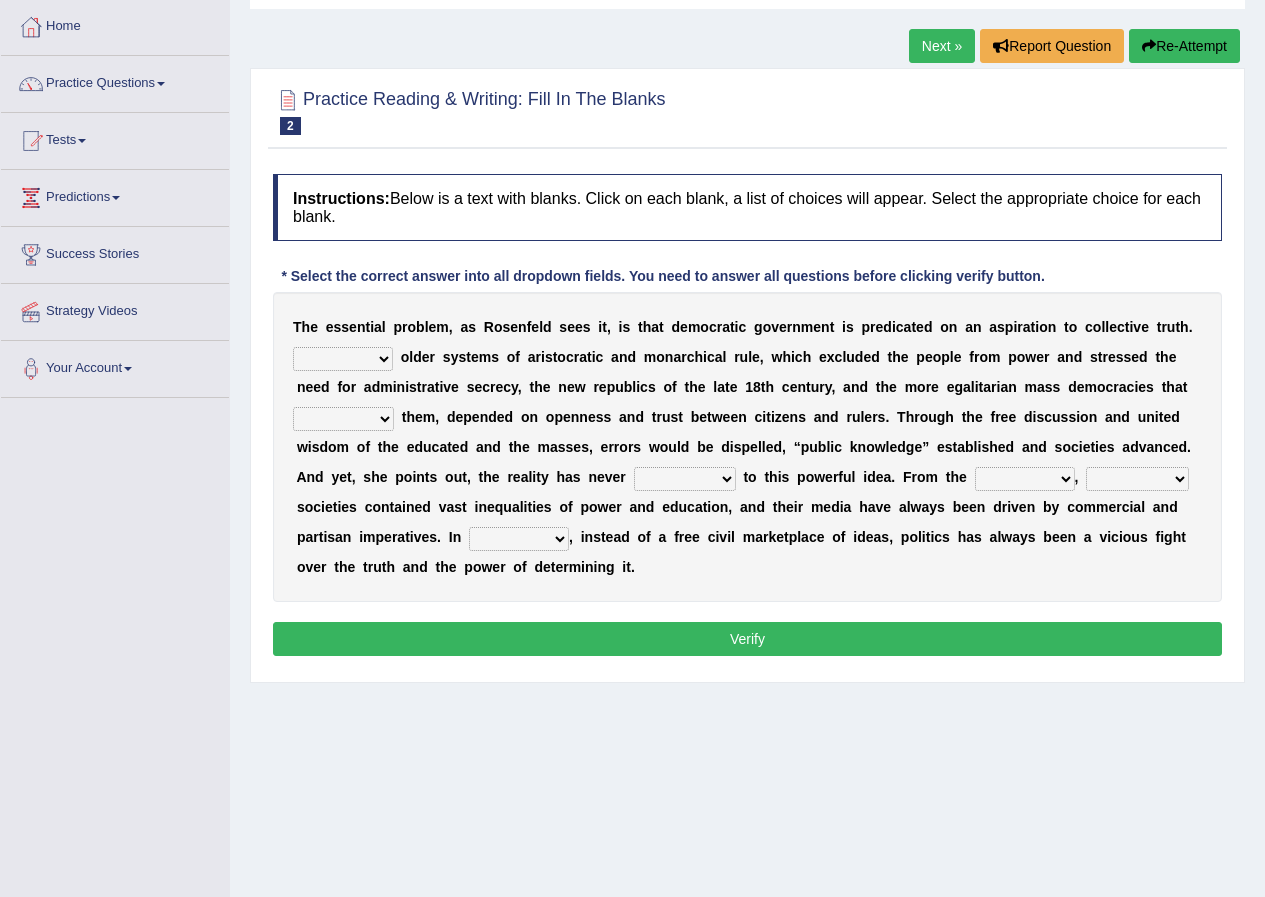click on "Like Unlike Likely Safely" at bounding box center [343, 359] 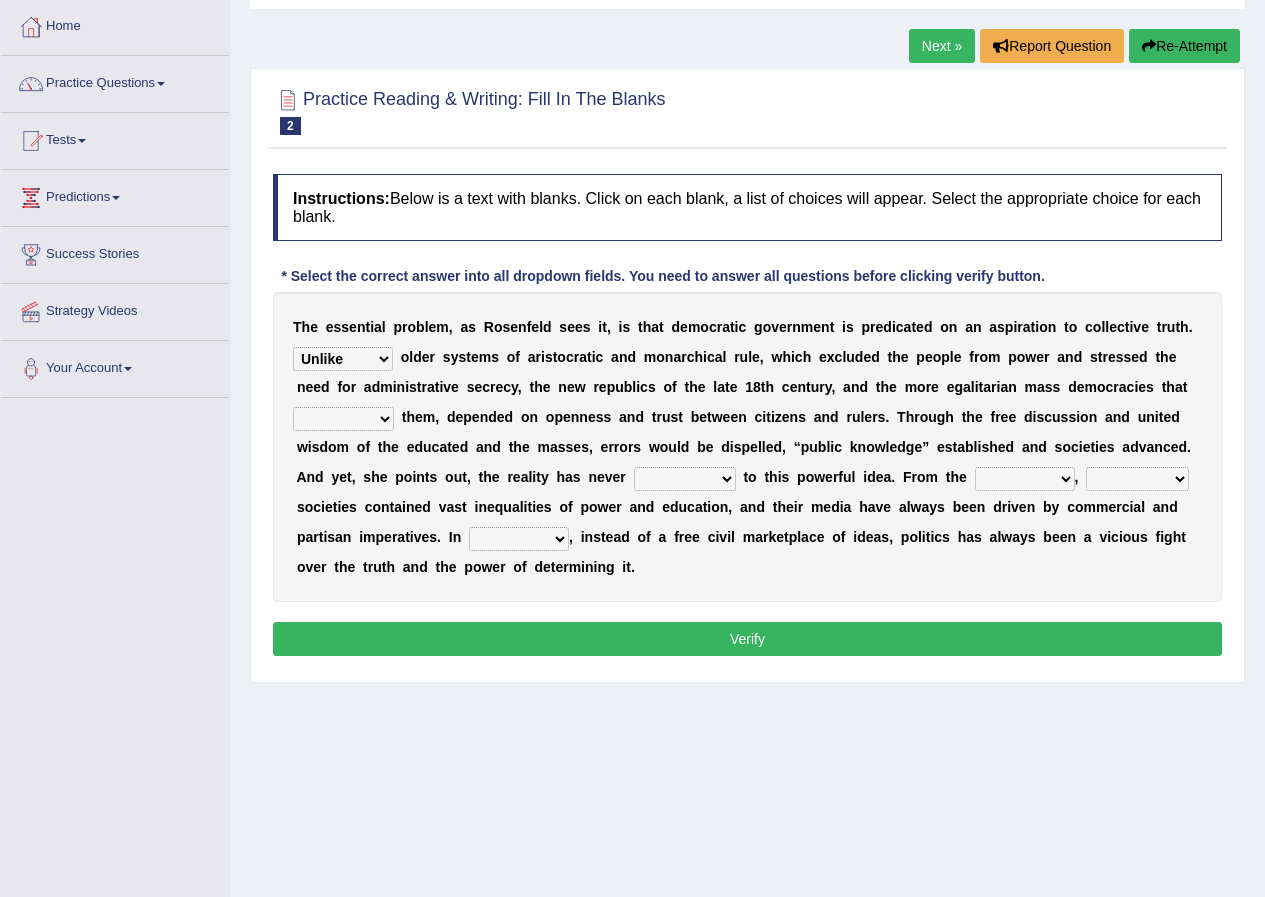 click on "Like Unlike Likely Safely" at bounding box center (343, 359) 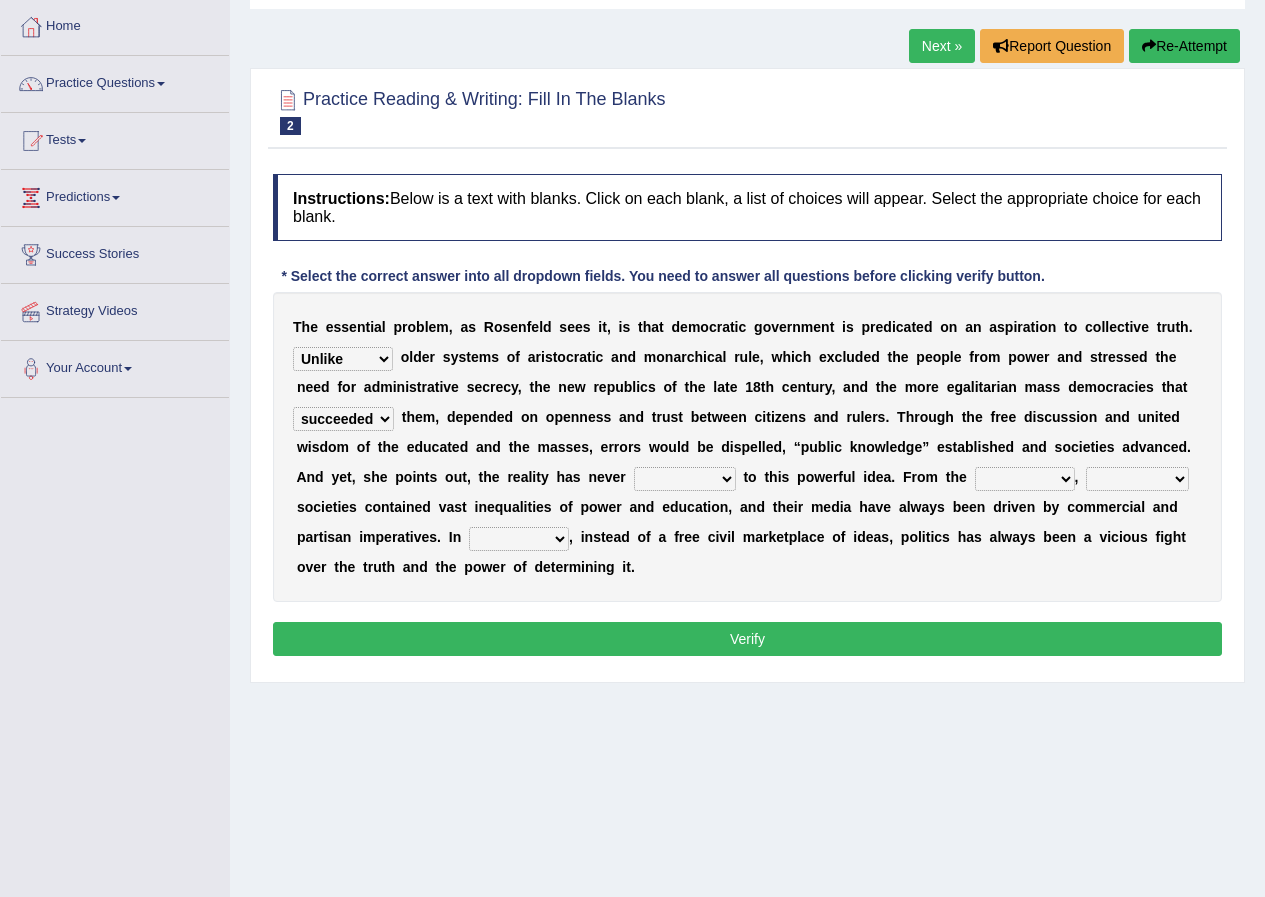 click on "readed grated succeeded printed" at bounding box center [343, 419] 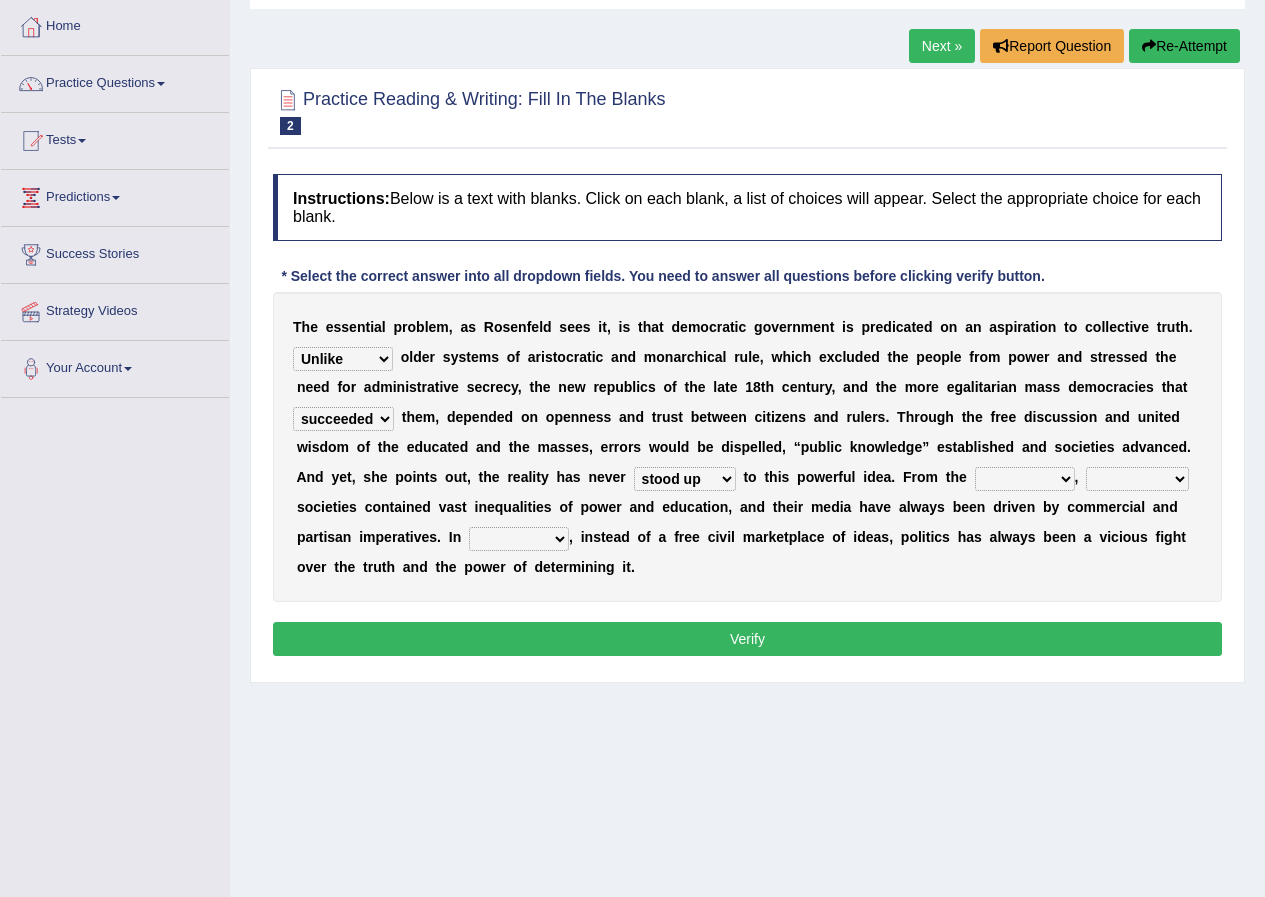click on "saved up stood up brought up lived up" at bounding box center [685, 479] 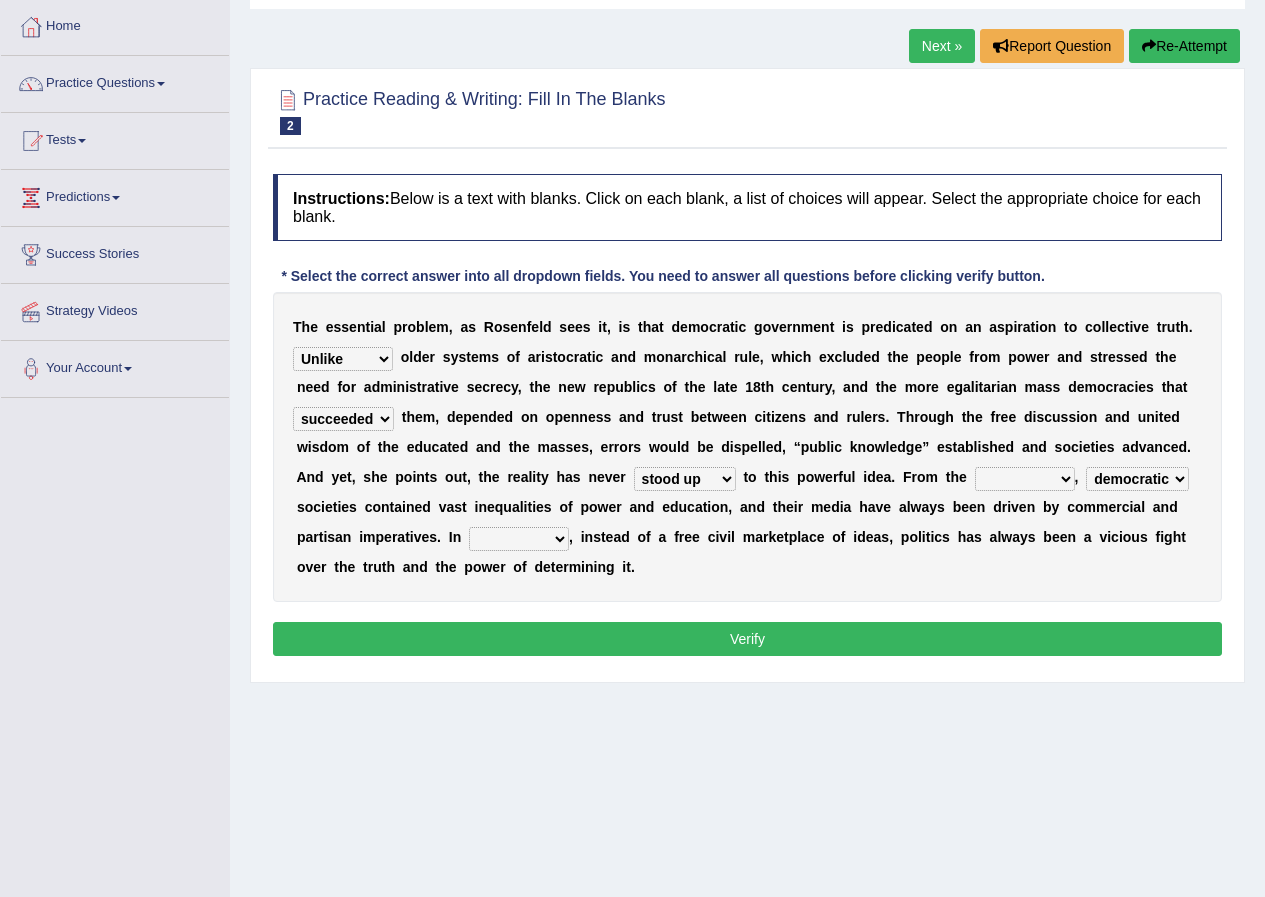 click on "T h e    e s s e n t i a l    p r o b l e m ,    a s    R o s e n f e l d    s e e s    i t ,    i s    t h a t    d e m o c r a t i c    g o v e r n m e n t    i s    p r e d i c a t e d    o n    a n    a s p i r a t i o n    t o    c o l l e c t i v e    t r u t h .    Like Unlike Likely Safely    o l d e r    s y s t e m s    o f    a r i s t o c r a t i c    a n d    m o n a r c h i c a l    r u l e ,    w h i c h    e x c l u d e d    t h e    p e o p l e    f r o m    p o w e r    a n d    s t r e s s e d    t h e    n e e d    f o r    a d m i n i s t r a t i v e    s e c r e c y ,    t h e    n e w    r e p u b l i c s    o f    t h e    l a t e    1 8 t h    c e n t u r y ,    a n d    t h e    m o r e    e g a l i t a r i a n    m a s s    d e m o c r a c i e s    t h a t    readed grated succeeded printed    t h e m ,    d e p e n d e d    o n    o p e n n e s s    a n d    t r u s t    b e t w e e n    c i t i z e n s    a n d    r" at bounding box center (747, 447) 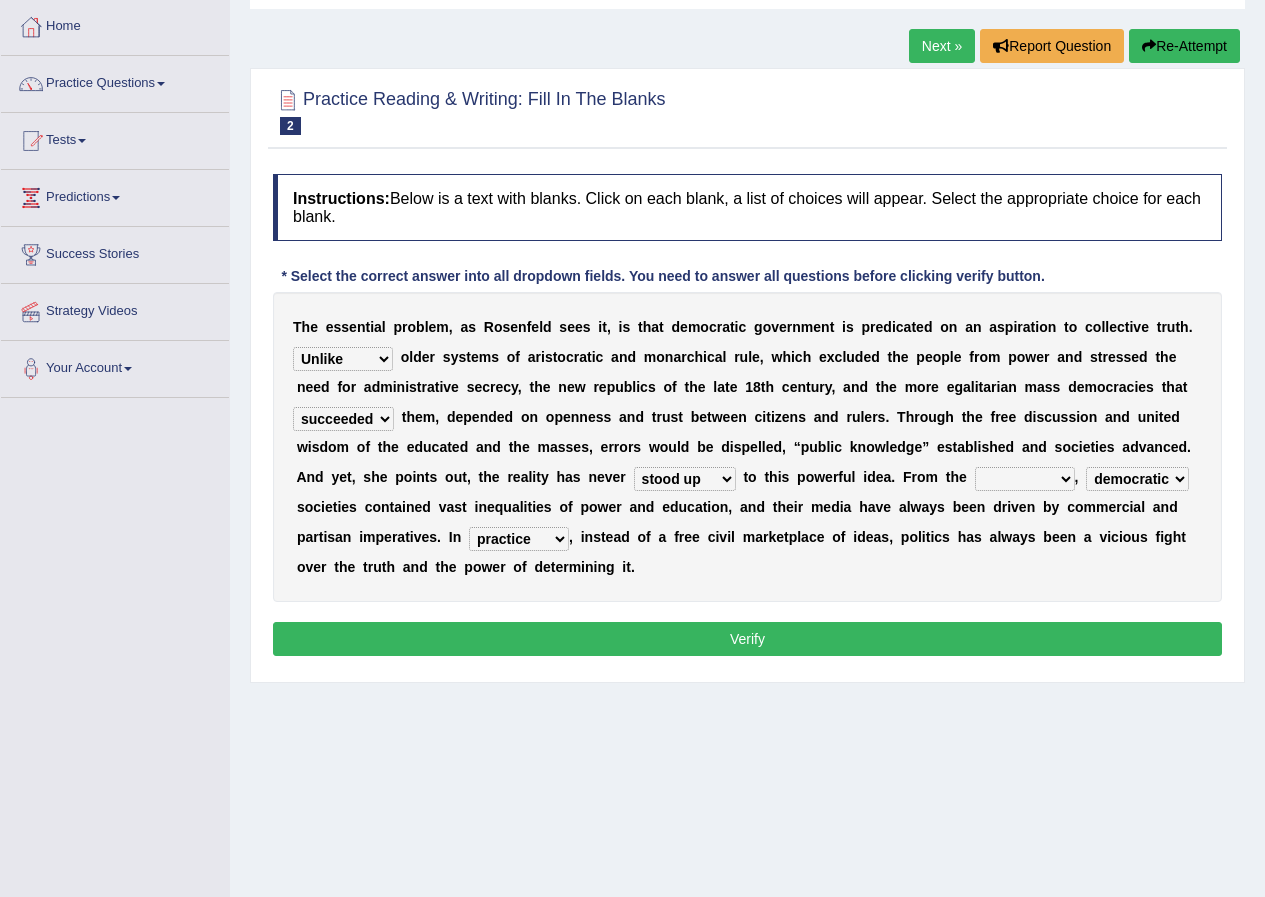 click on "power practice ideas fought" at bounding box center (519, 539) 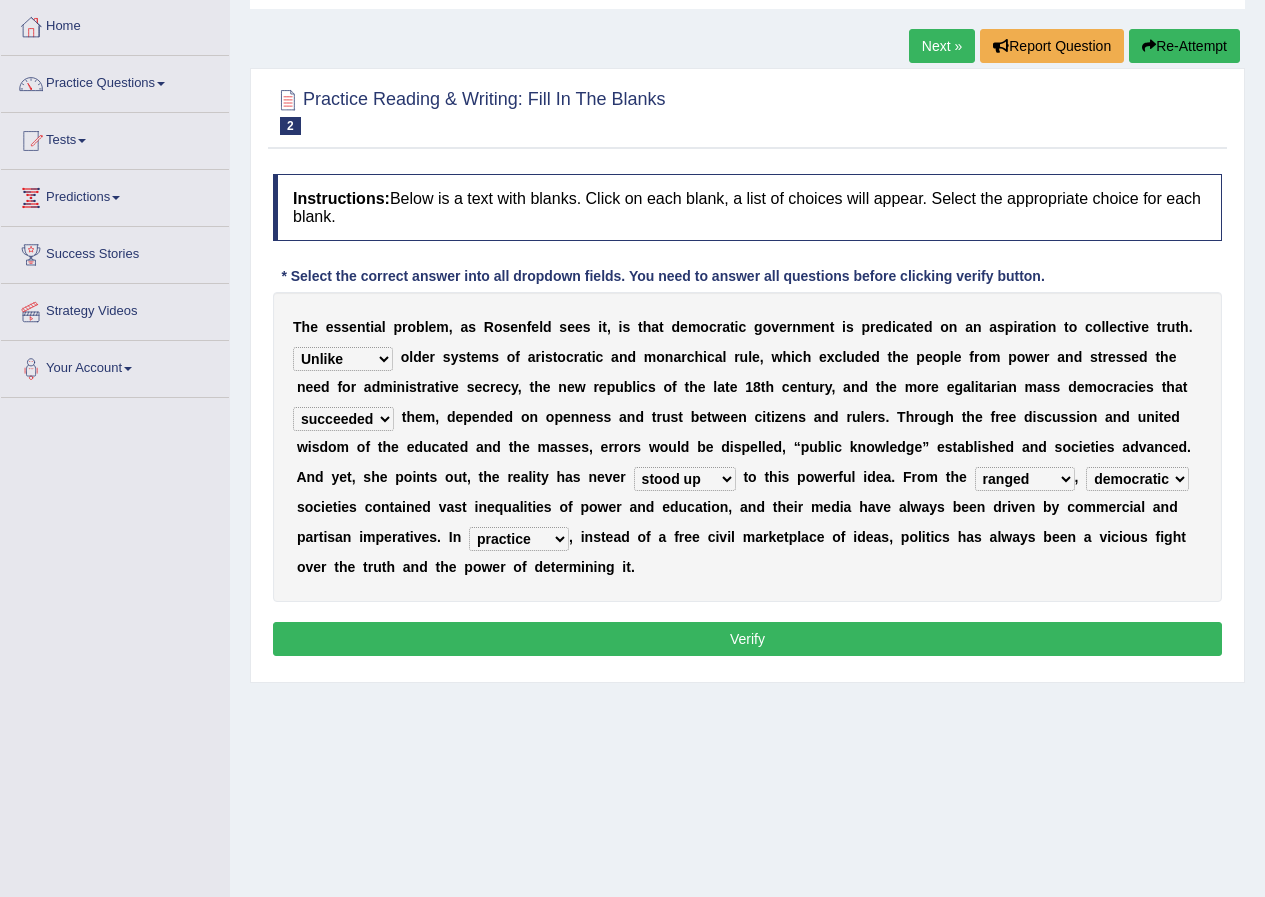 click on "outset ranged stood caught" at bounding box center [1025, 479] 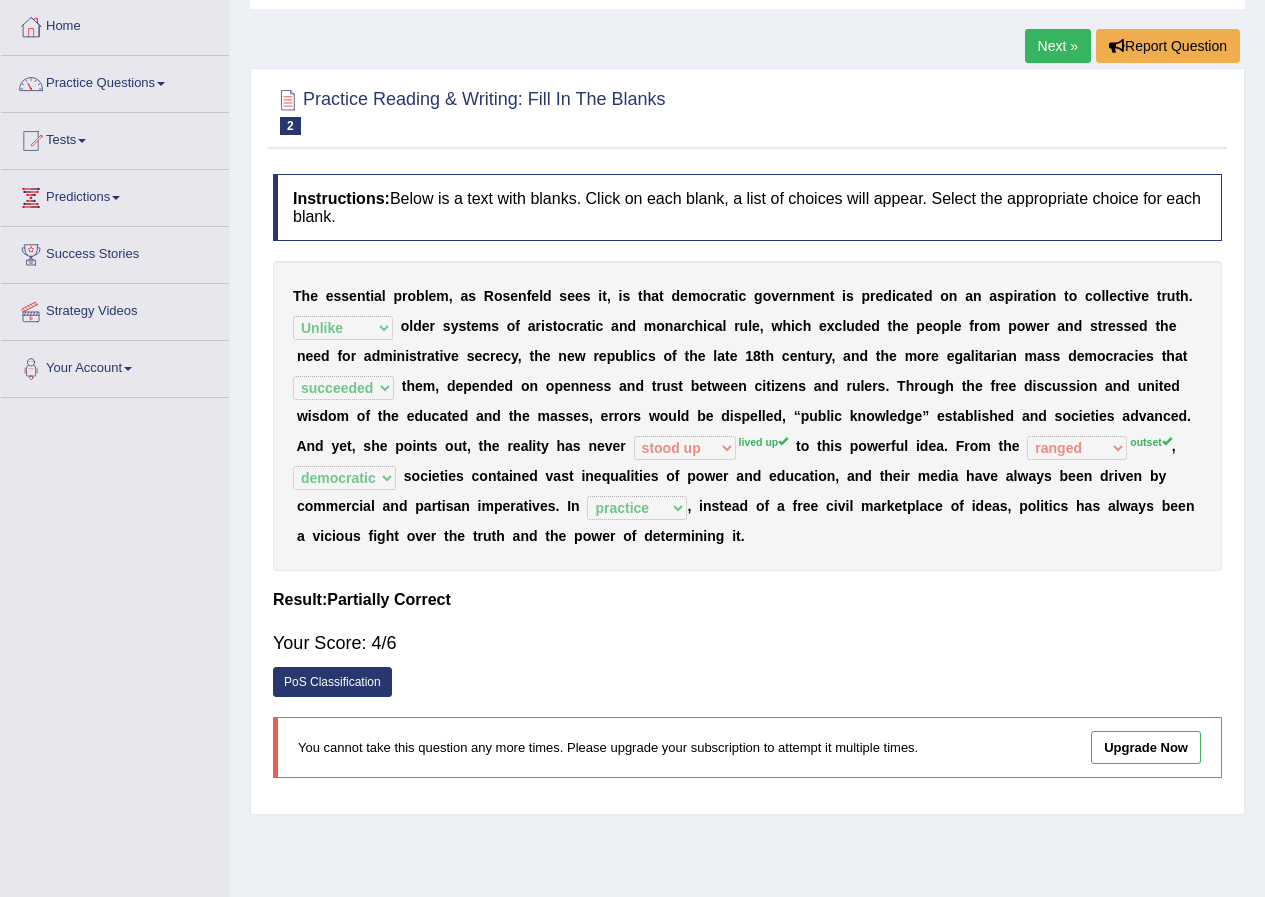 click on "outset" at bounding box center [1151, 442] 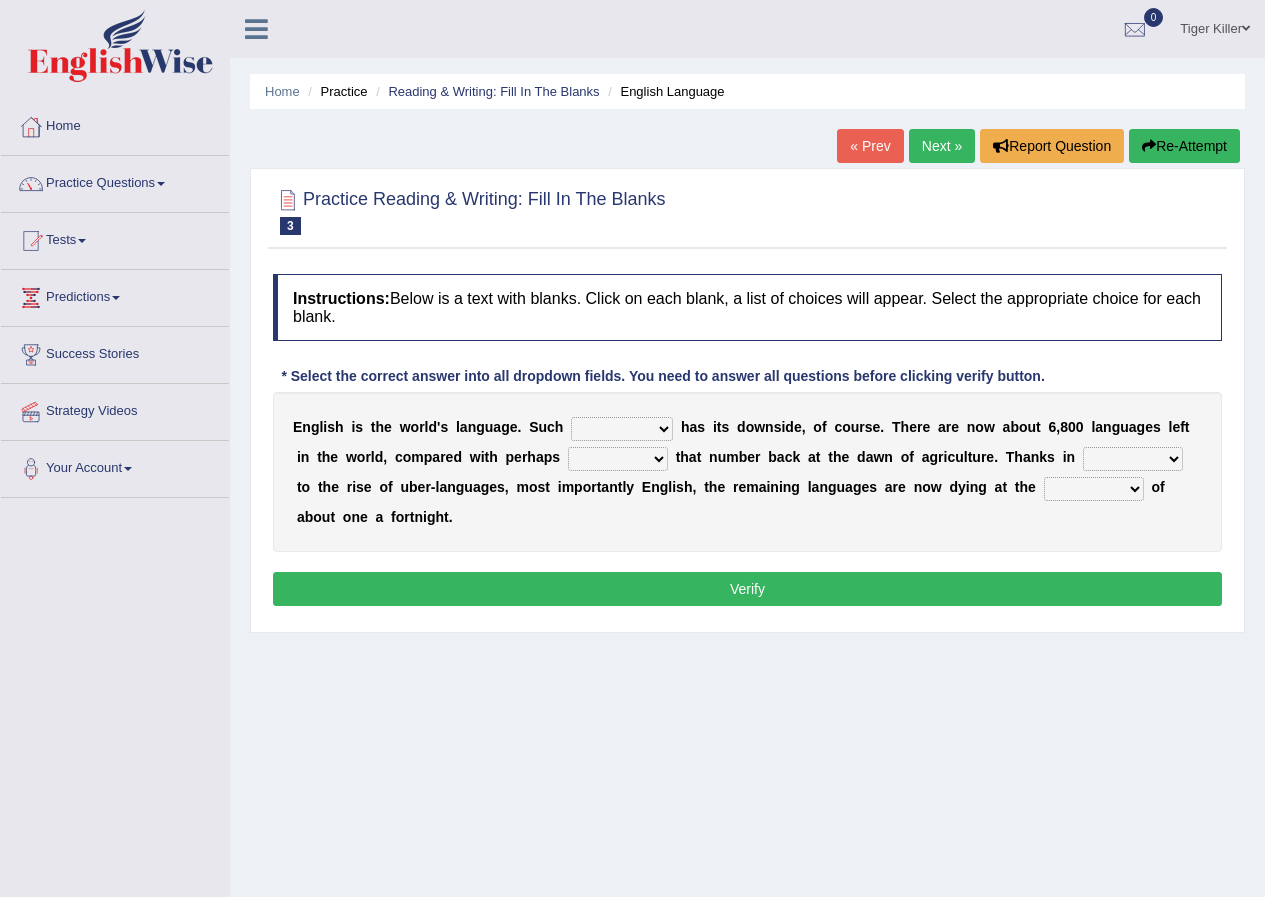 scroll, scrollTop: 0, scrollLeft: 0, axis: both 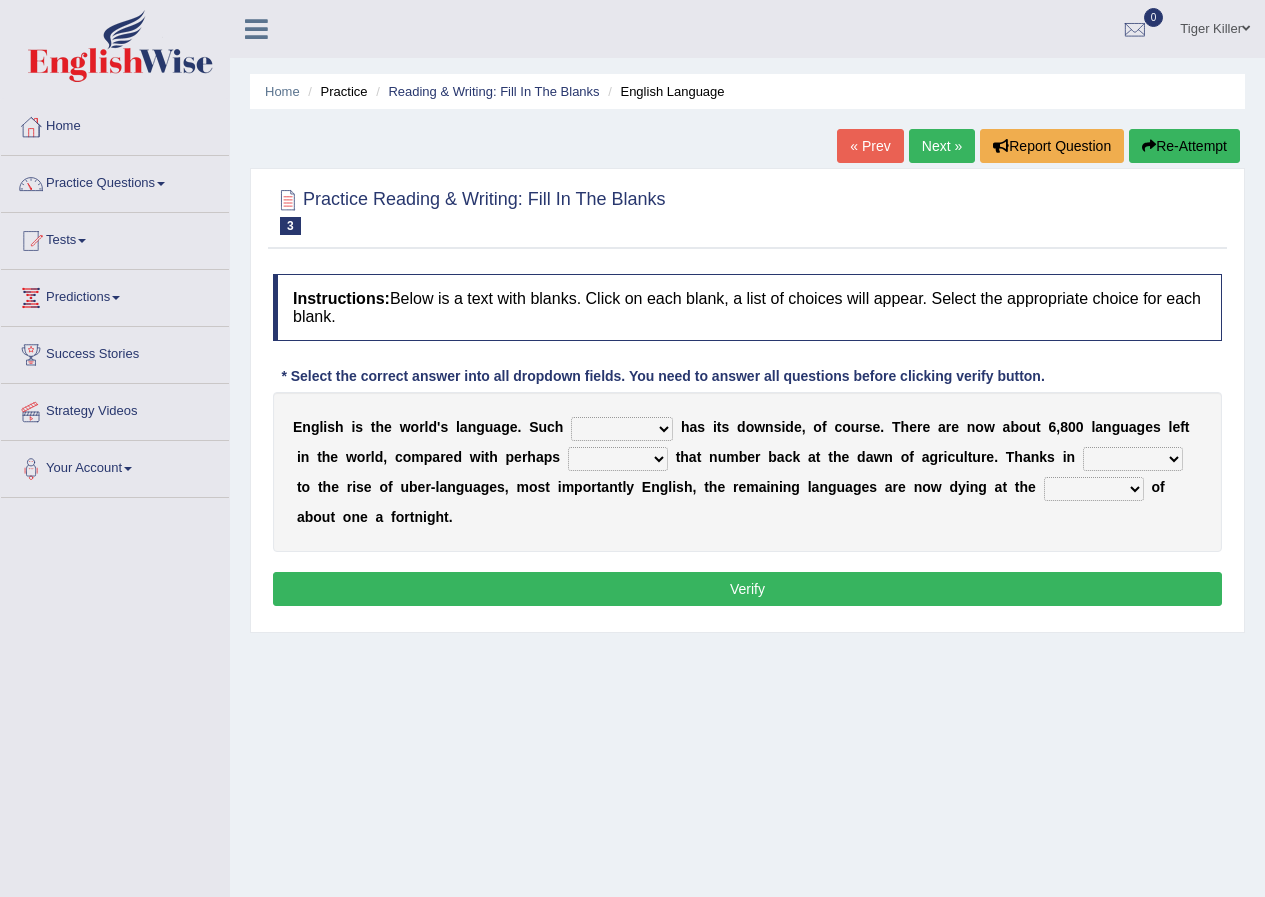 click on "power idea subject dominance" at bounding box center [622, 429] 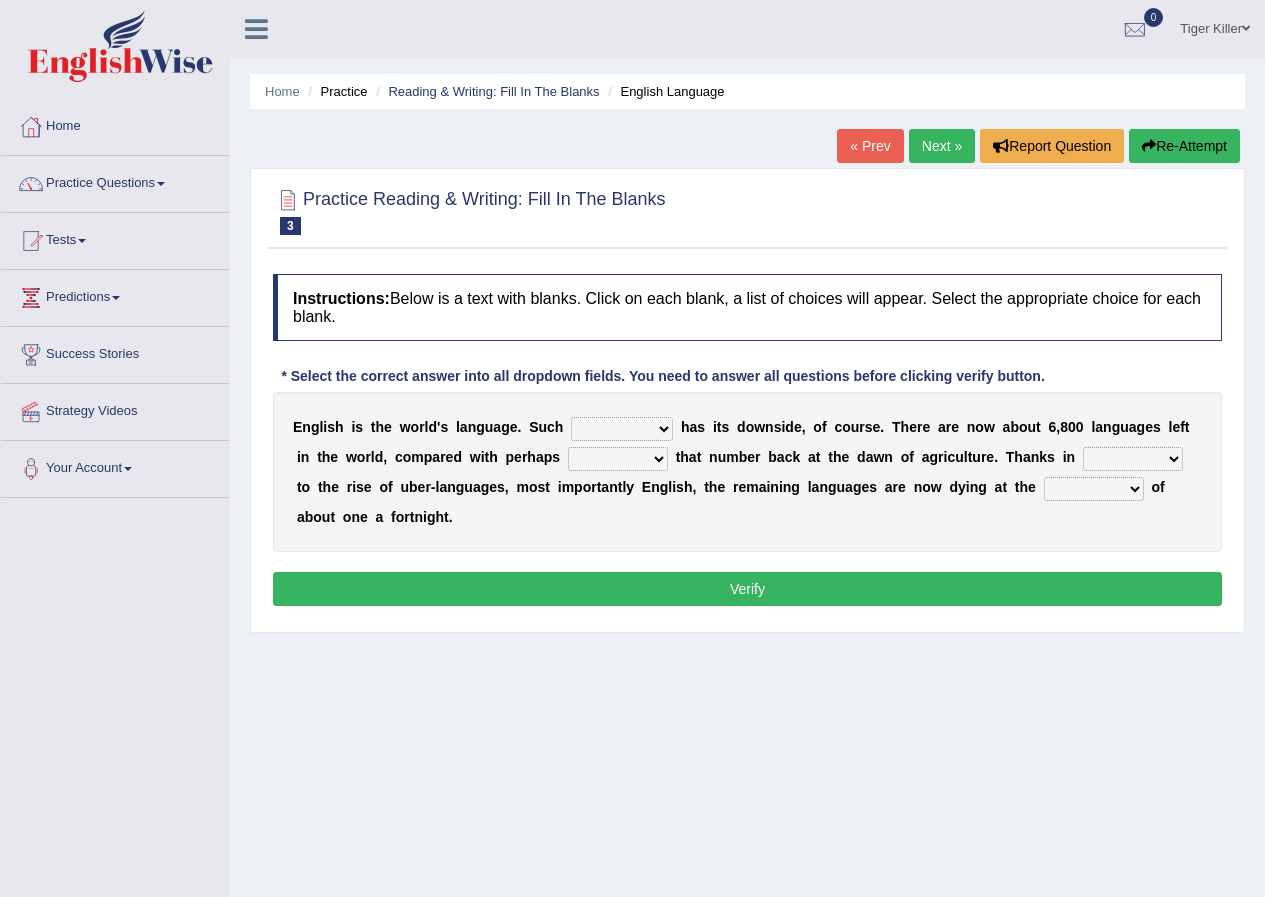 select on "dominance" 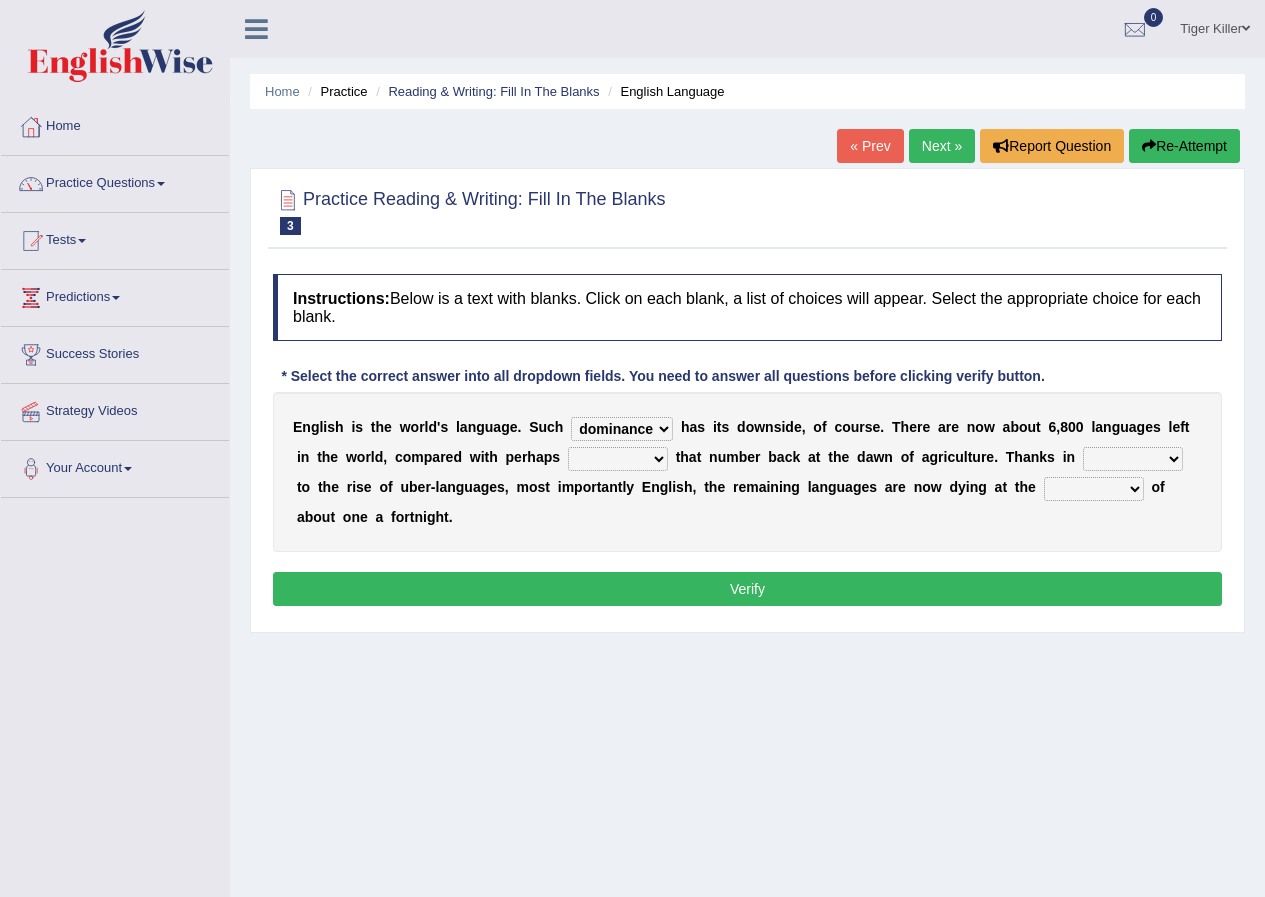 click on "power idea subject dominance" at bounding box center (622, 429) 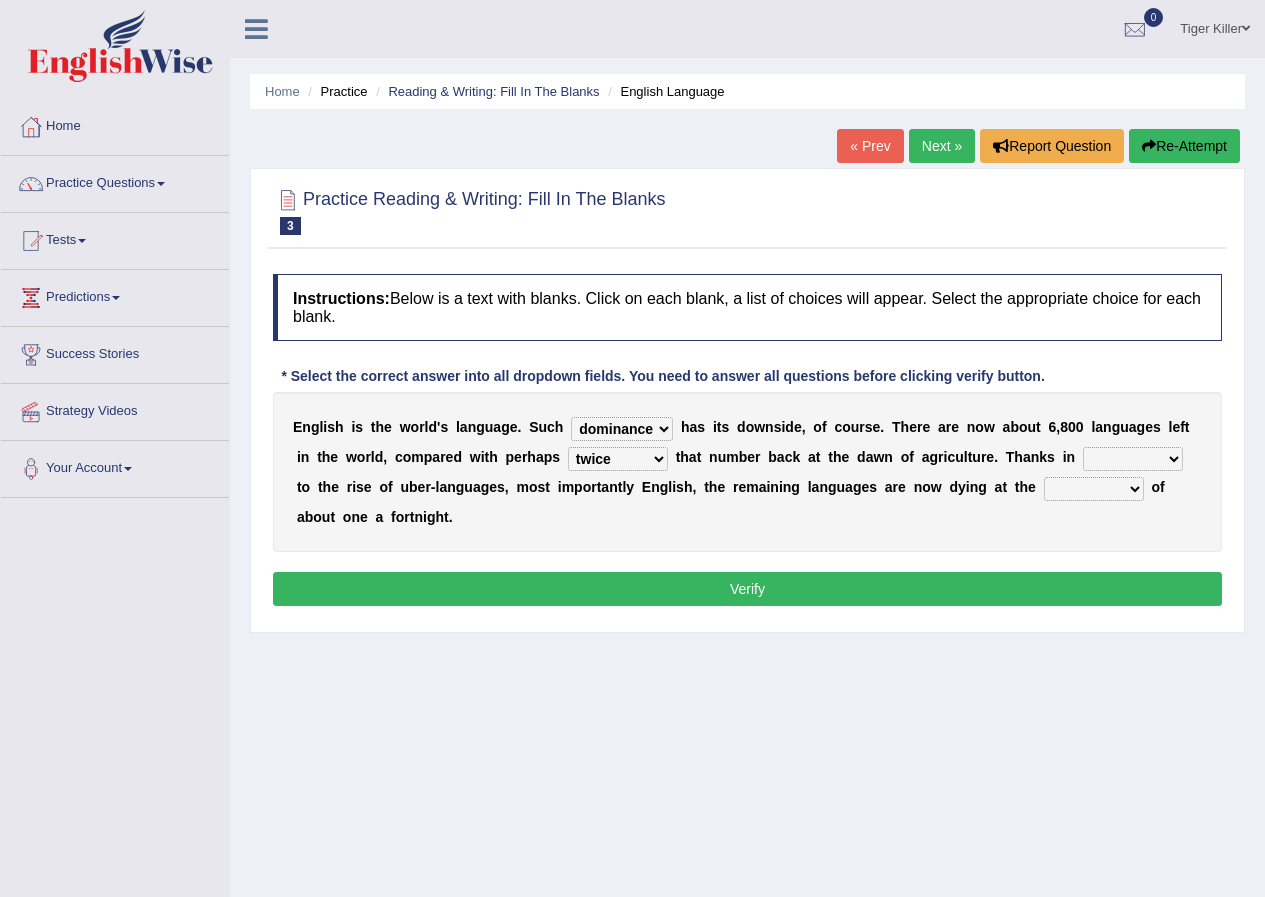 click on "rise twice firstly never" at bounding box center [618, 459] 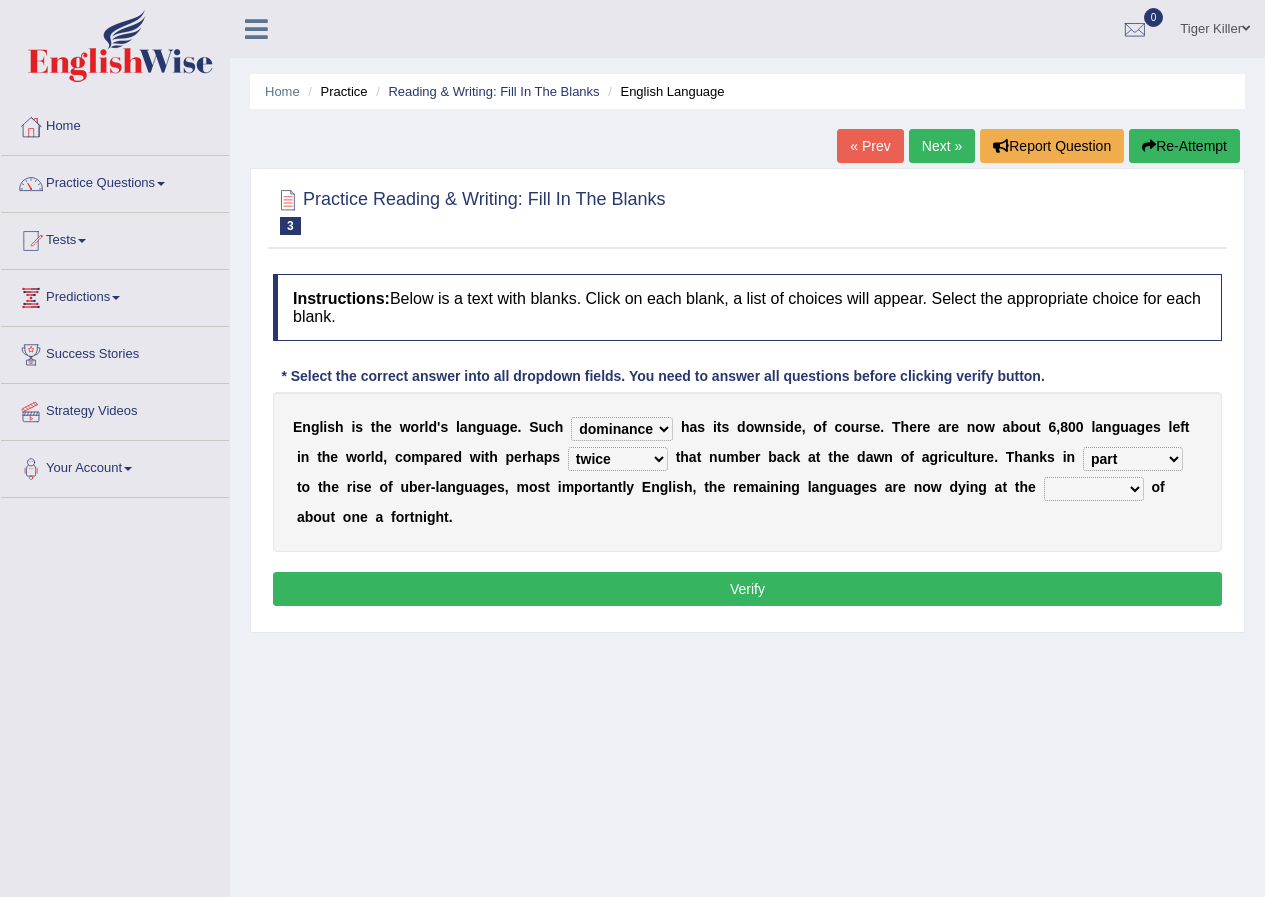 click on "Instructions:  Below is a text with blanks. Click on each blank, a list of choices will appear. Select the appropriate choice for each blank.
* Select the correct answer into all dropdown fields. You need to answer all questions before clicking verify button. E n g l i s h    i s    t h e    w o r l d ' s    l a n g u a g e .    S u c h    power idea subject dominance    h a s    i t s    d o w n s i d e ,    o f    c o u r s e .    T h e r e    a r e    n o w    a b o u t    6 , 8 0 0    l a n g u a g e s    l e f t    i n    t h e    w o r l d ,    c o m p a r e d    w i t h    p e r h a p s    rise twice firstly never    t h a t    n u m b e r    b a c k    a t    t h e    d a w n    o f    a g r i c u l t u r e .    T h a n k s    i n    rare start part bother    t o    t h e    r i s e    o f    u b e r - l a n g u a g e s ,    m o s t    i m p o r t a n t l y    E n g l i s h ,    t h e    r e m a i n i n g    l a n g u a g e s    a r e    n" at bounding box center [747, 443] 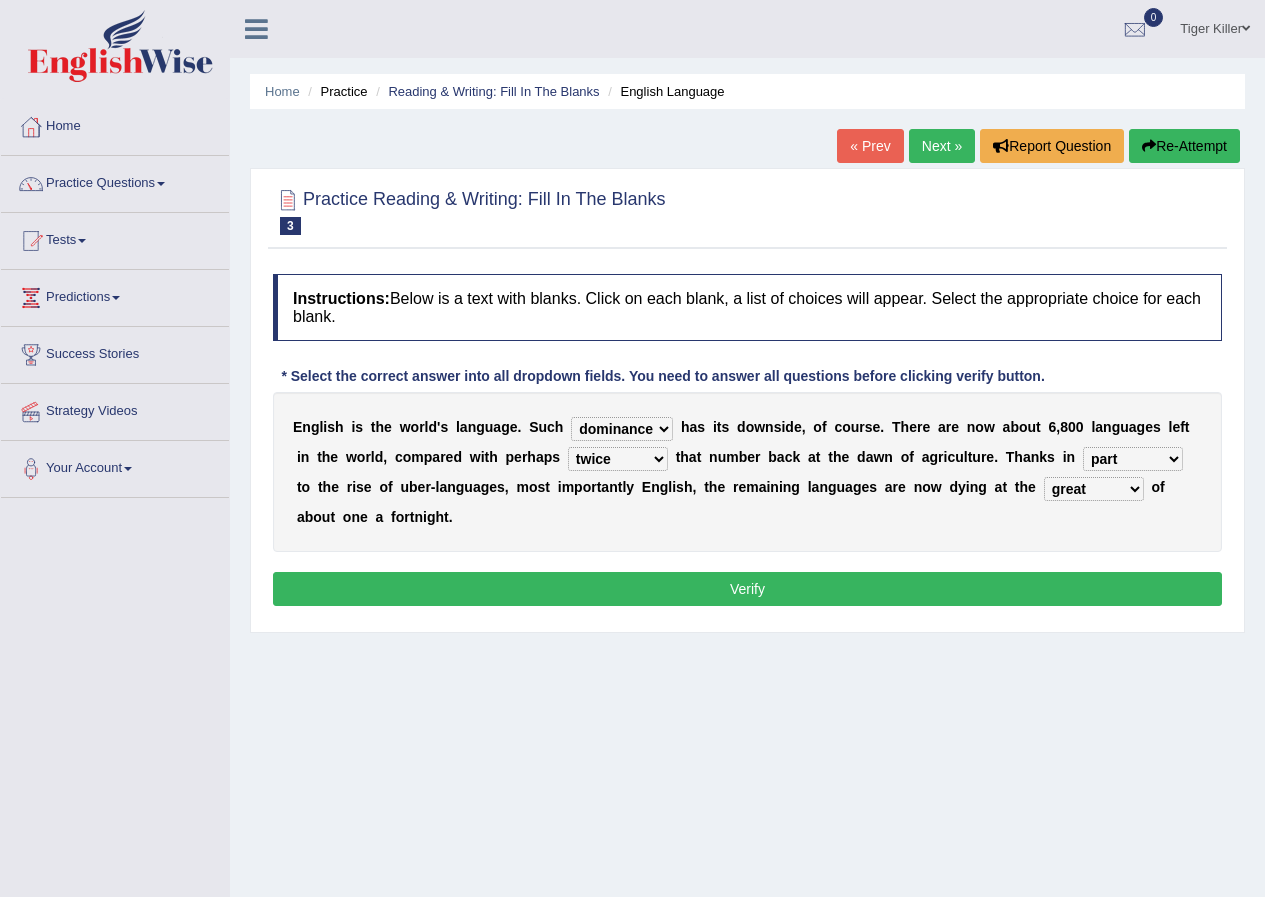 click on "state rate wait great" at bounding box center [1094, 489] 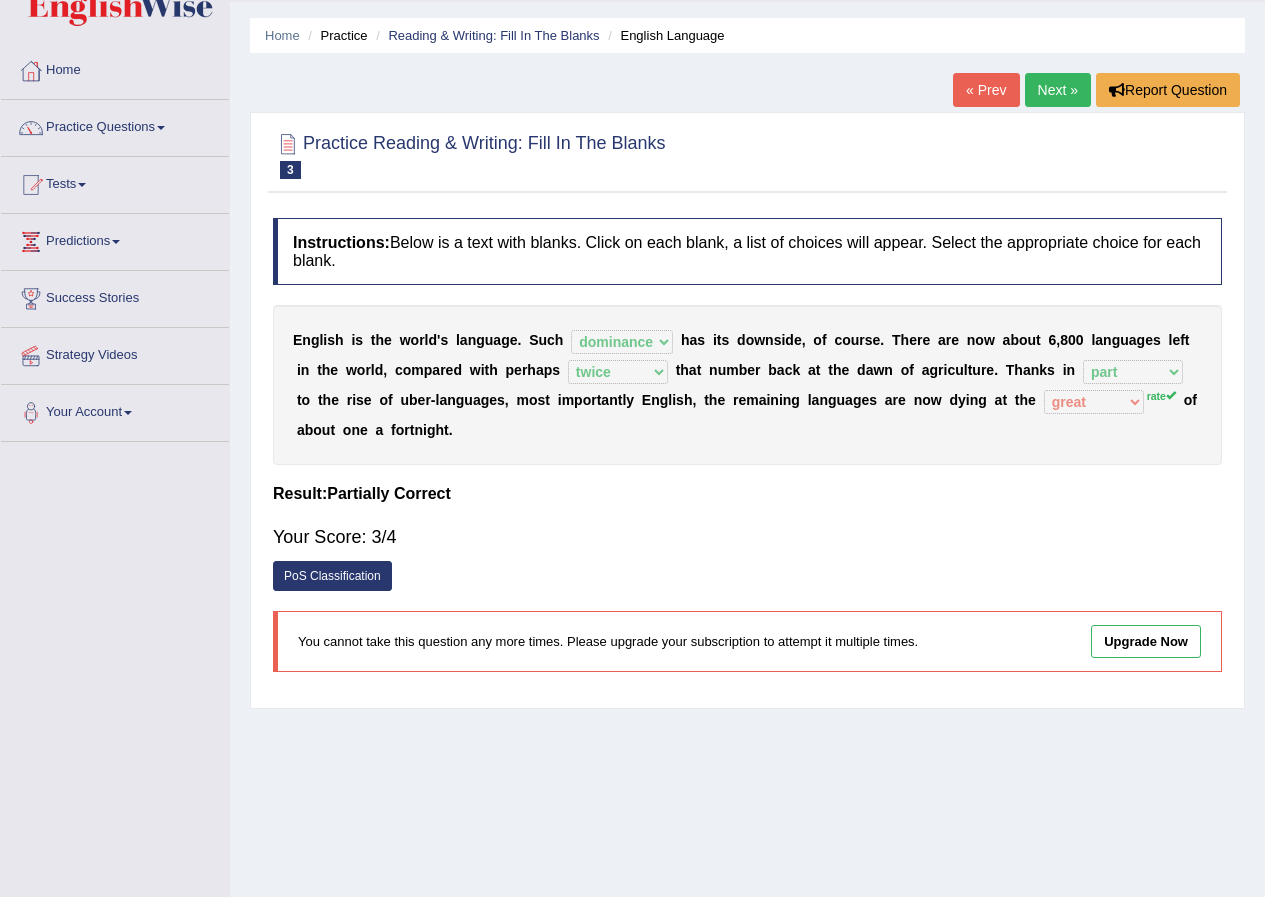 scroll, scrollTop: 100, scrollLeft: 0, axis: vertical 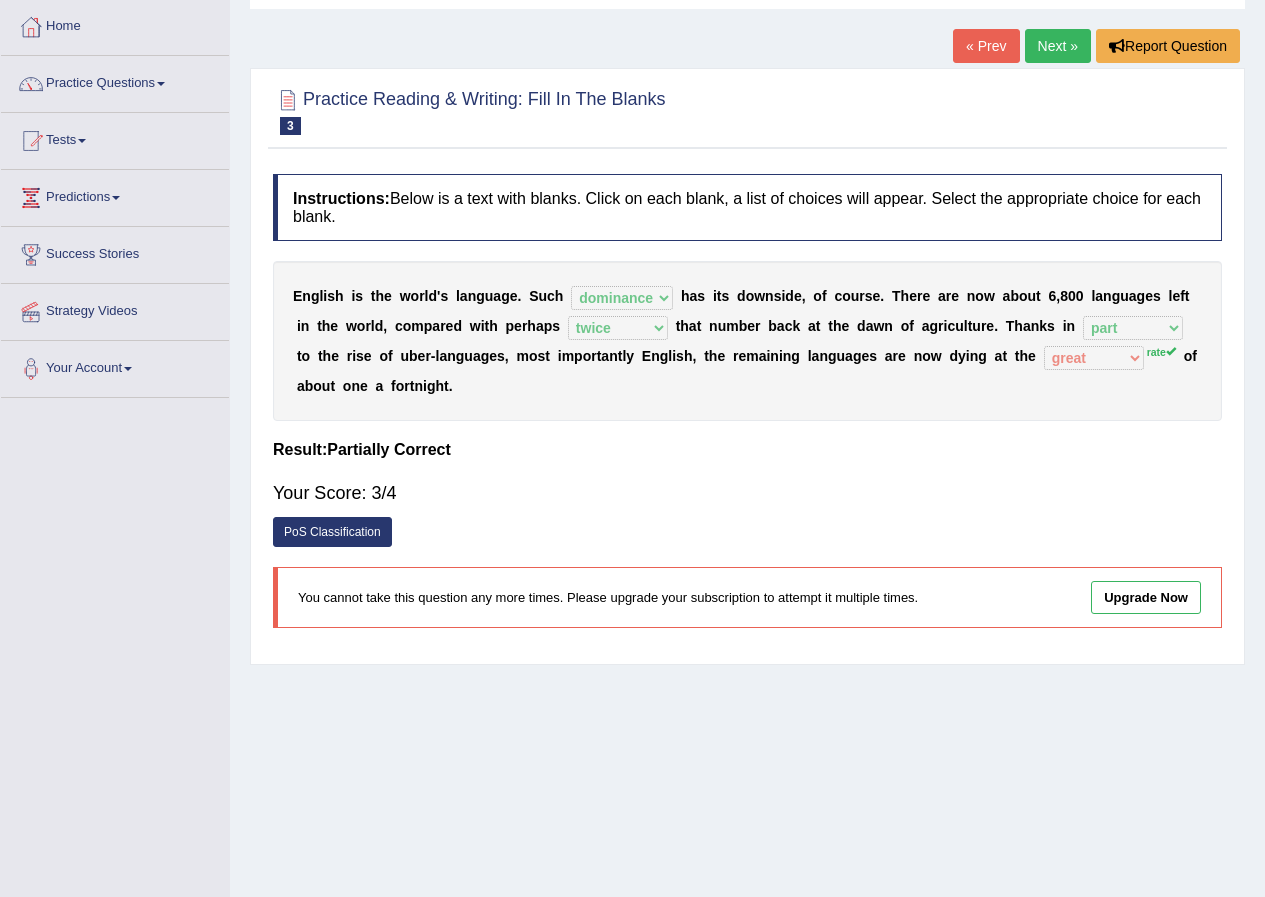 click on "Next »" at bounding box center [1058, 46] 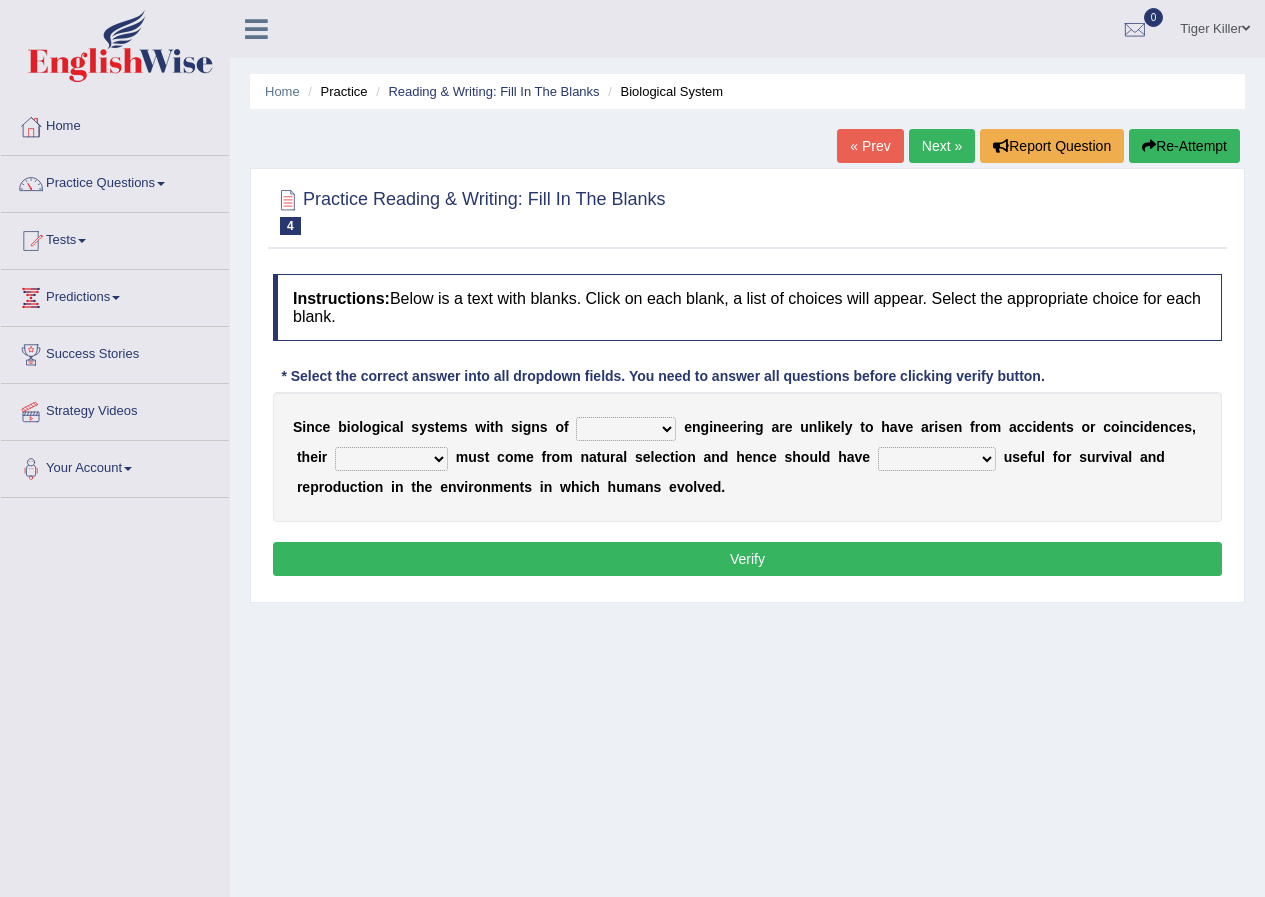 scroll, scrollTop: 0, scrollLeft: 0, axis: both 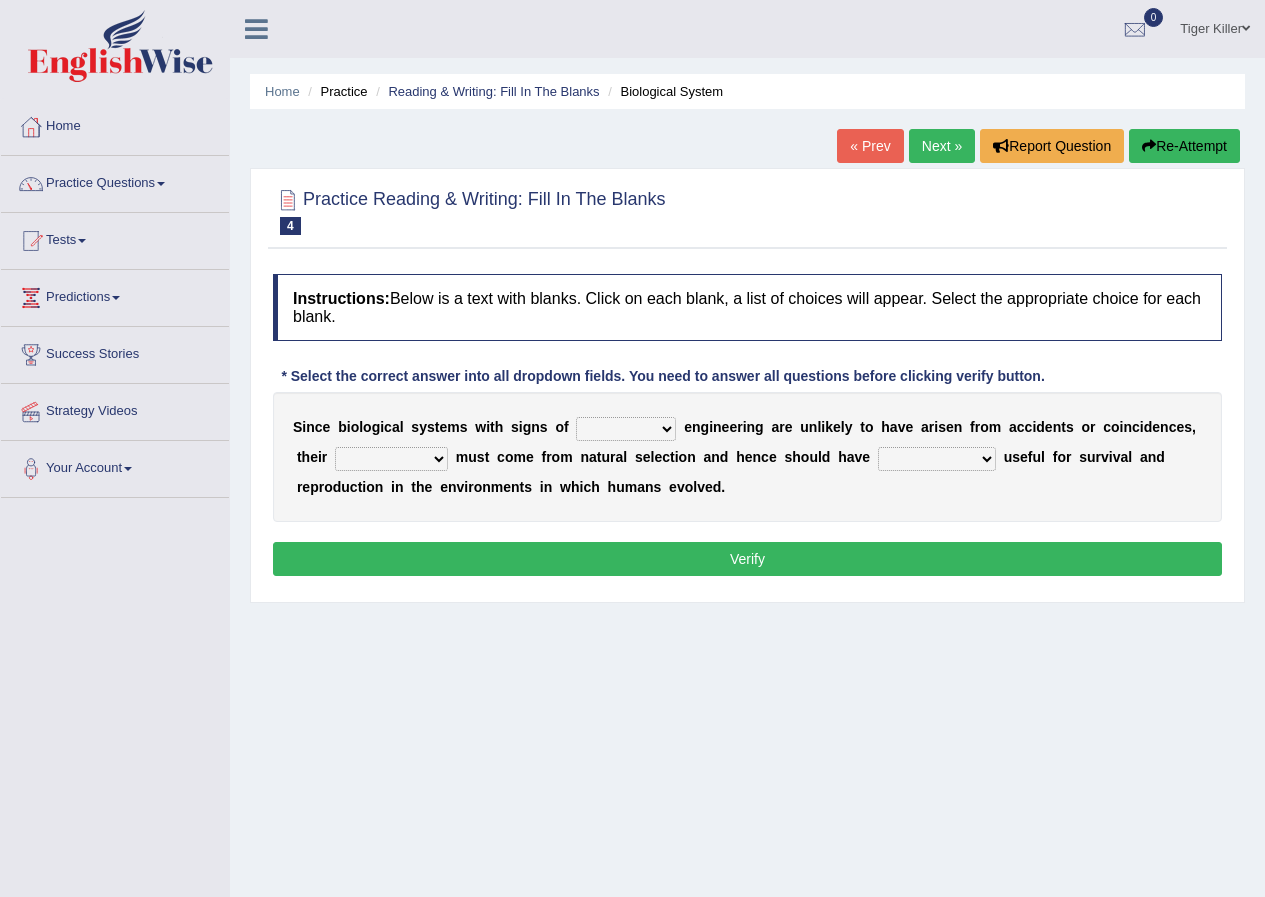 click on "S i n c e    b i o l o g i c a l    s y s t e m s    w i t h    s i g n s    o f    system national extra complex    e n g i n e e r i n g    a r e    u n l i k e l y    t o    h a v e    a r i s e n    f r o m    a c c i d e n t s    o r    c o i n c i d e n c e s ,    t h e i r    presence organisation registration structures    m u s t    c o m e    f r o m    n a t u r a l    s e l e c t i o n    a n d    h e n c e    s h o u l d    h a v e    functions cultures samples introductions    u s e f u l    f o r    s u r v i v a l    a n d    r e p r o d u c t i o n    i n    t h e    e n v i r o n m e n t s    i n    w h i c h    h u m a n s    e v o l v e d ." at bounding box center [747, 457] 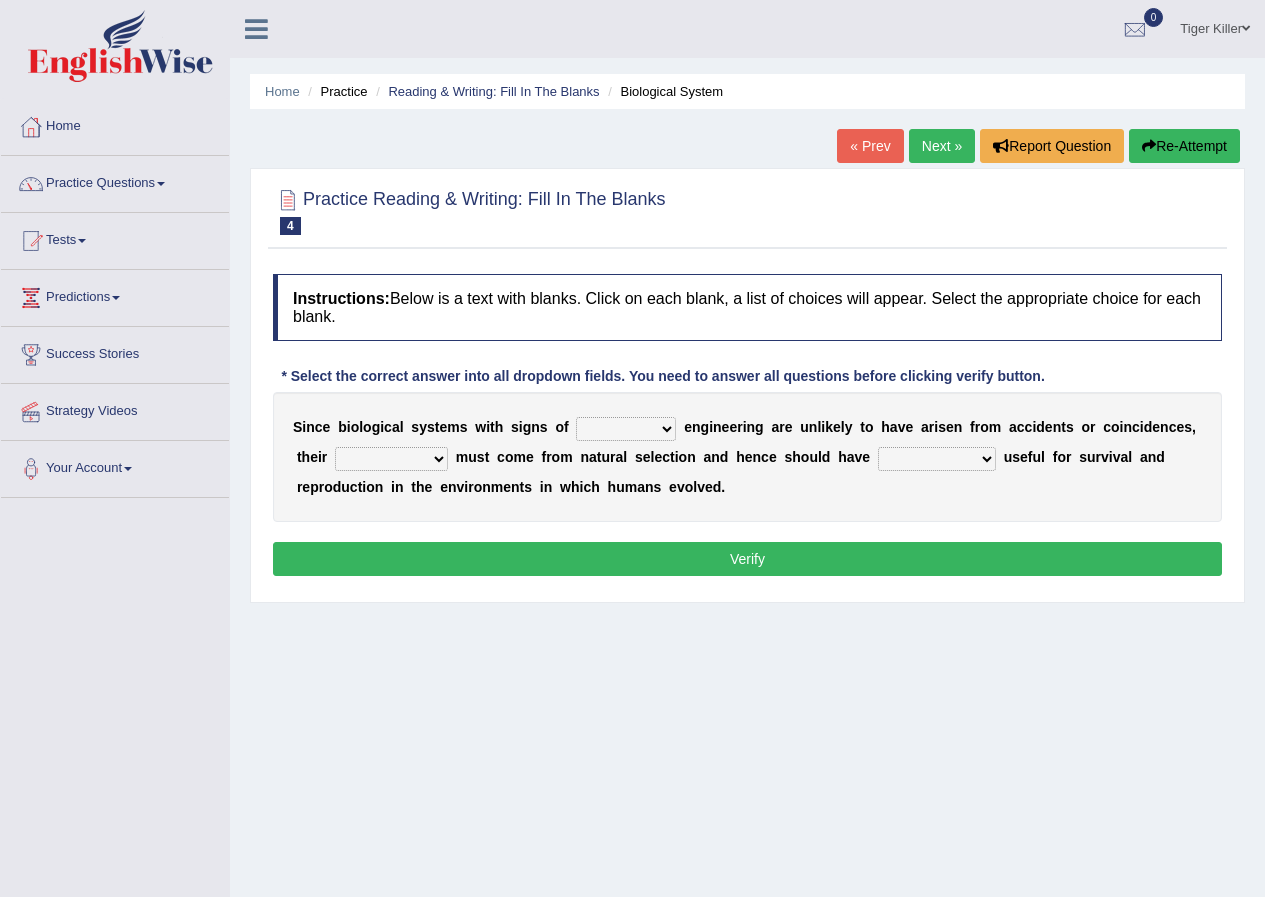 click on "system national extra complex" at bounding box center [626, 429] 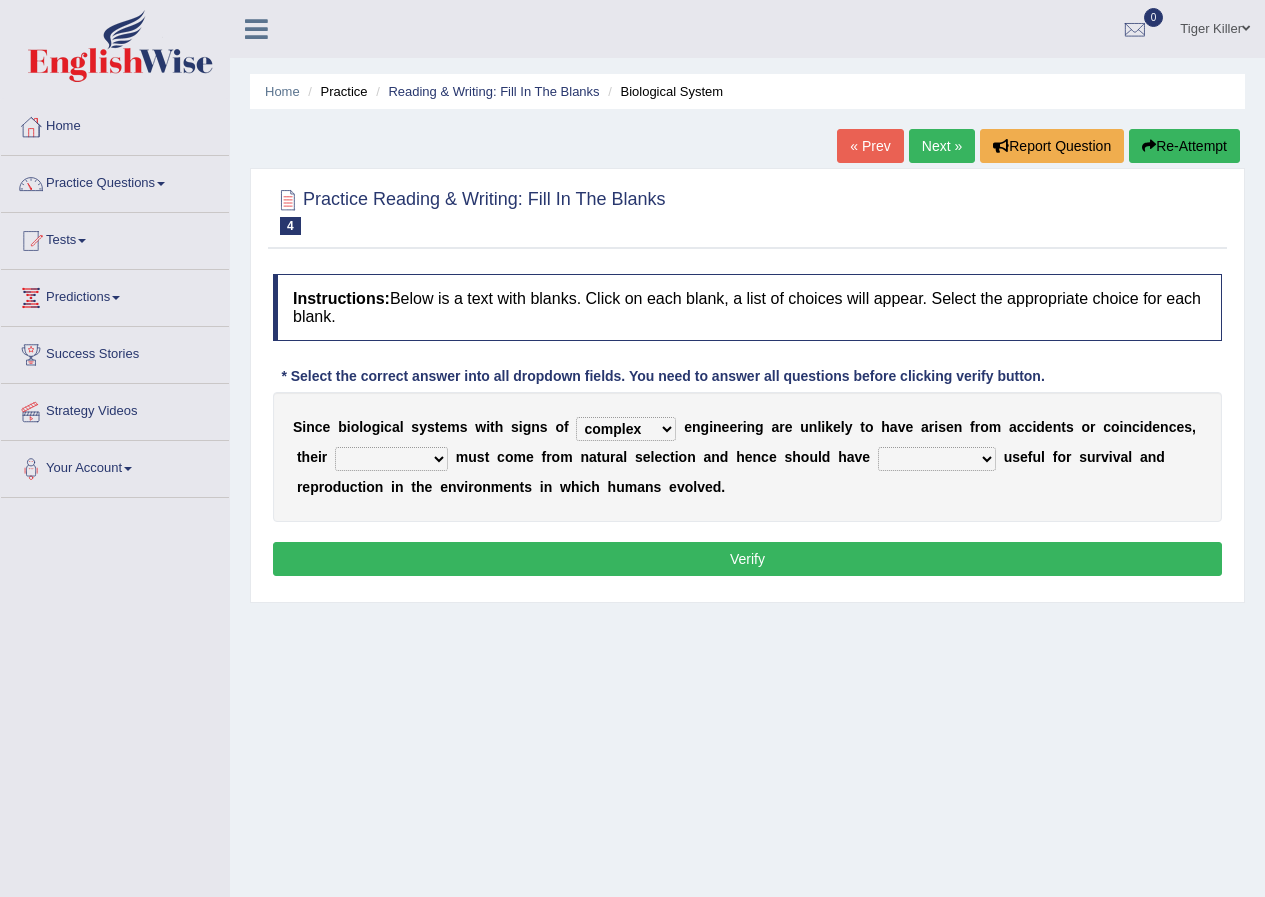 click on "system national extra complex" at bounding box center [626, 429] 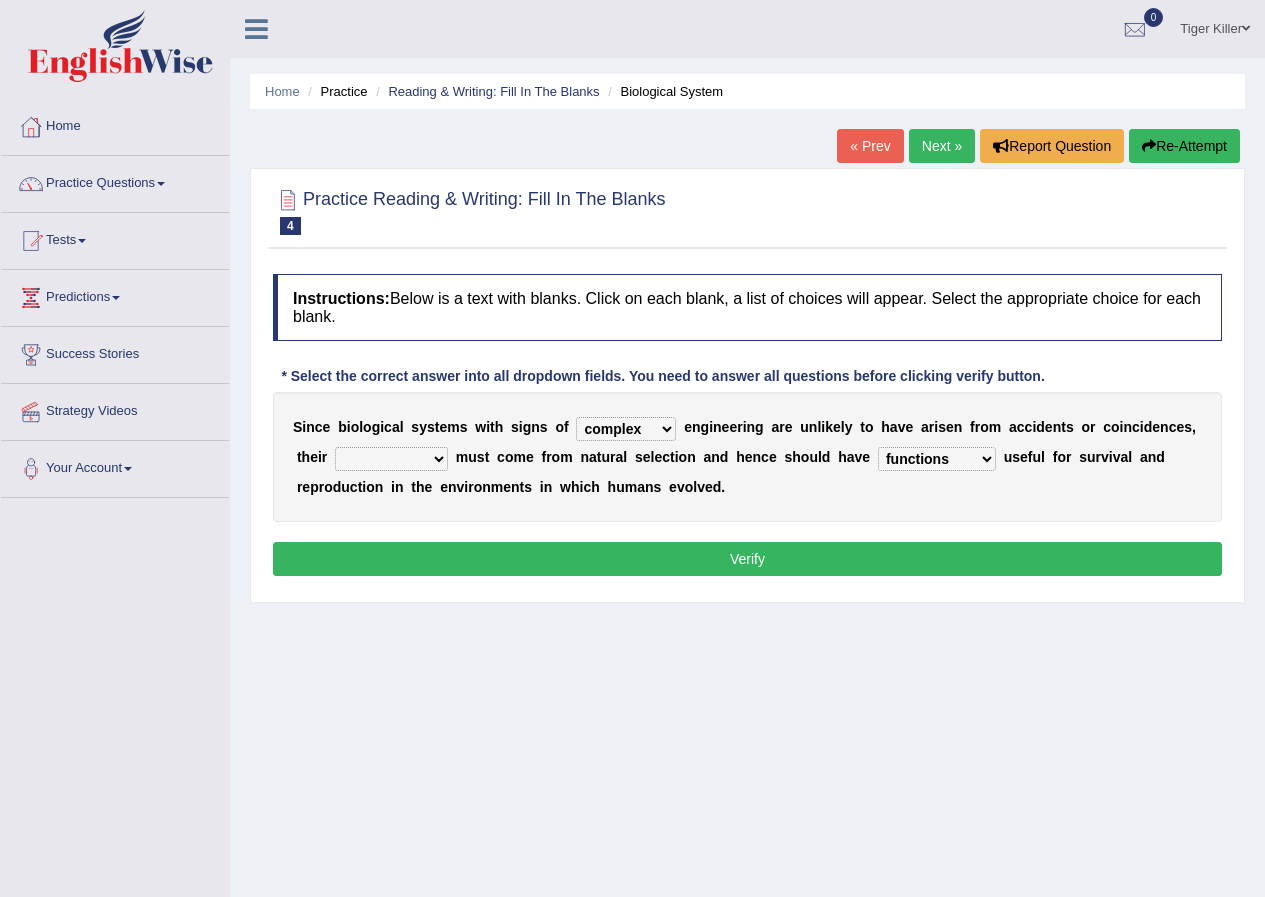 click on "Home
Practice
Reading & Writing: Fill In The Blanks
Biological System
« Prev Next »  Report Question  Re-Attempt
Practice Reading & Writing: Fill In The Blanks
4
Biological System
Instructions:  Below is a text with blanks. Click on each blank, a list of choices will appear. Select the appropriate choice for each blank.
* Select the correct answer into all dropdown fields. You need to answer all questions before clicking verify button. S i n c e    b i o l o g i c a l    s y s t e m s    w i t h    s i g n s    o f    system national extra complex    e n g i n e e r i n g    a r e    u n l i k e l y    t o    h a v e    a r i s e n    f r o m    a c c i d e n t s    o r    c o i n c i d e n c e s ,    t h e i r    presence organisation registration structures    m u s t    c o m e    f r o m" at bounding box center [747, 500] 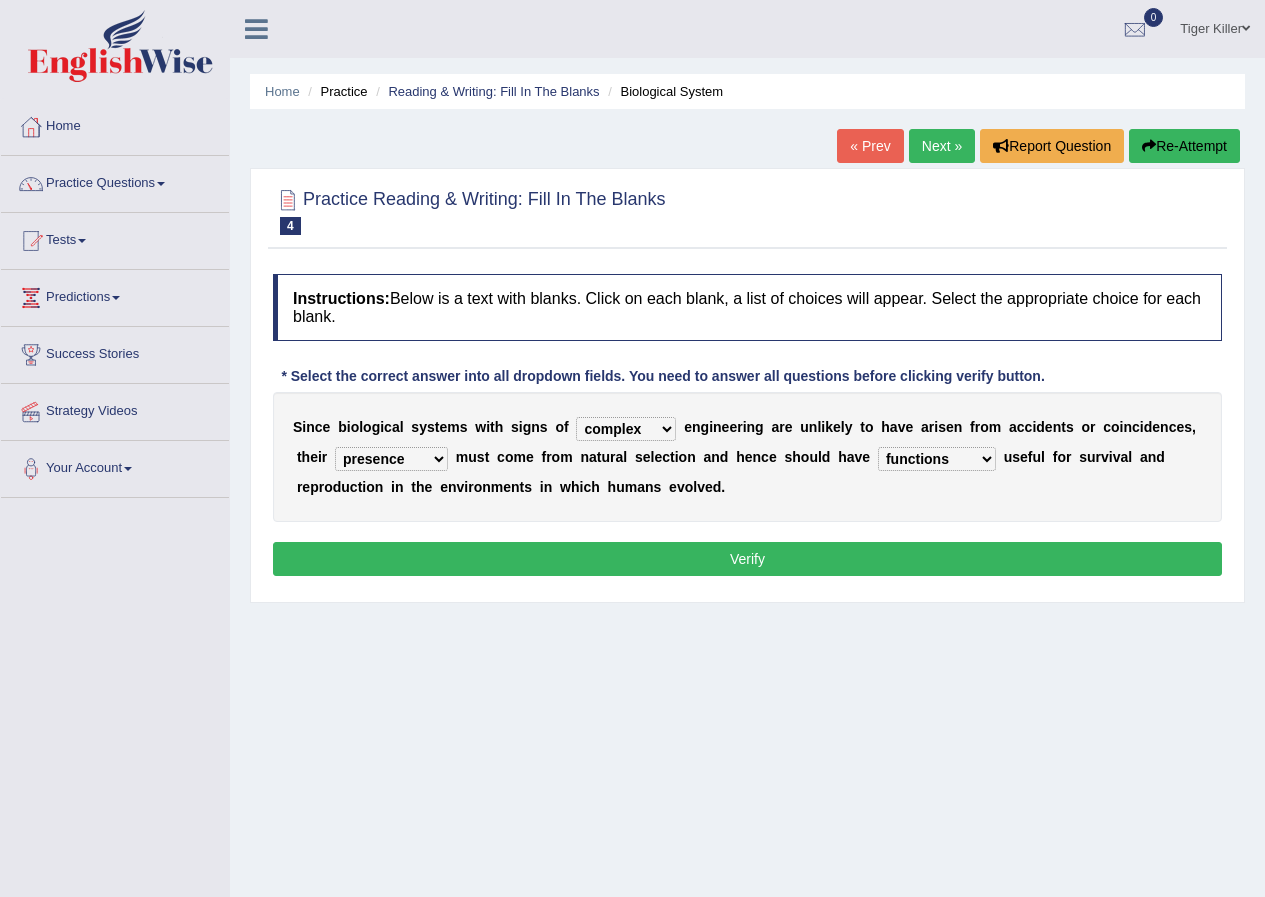 click on "Verify" at bounding box center (747, 559) 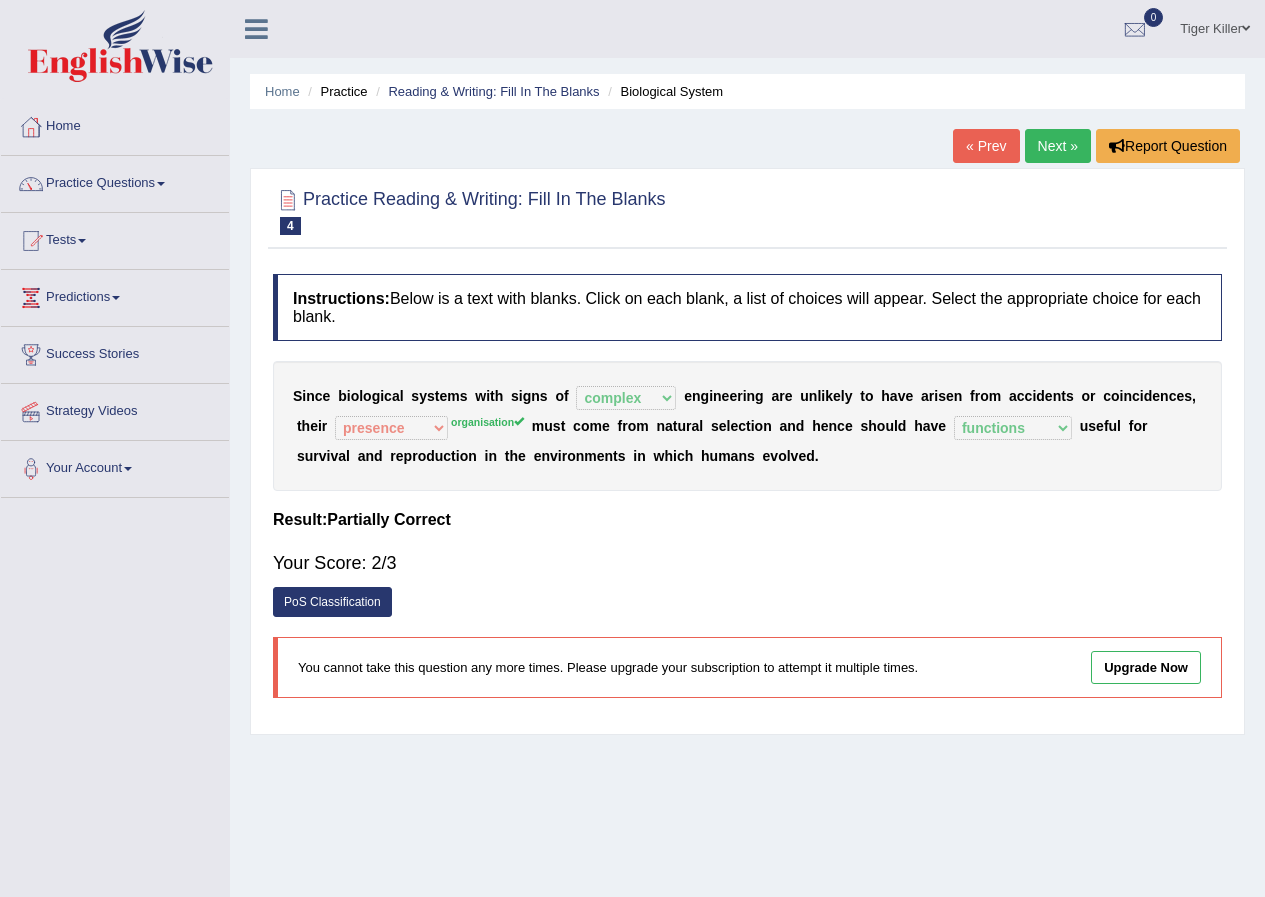 drag, startPoint x: 345, startPoint y: 396, endPoint x: 489, endPoint y: 402, distance: 144.12494 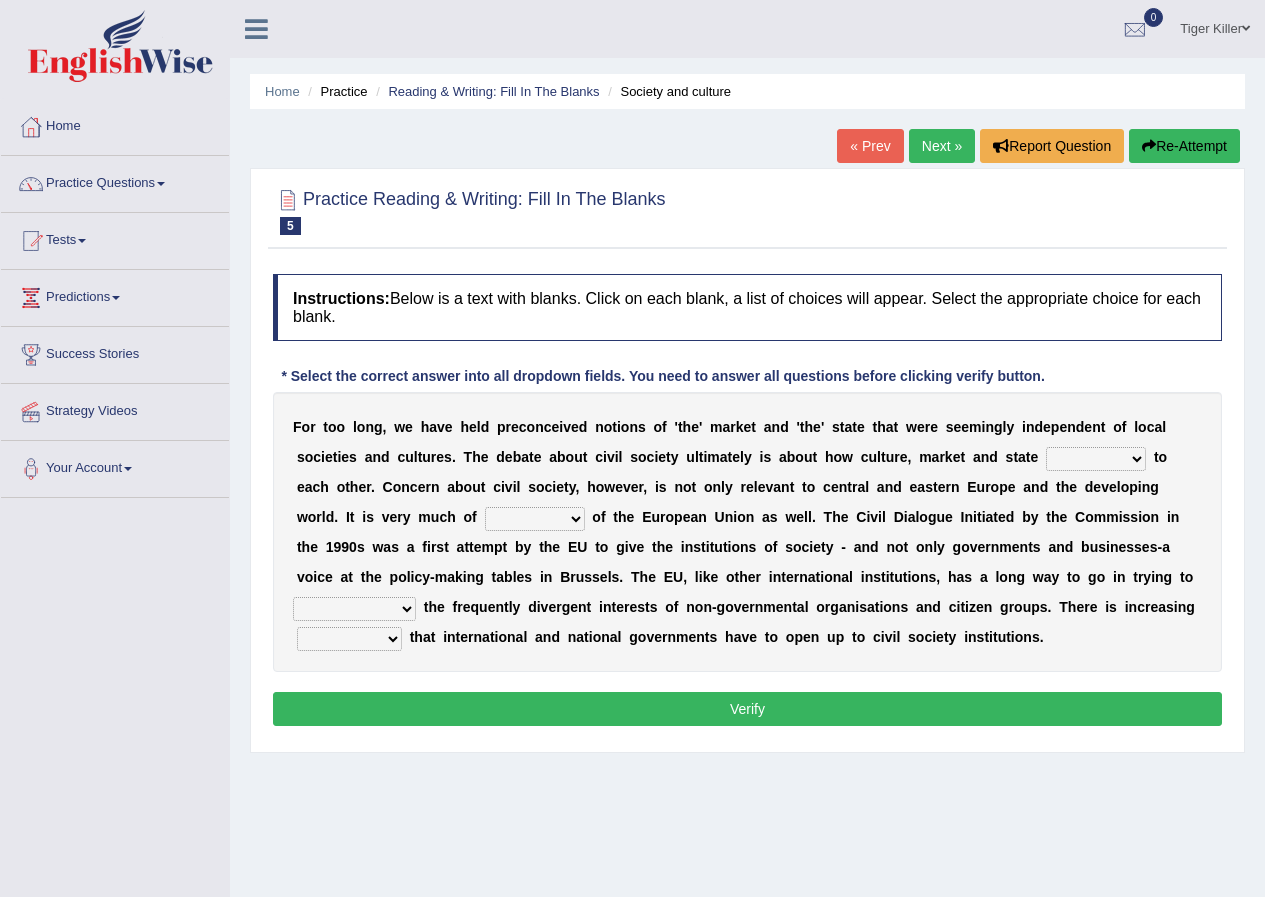 scroll, scrollTop: 0, scrollLeft: 0, axis: both 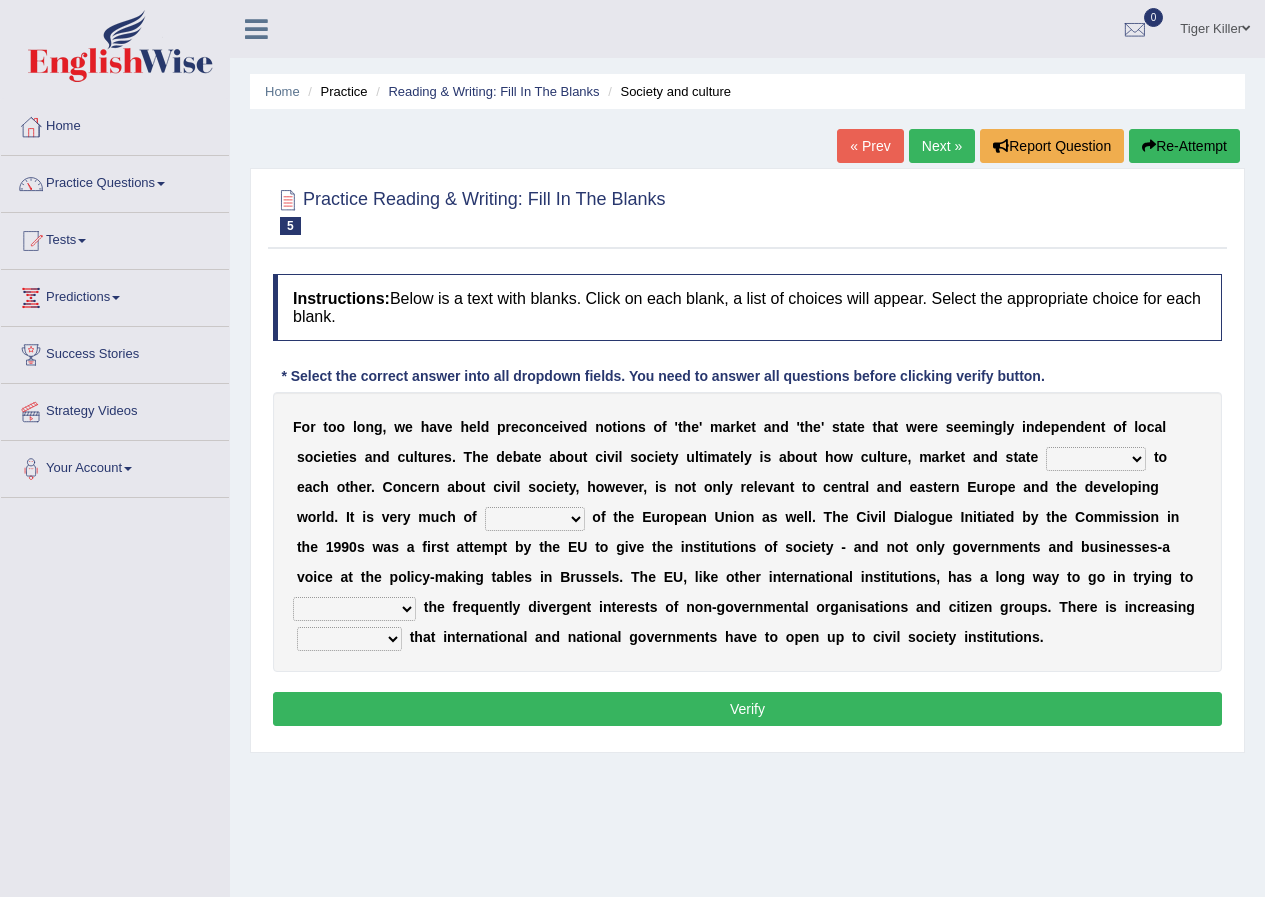 click on "Home
Practice
Reading & Writing: Fill In The Blanks
Society and culture
« Prev Next »  Report Question  Re-Attempt
Practice Reading & Writing: Fill In The Blanks
5
Society and culture
Instructions:  Below is a text with blanks. Click on each blank, a list of choices will appear. Select the appropriate choice for each blank.
* Select the correct answer into all dropdown fields. You need to answer all questions before clicking verify button. F o r    t o o    l o n g ,    w e    h a v e    h e l d    p r e c o n c e i v e d    n o t i o n s    o f    ' t h e '    m a r k e t    a n d    ' t h e '    s t a t e    t h a t    w e r e    s e e m i n g l y    i n d e p e n d e n t    o f    l o c a l    s o c i e t i e s    a n d    c u l t u r e s .    T h e    d e b a t e    a b o u t    c i v i" at bounding box center (747, 500) 